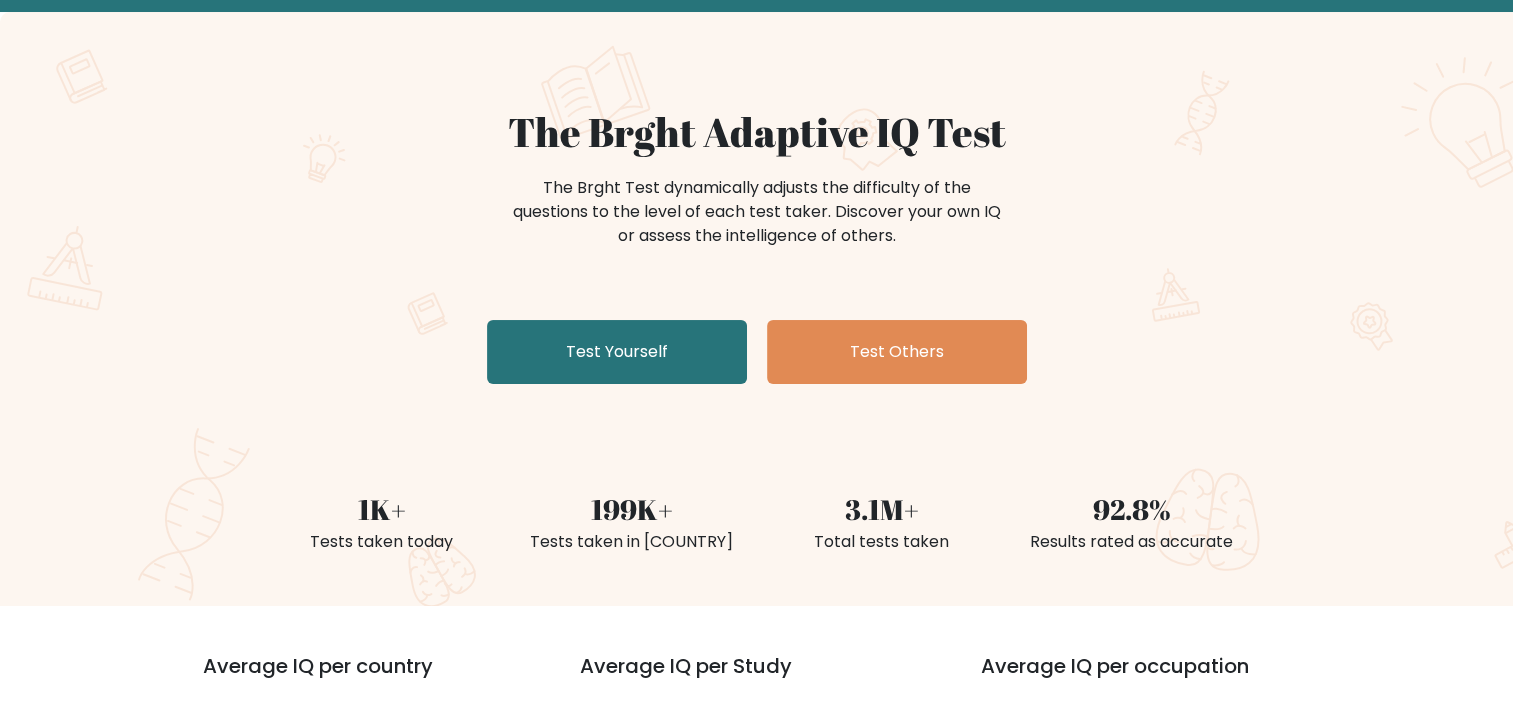 scroll, scrollTop: 100, scrollLeft: 0, axis: vertical 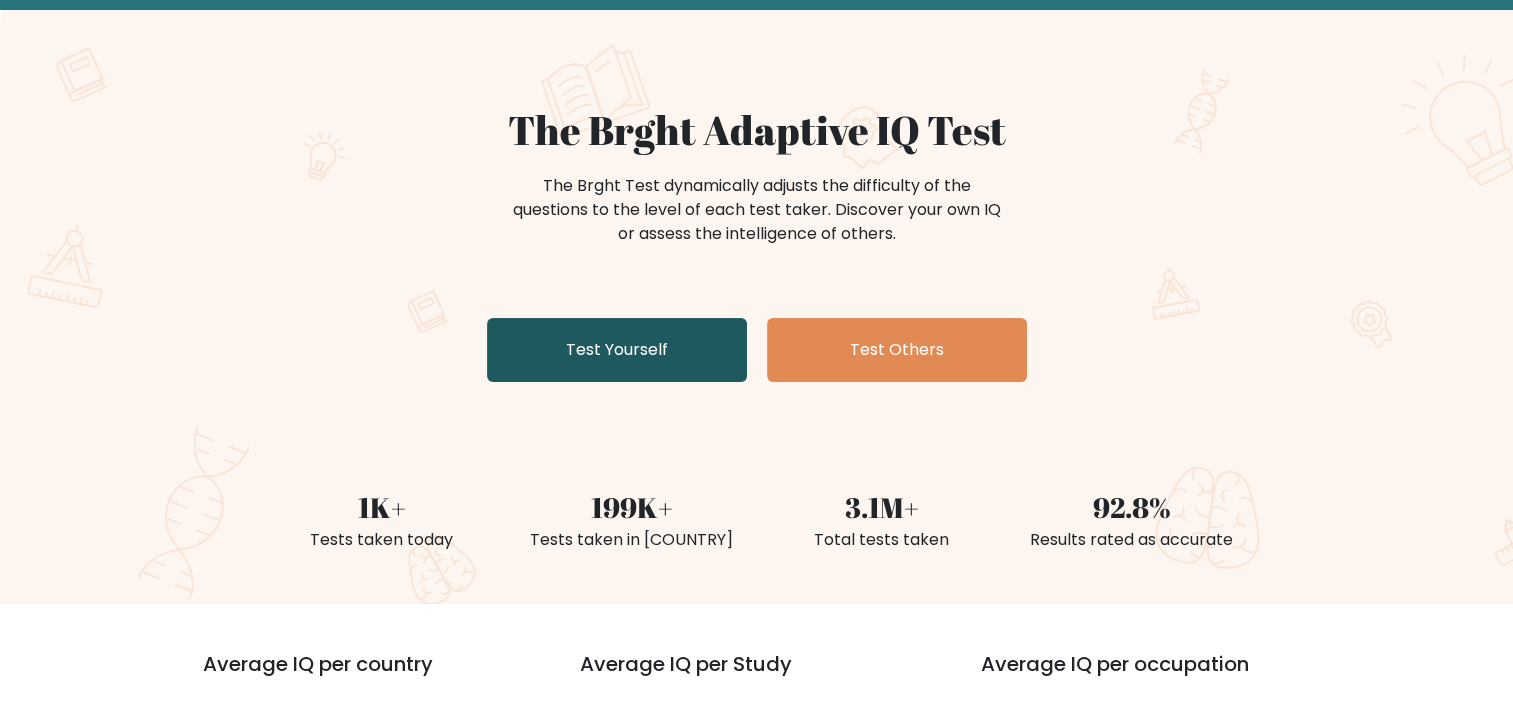click on "Test Yourself" at bounding box center (617, 350) 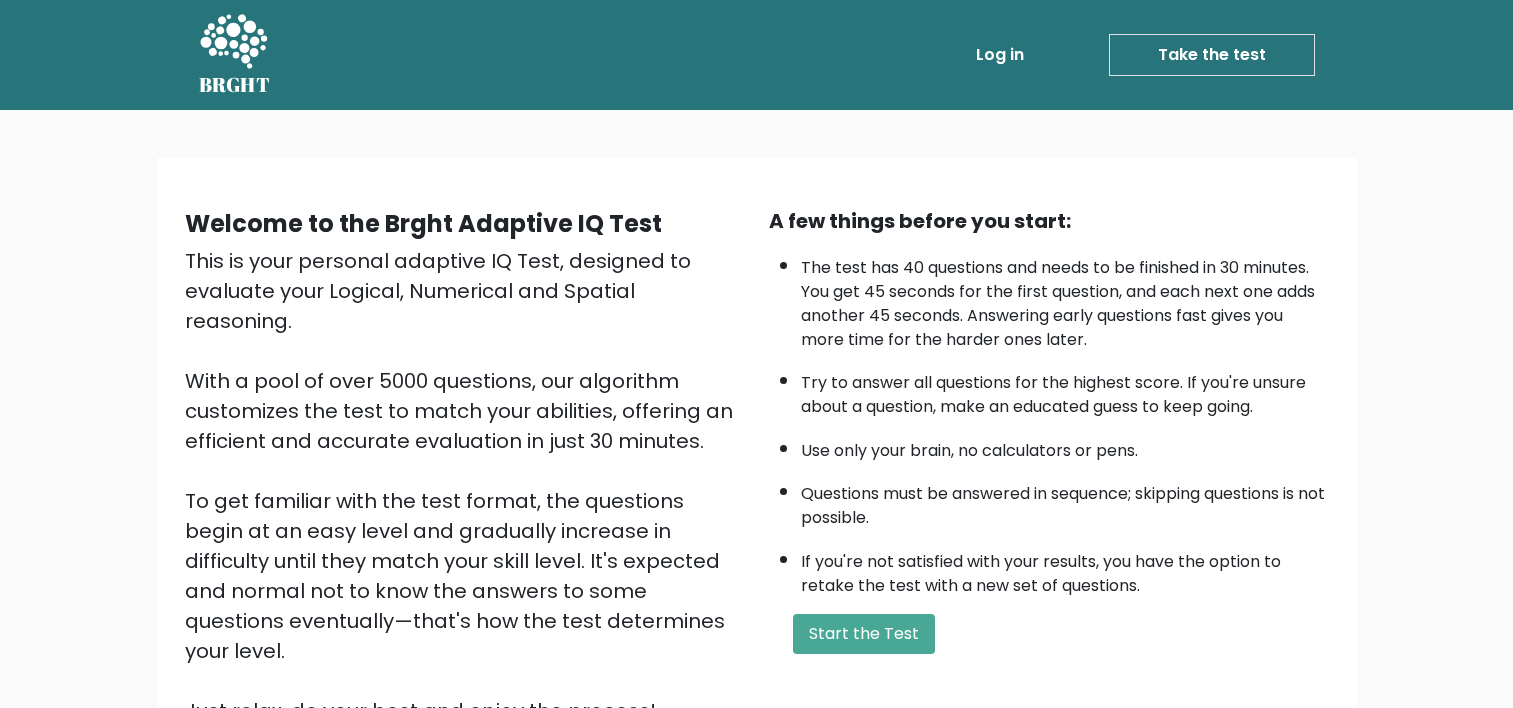 scroll, scrollTop: 0, scrollLeft: 0, axis: both 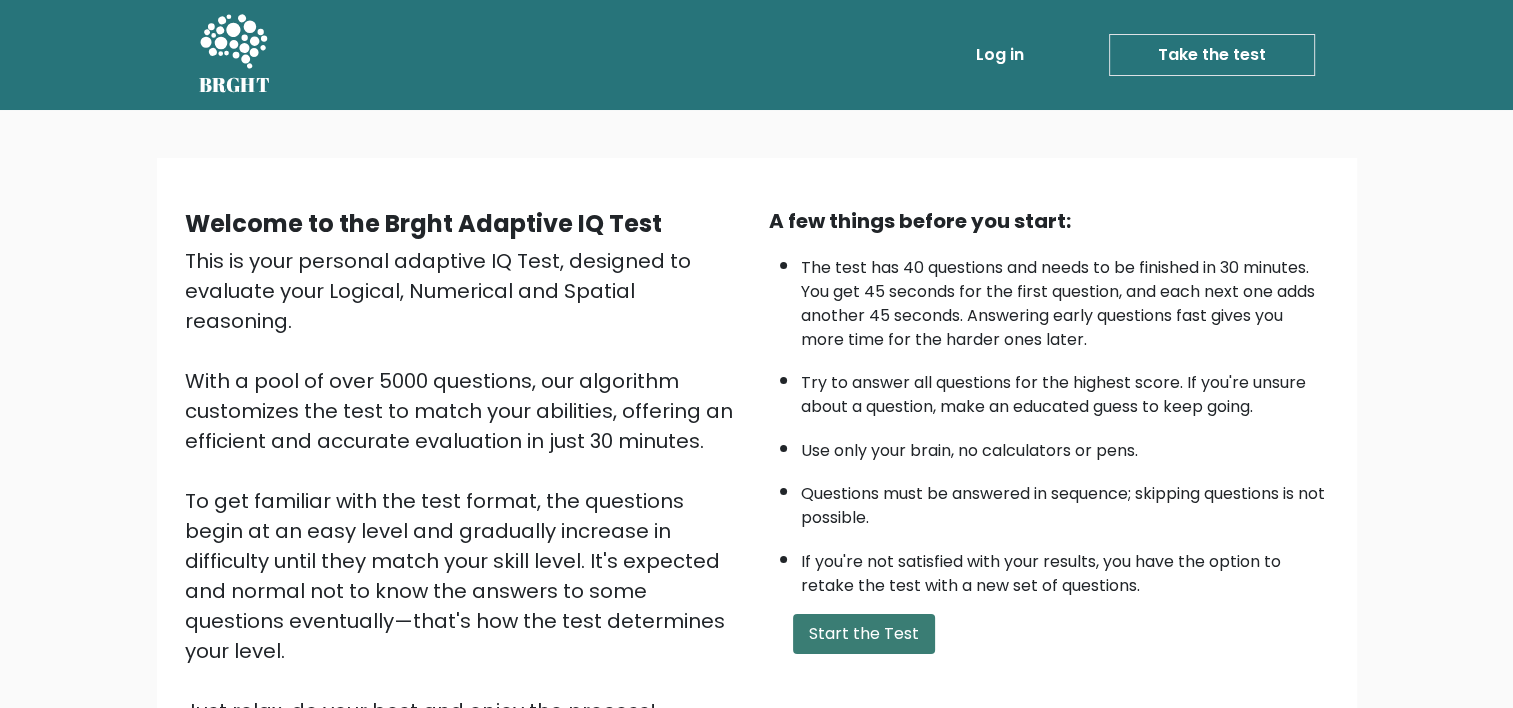 click on "Start the Test" at bounding box center (864, 634) 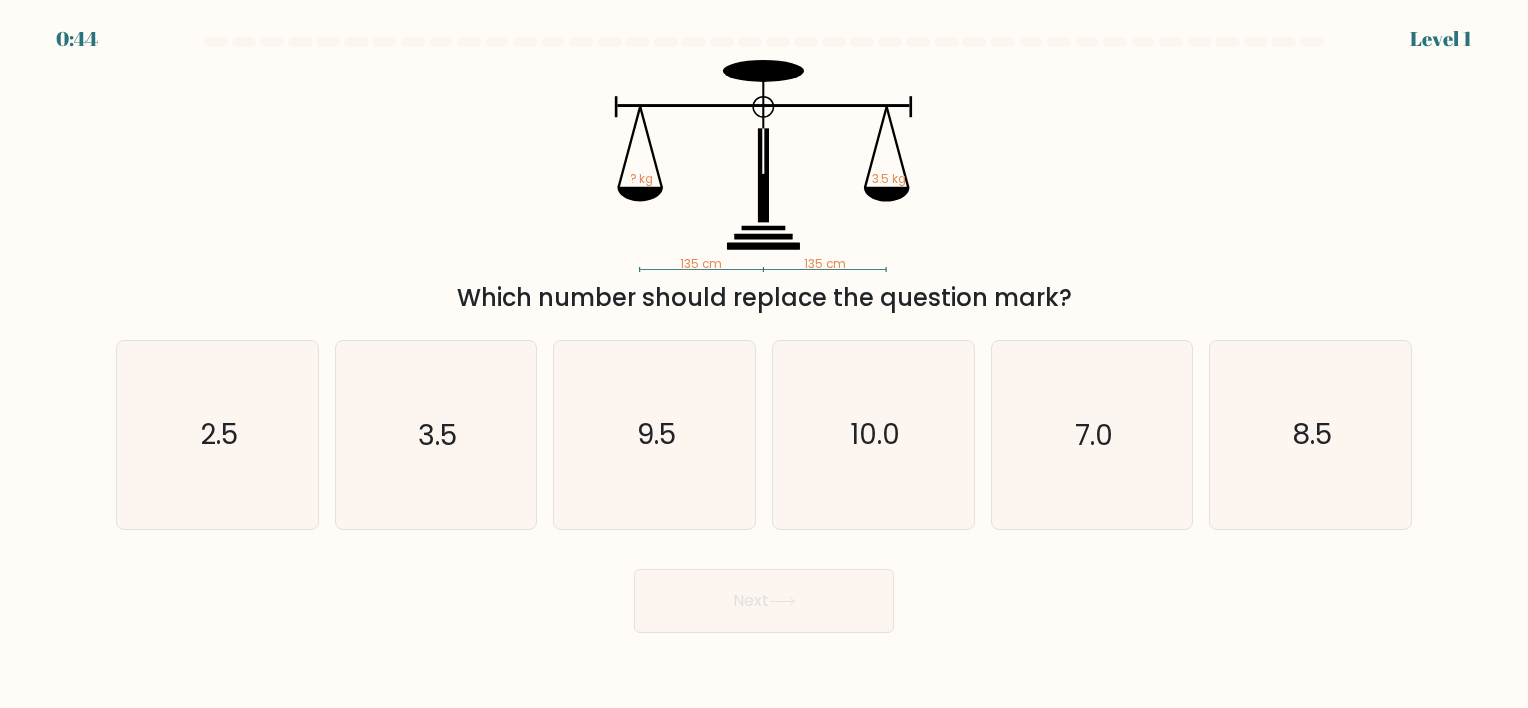 scroll, scrollTop: 0, scrollLeft: 0, axis: both 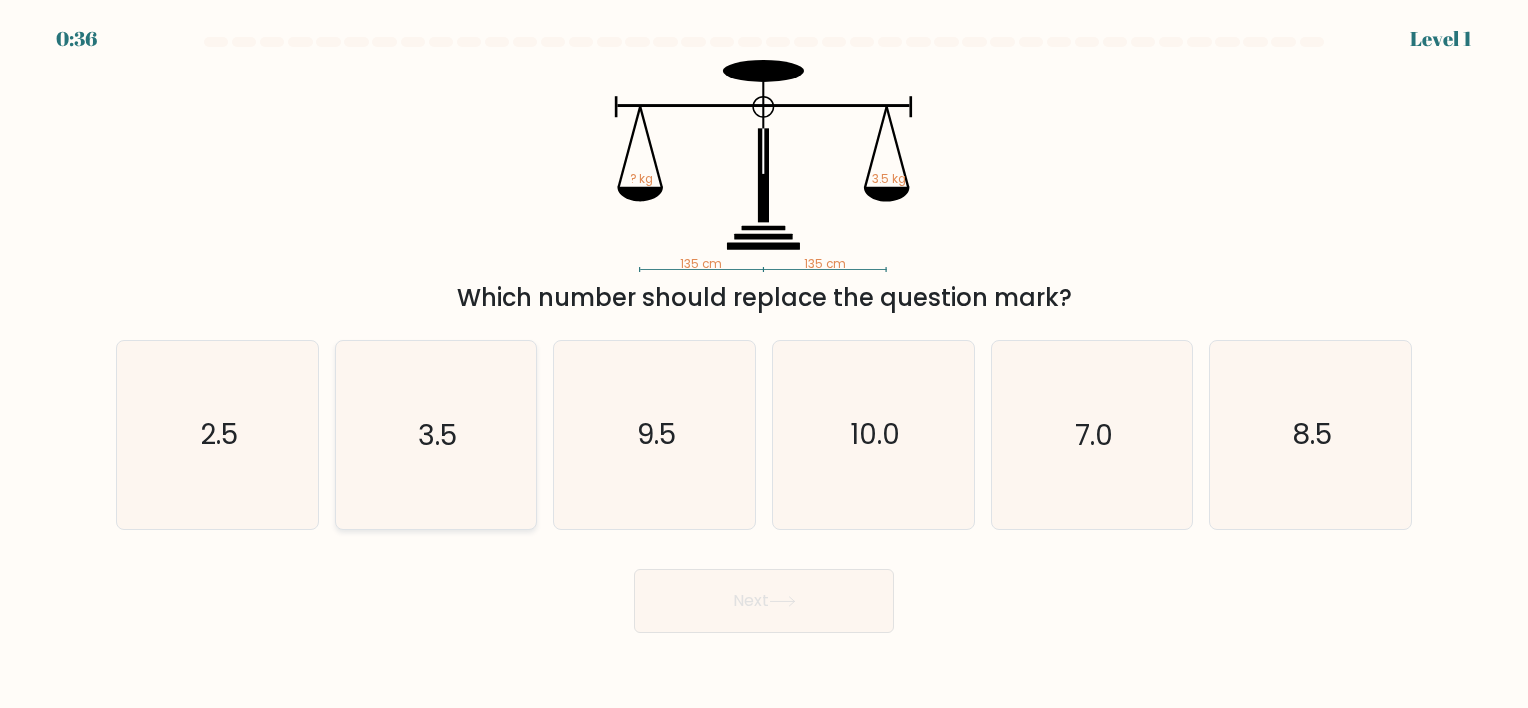 click on "3.5" 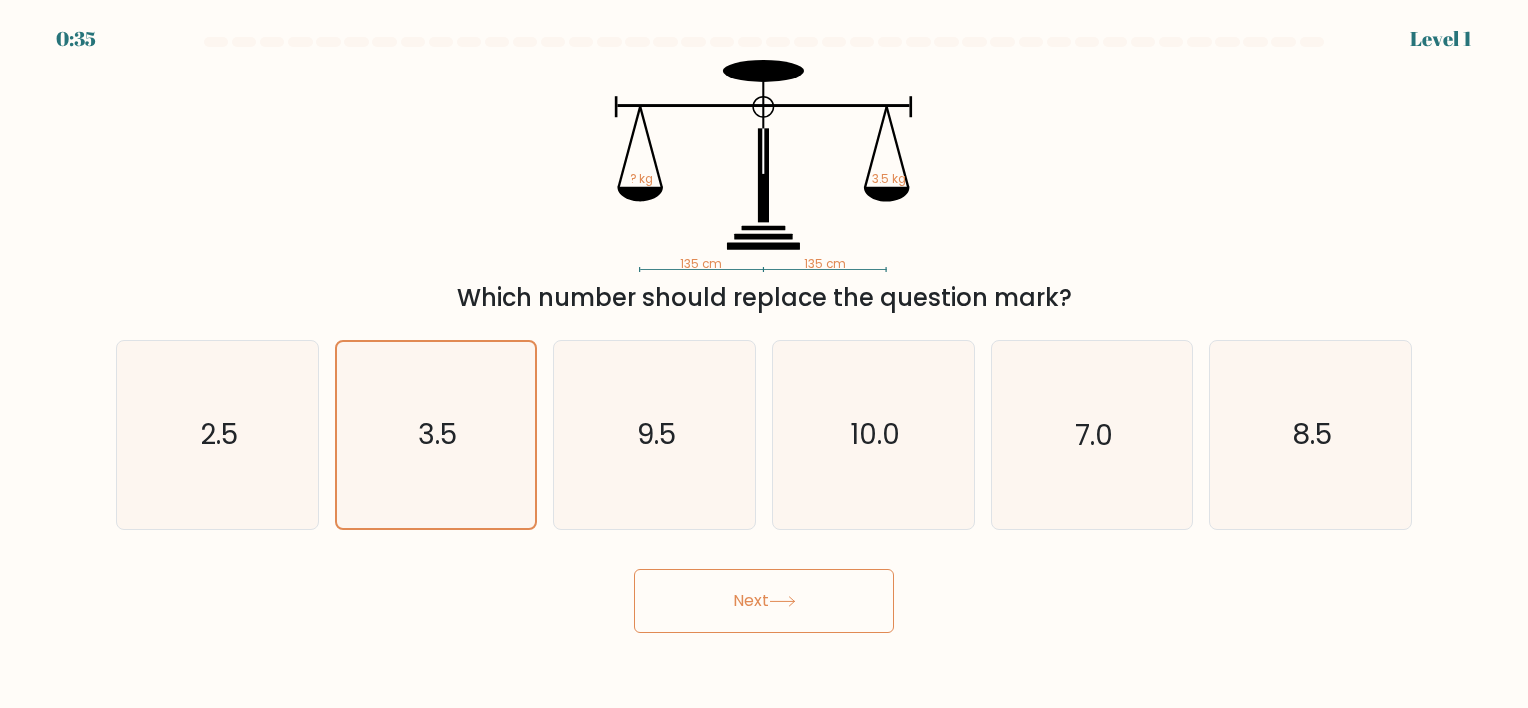 click on "Next" at bounding box center (764, 601) 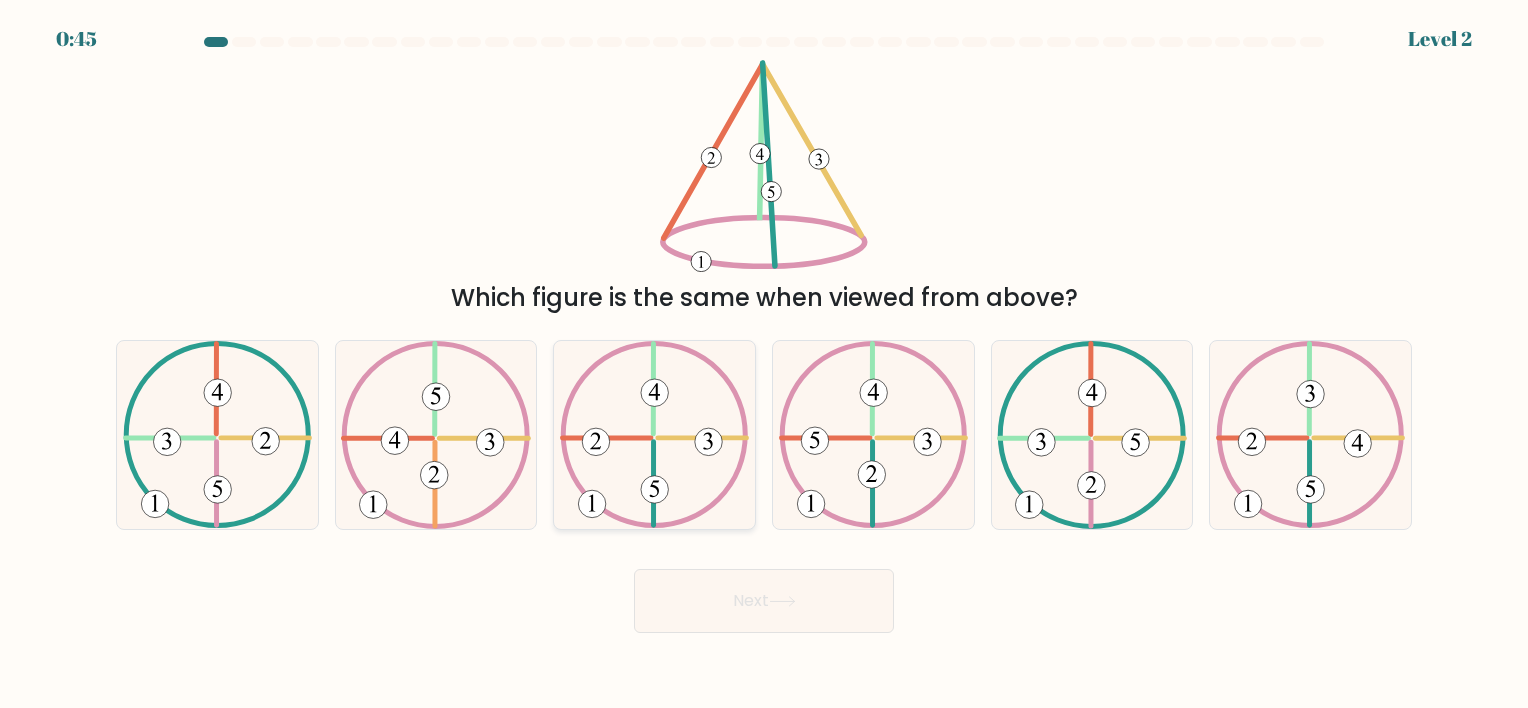 click 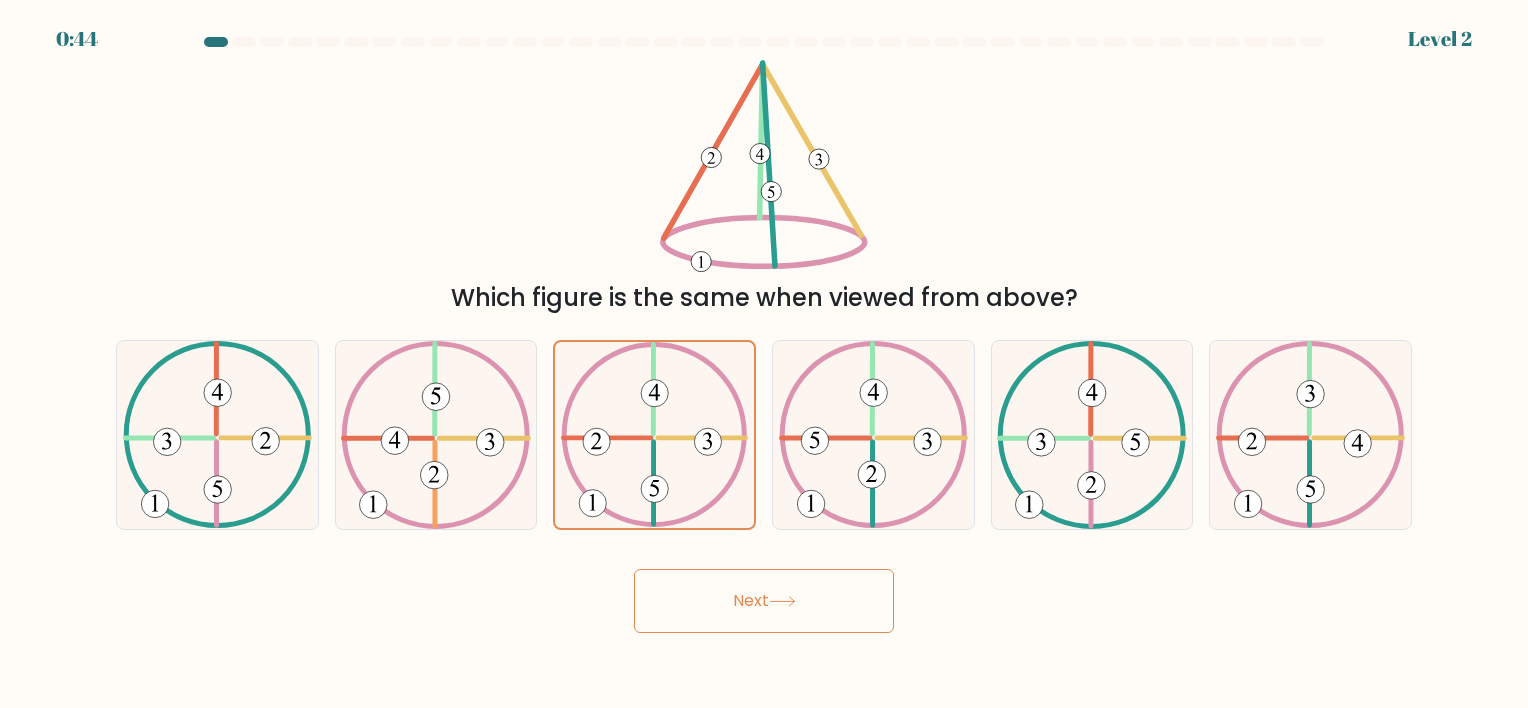 click on "Next" at bounding box center [764, 601] 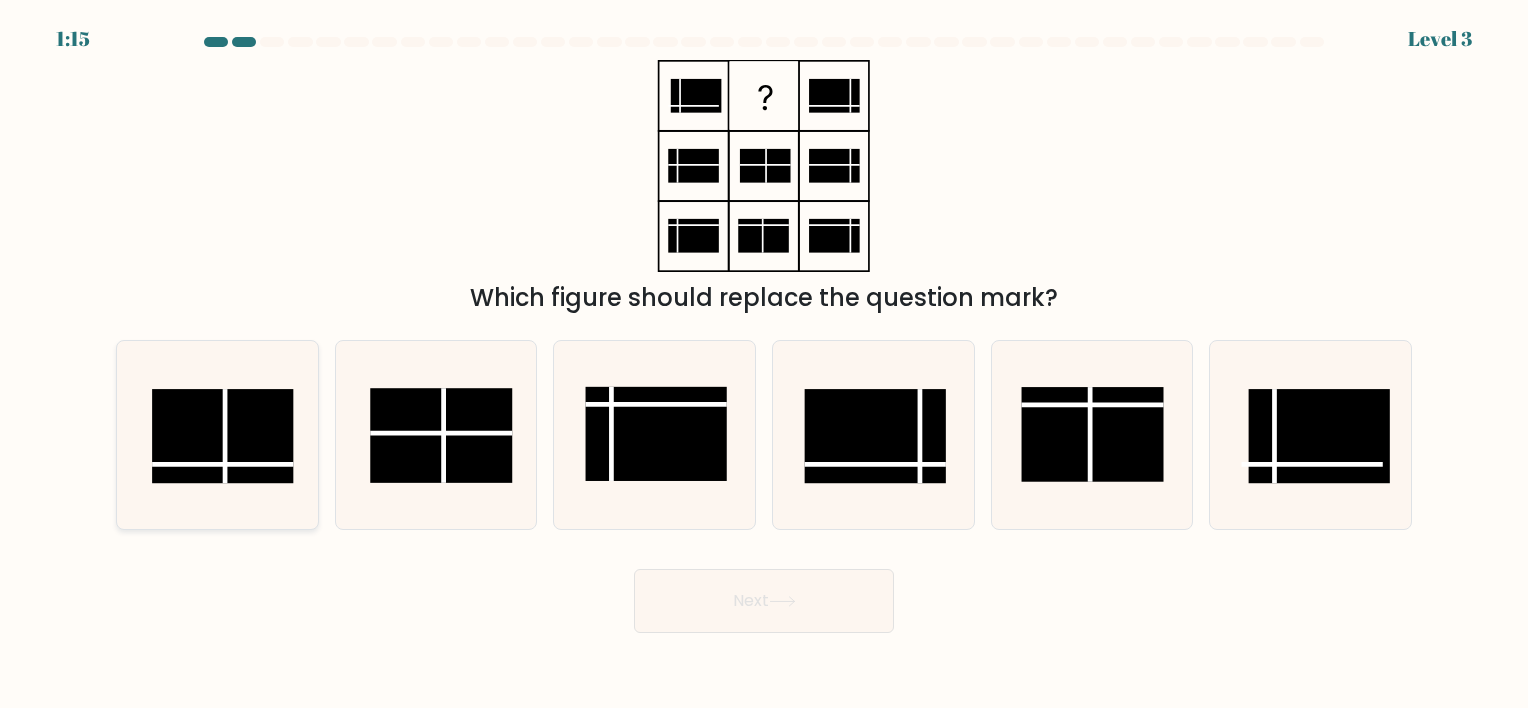 click 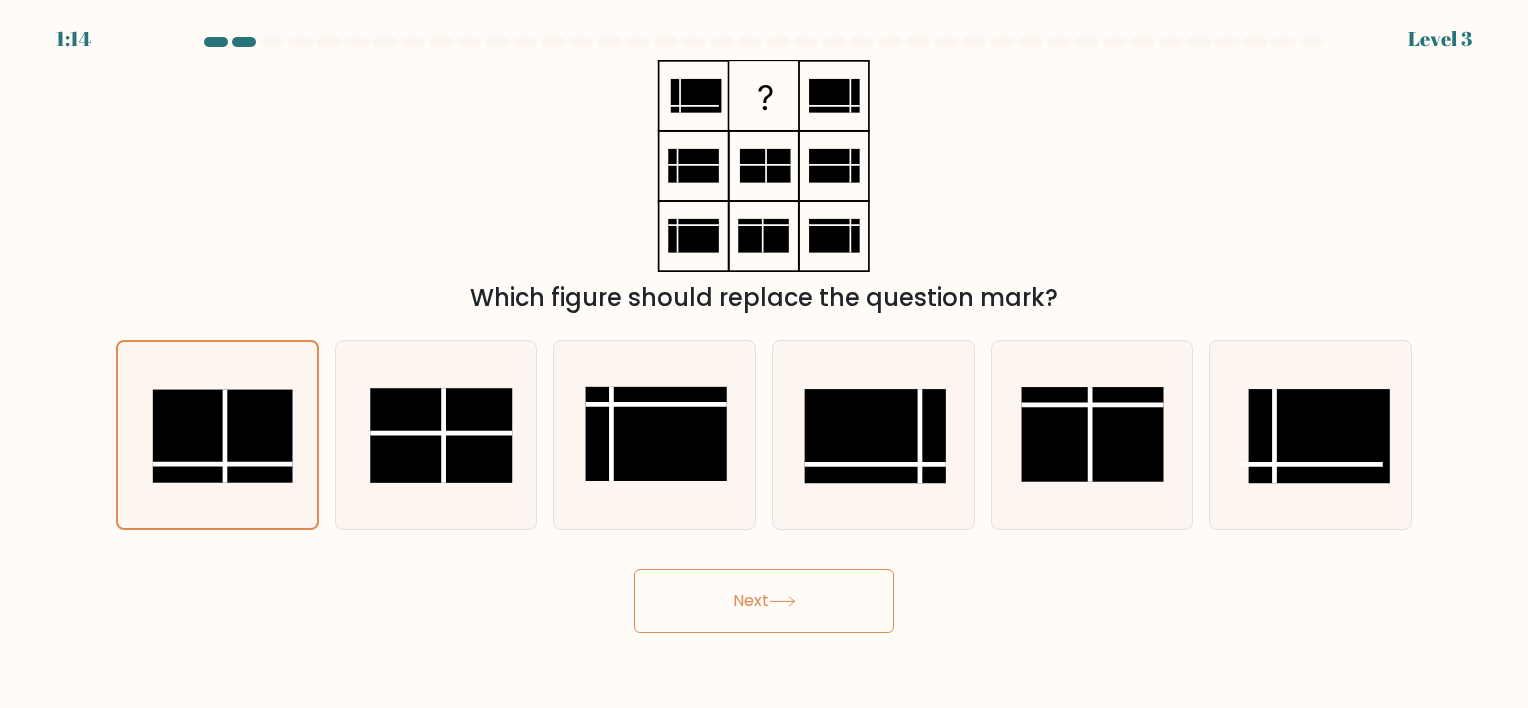 click on "Next" at bounding box center [764, 601] 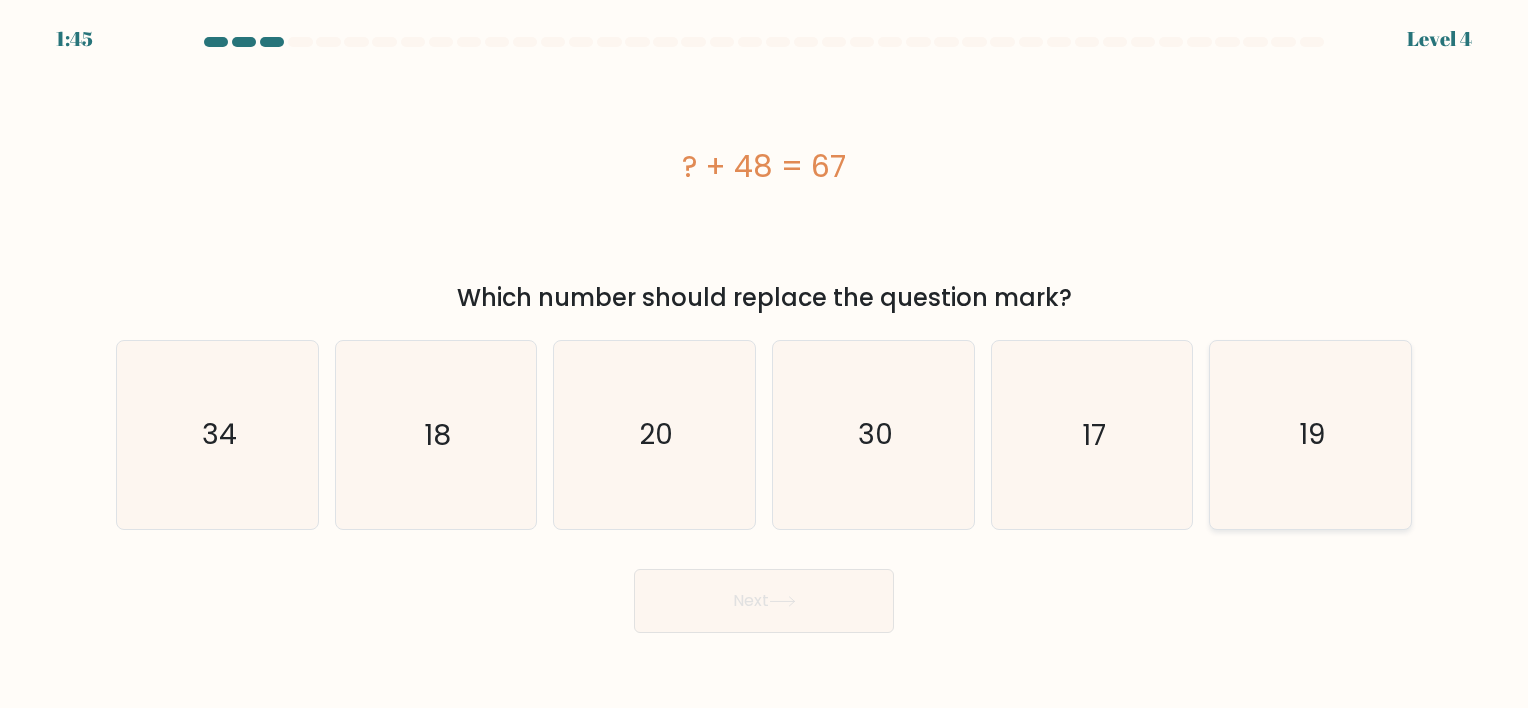 click on "19" 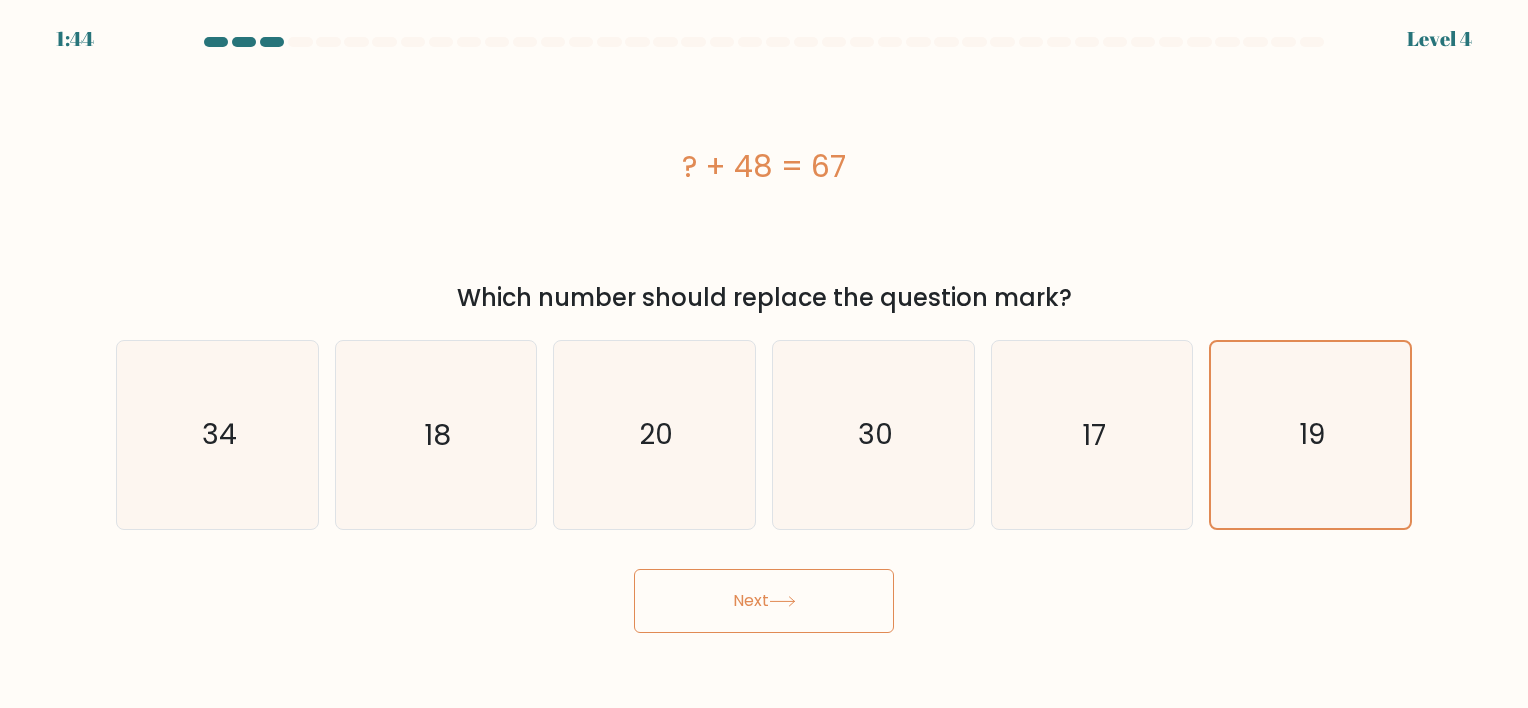 click on "Next" at bounding box center [764, 601] 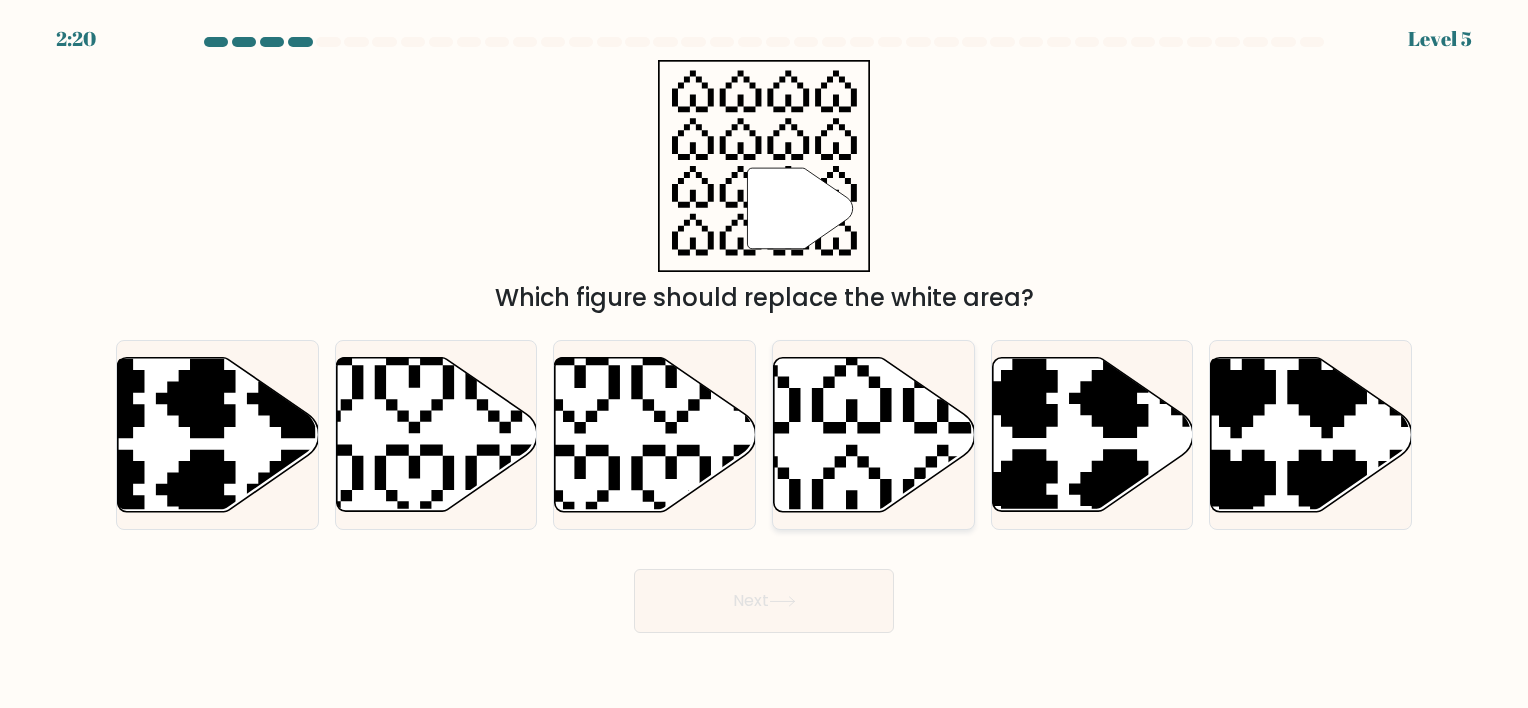 click 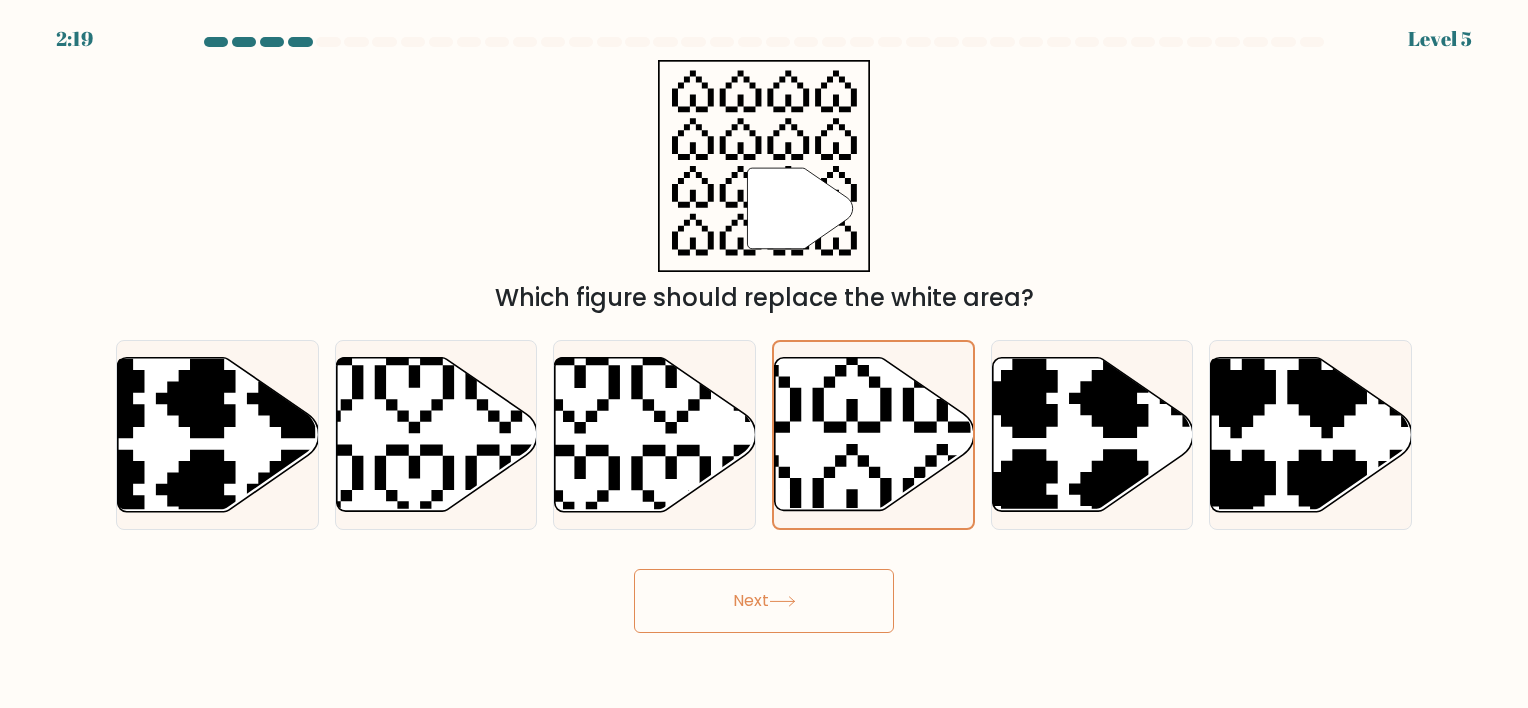 click on "Next" at bounding box center [764, 601] 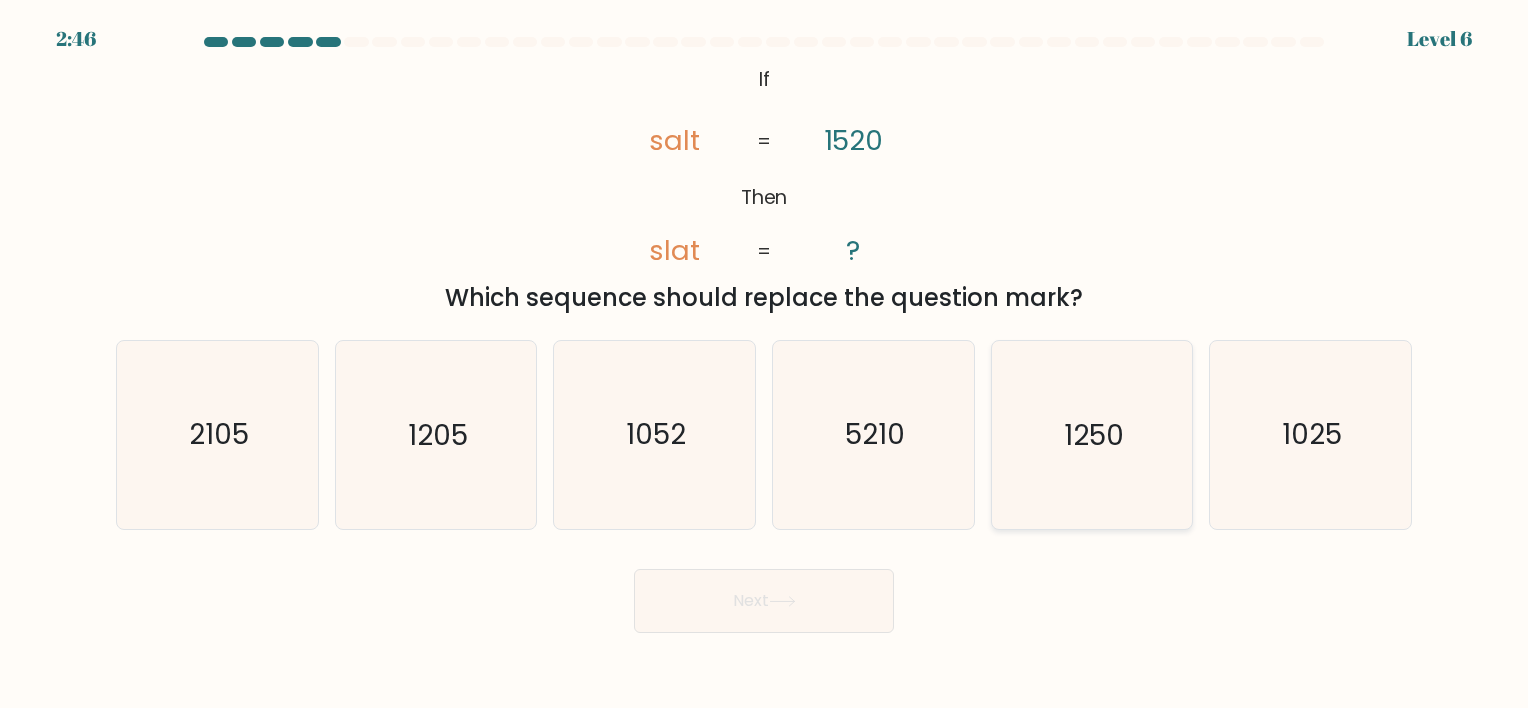 click on "1250" 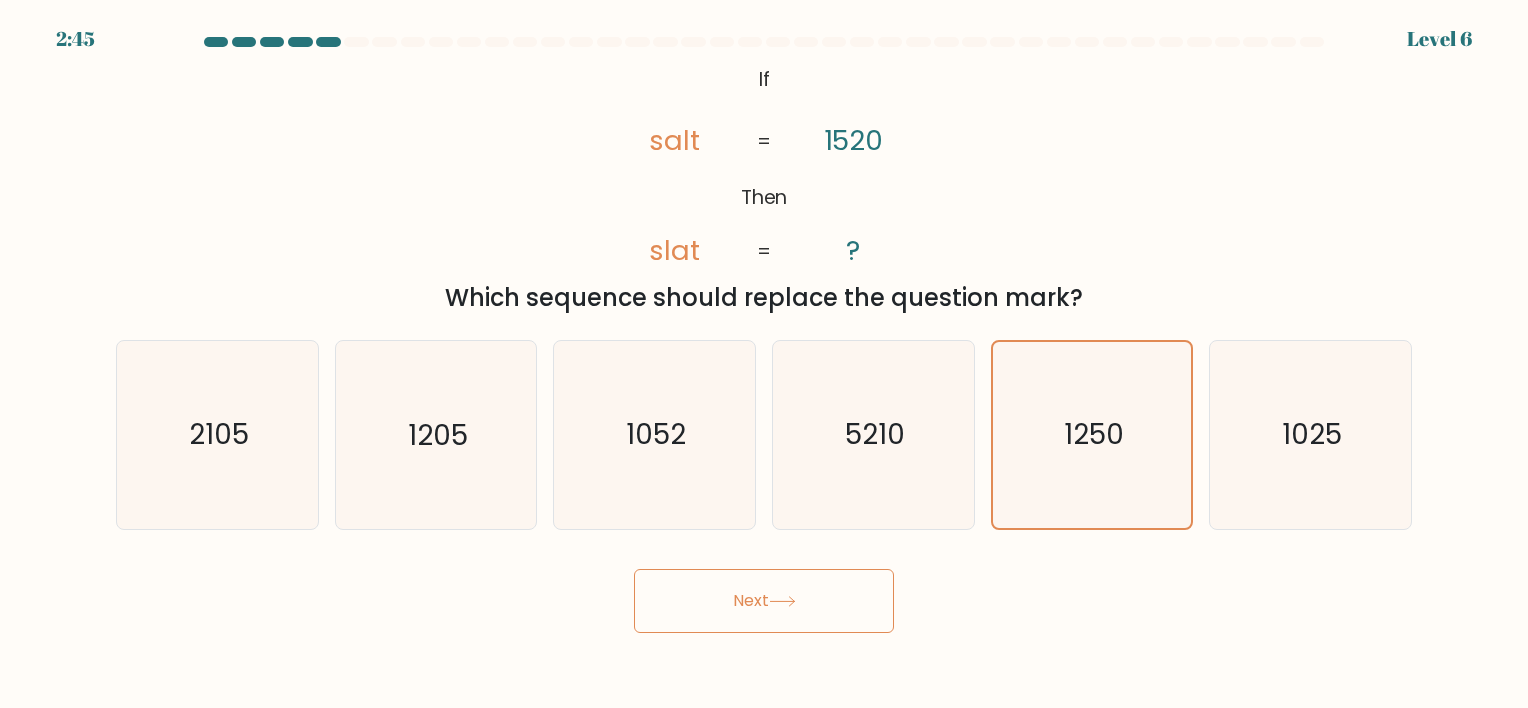 click on "Next" at bounding box center [764, 601] 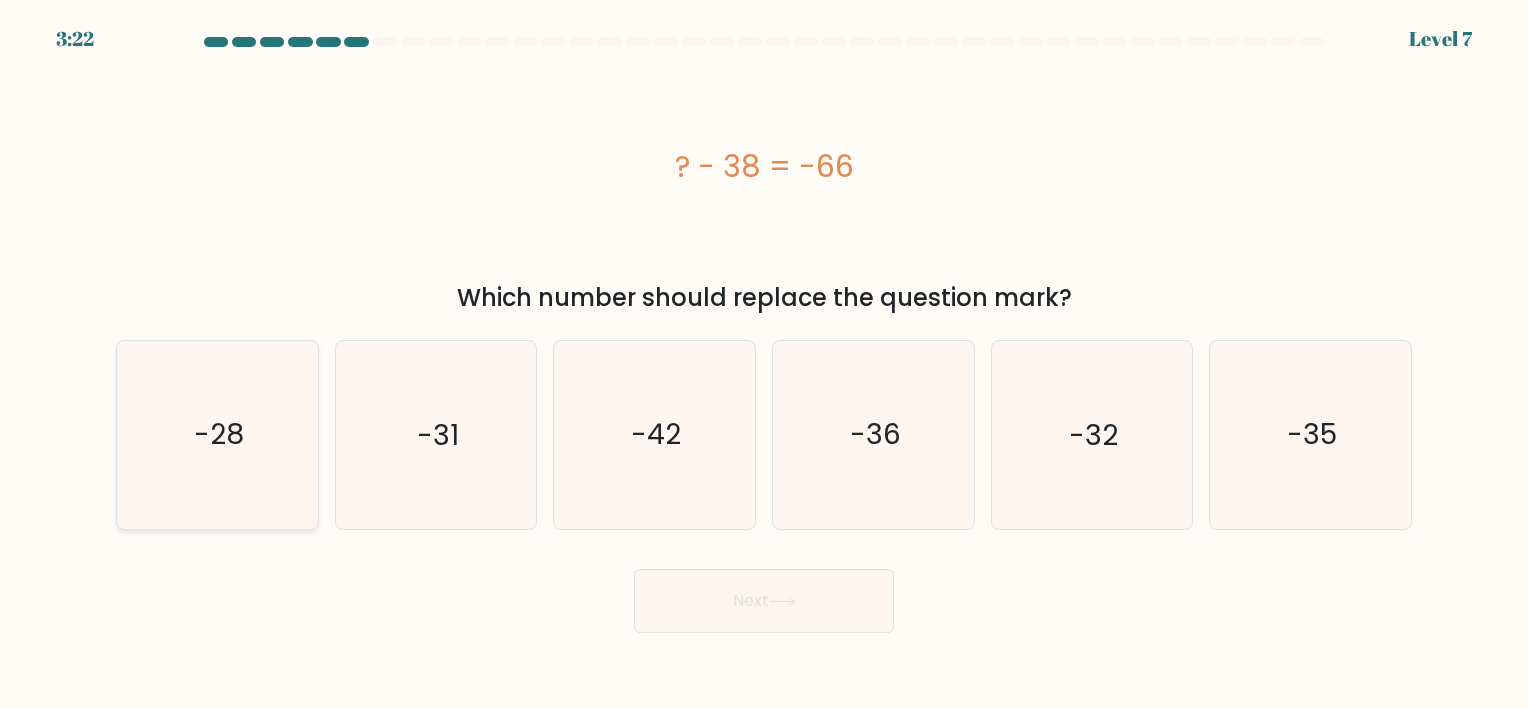 click on "-28" 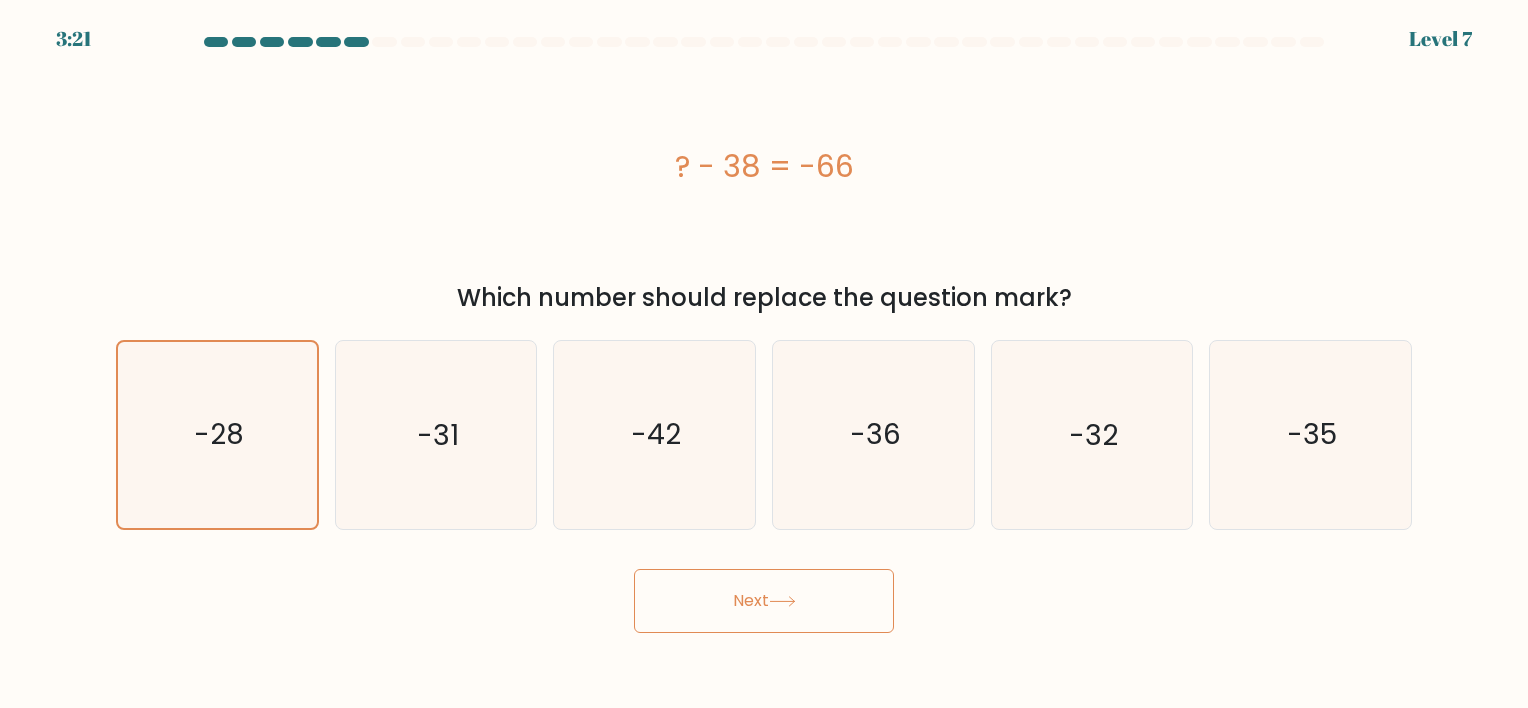 click on "Next" at bounding box center (764, 601) 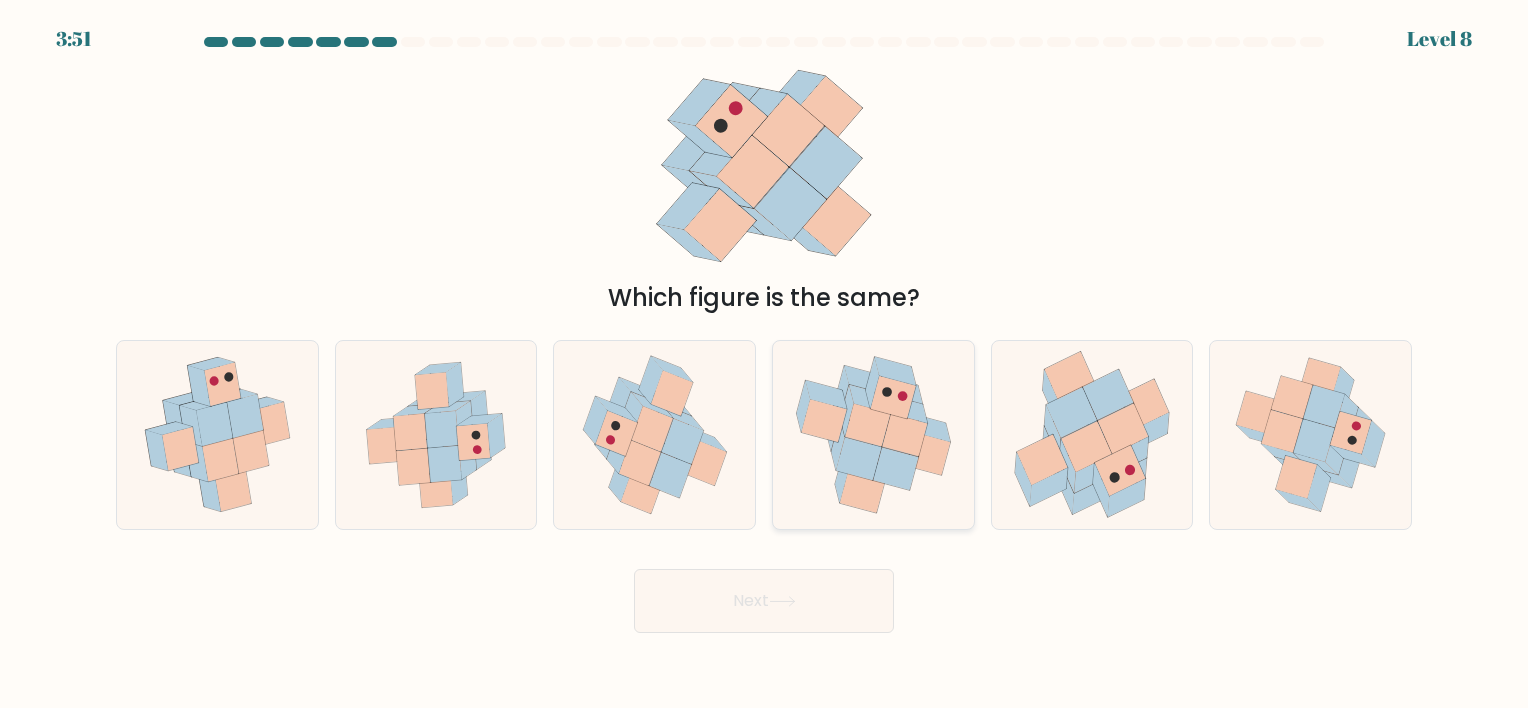 click 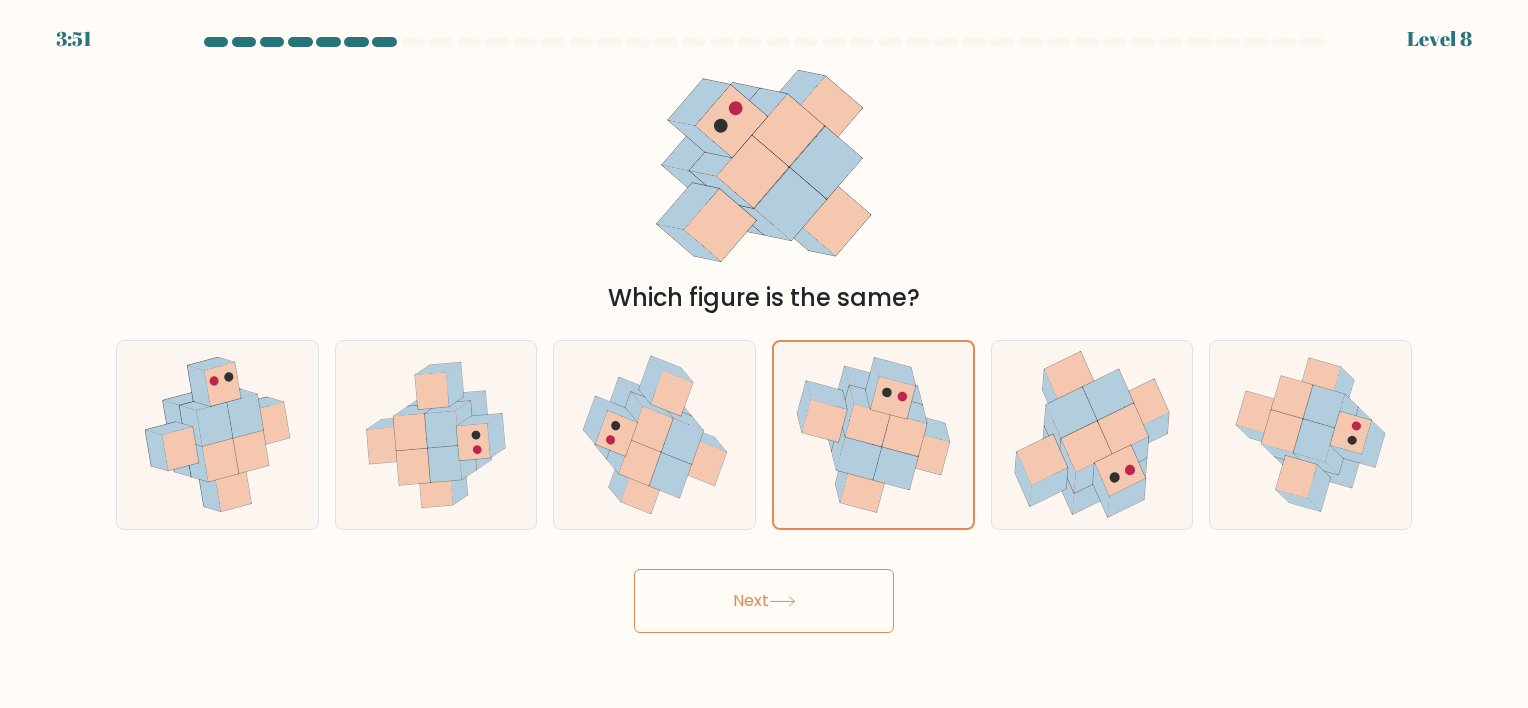 click on "Next" at bounding box center (764, 601) 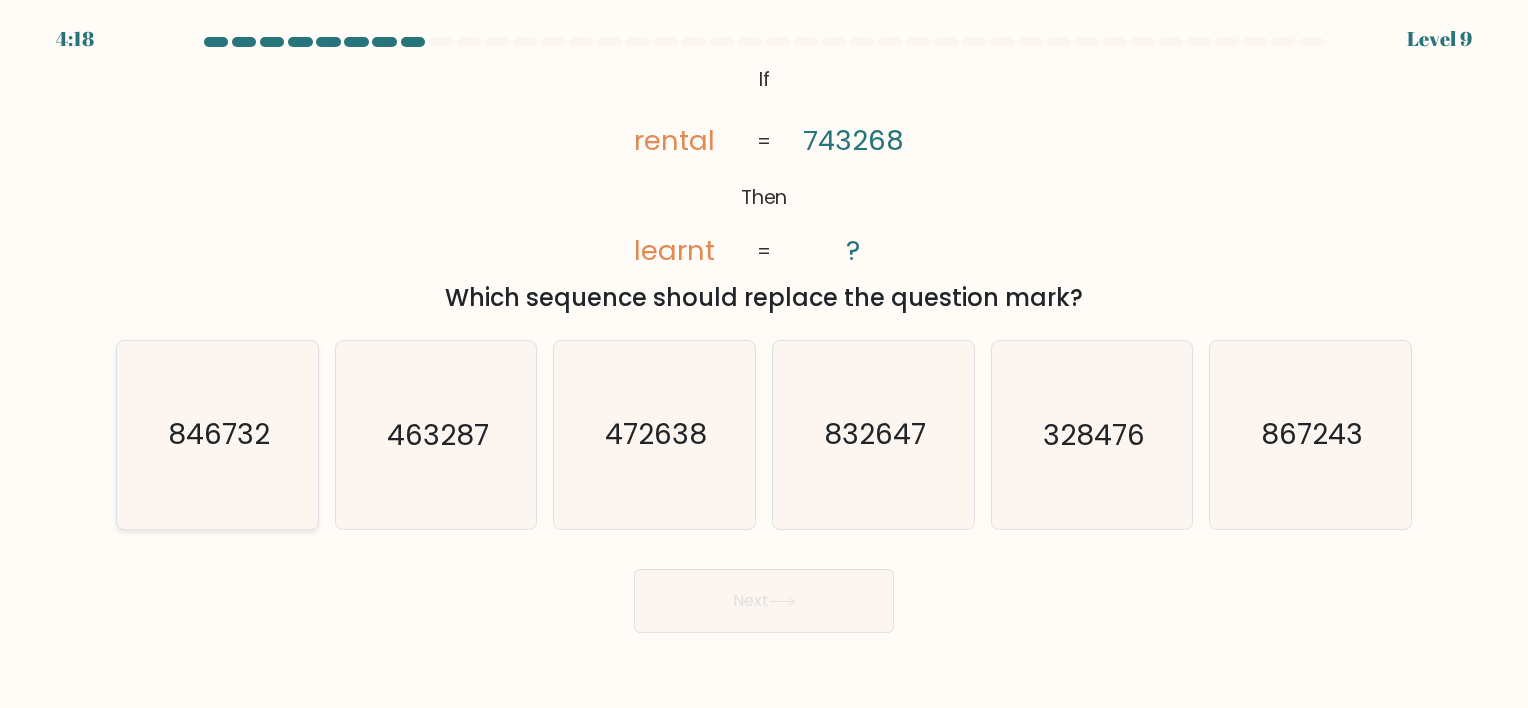 click on "846732" 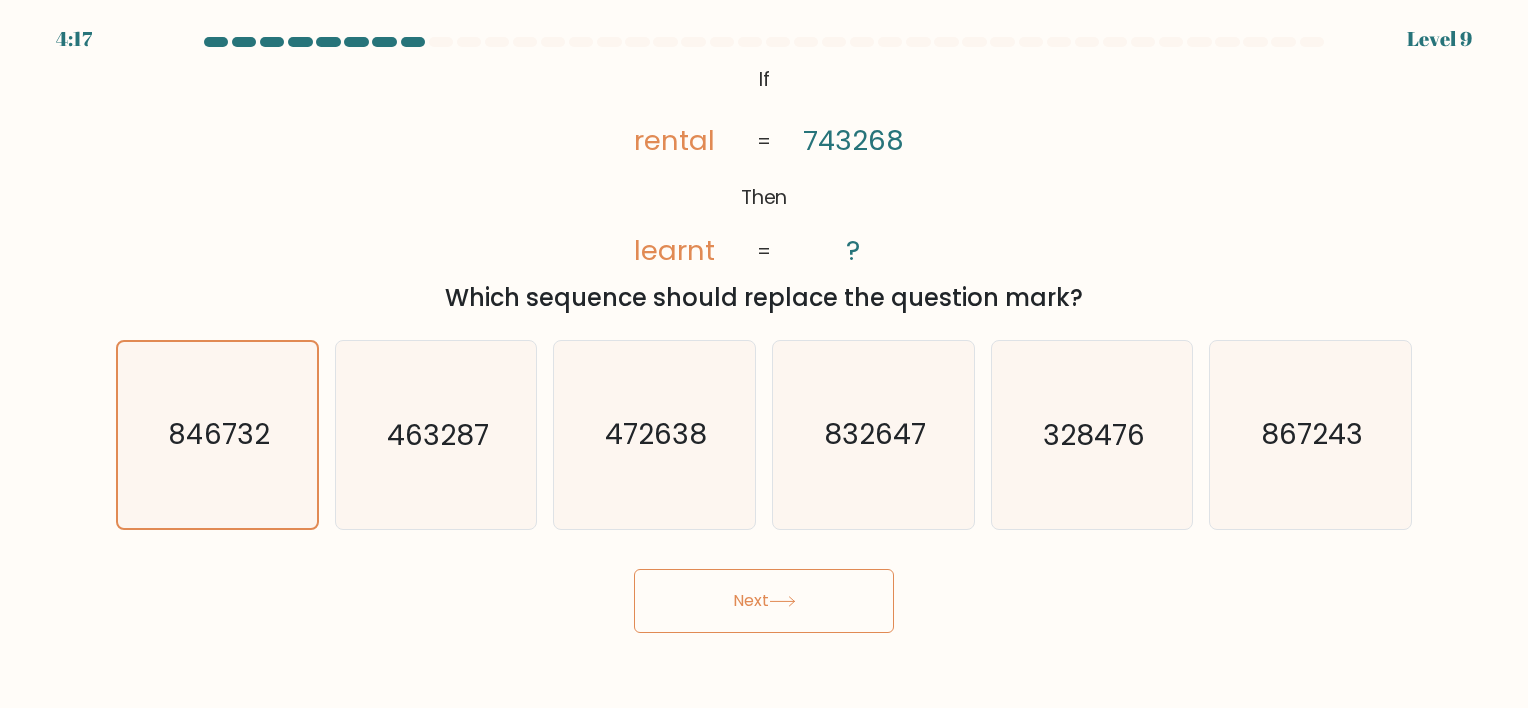 click on "Next" at bounding box center [764, 601] 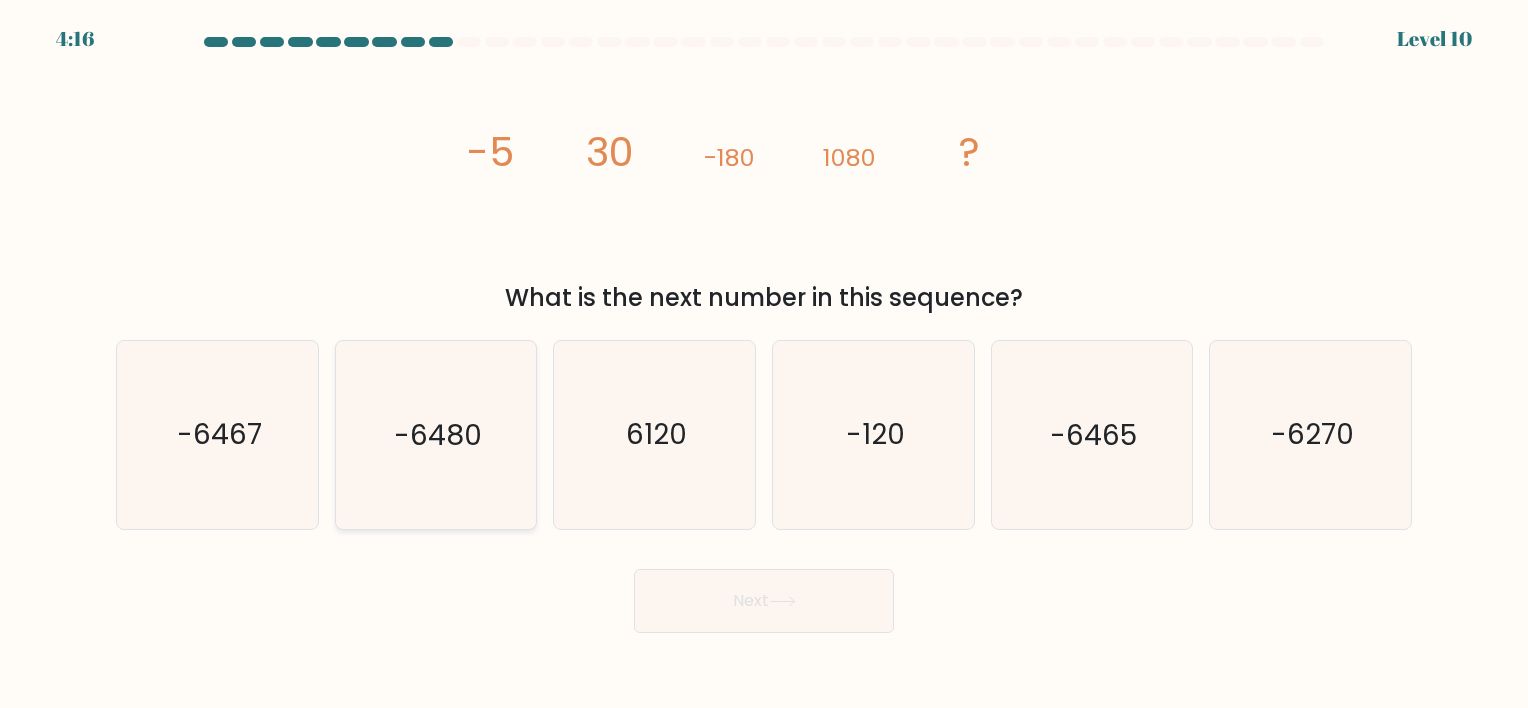 click on "-6480" 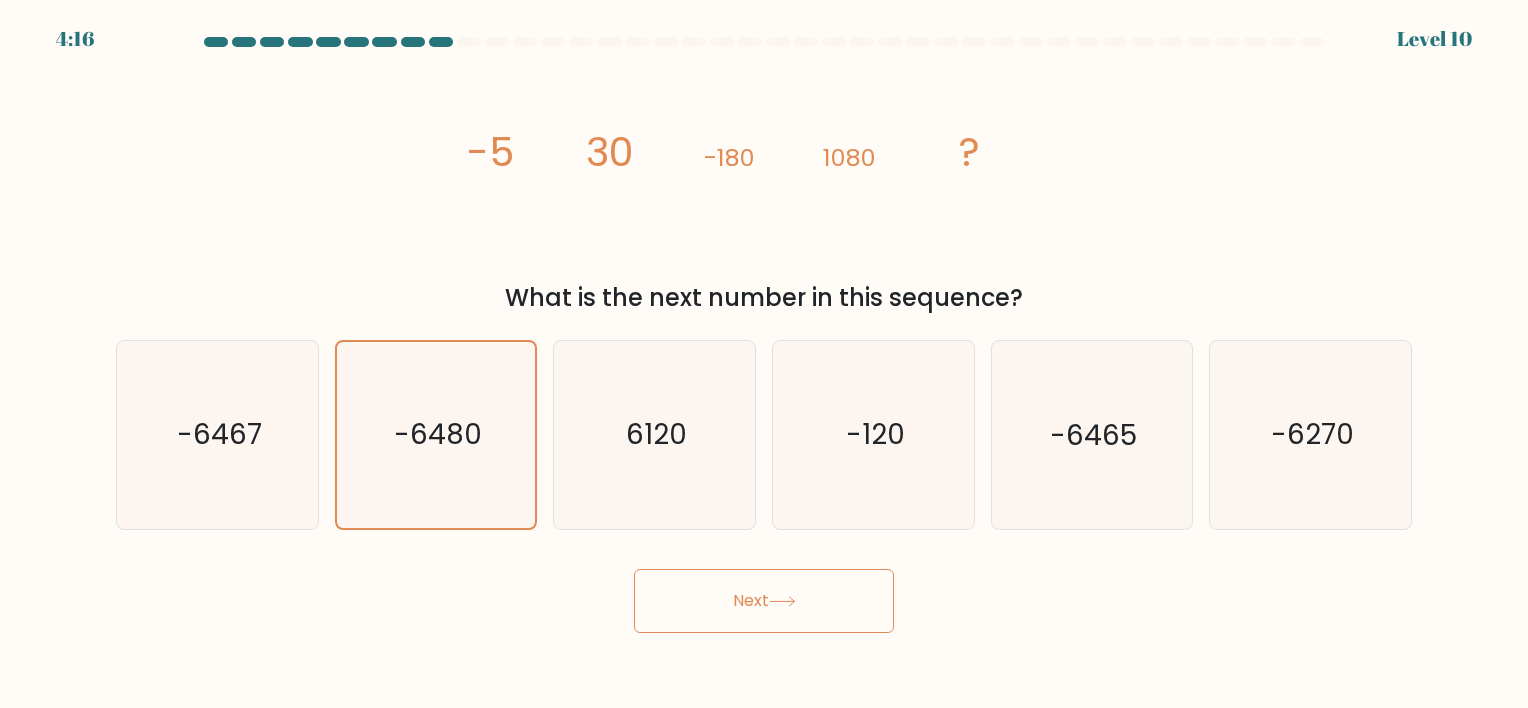 click on "Next" at bounding box center [764, 601] 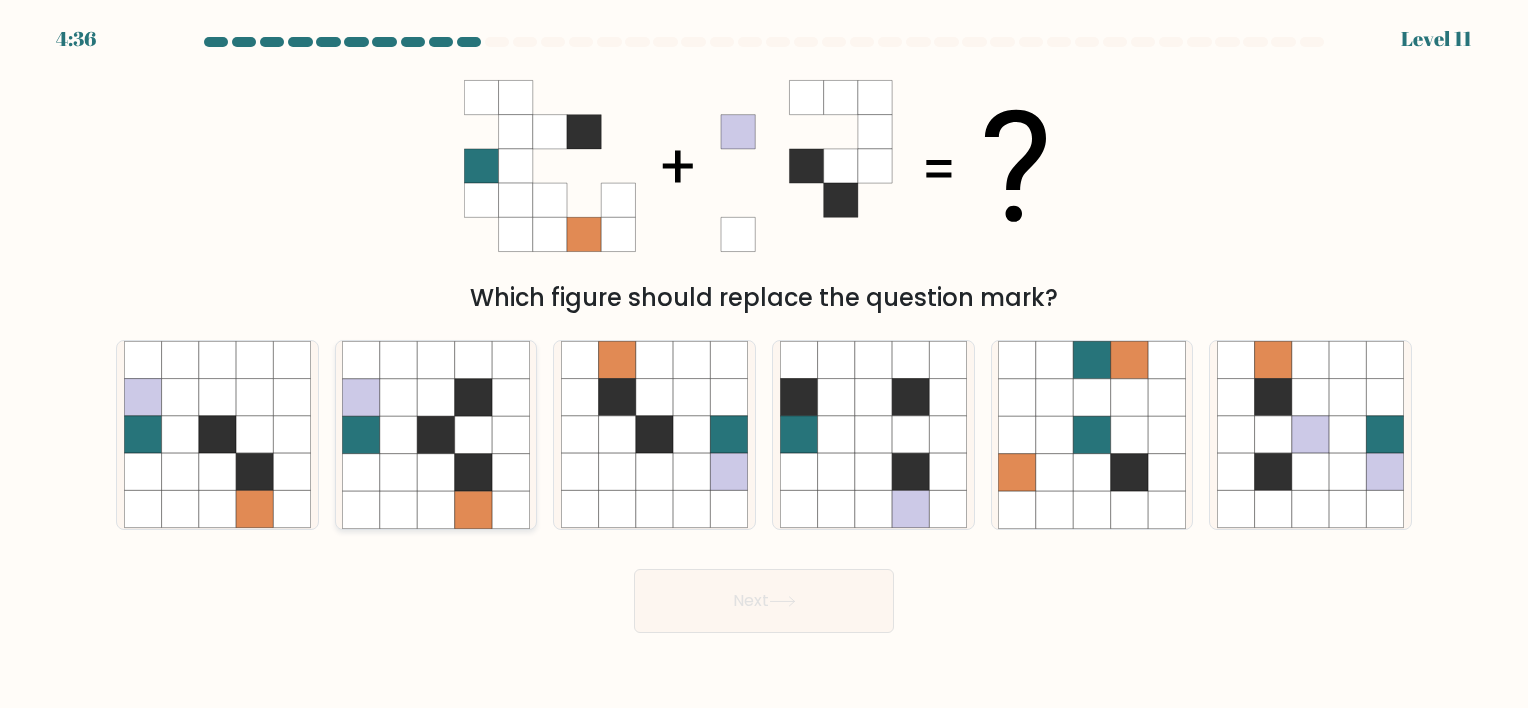 click 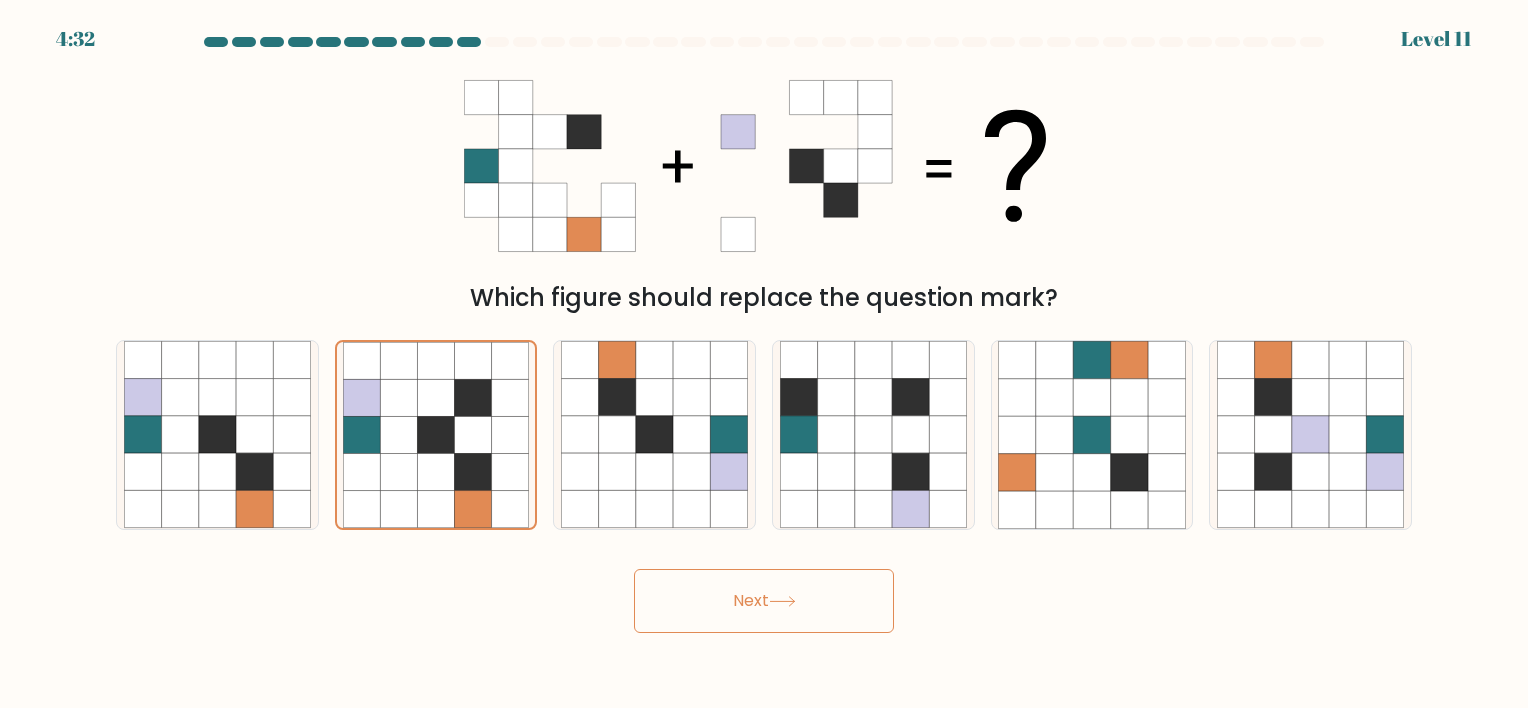 click on "Next" at bounding box center [764, 601] 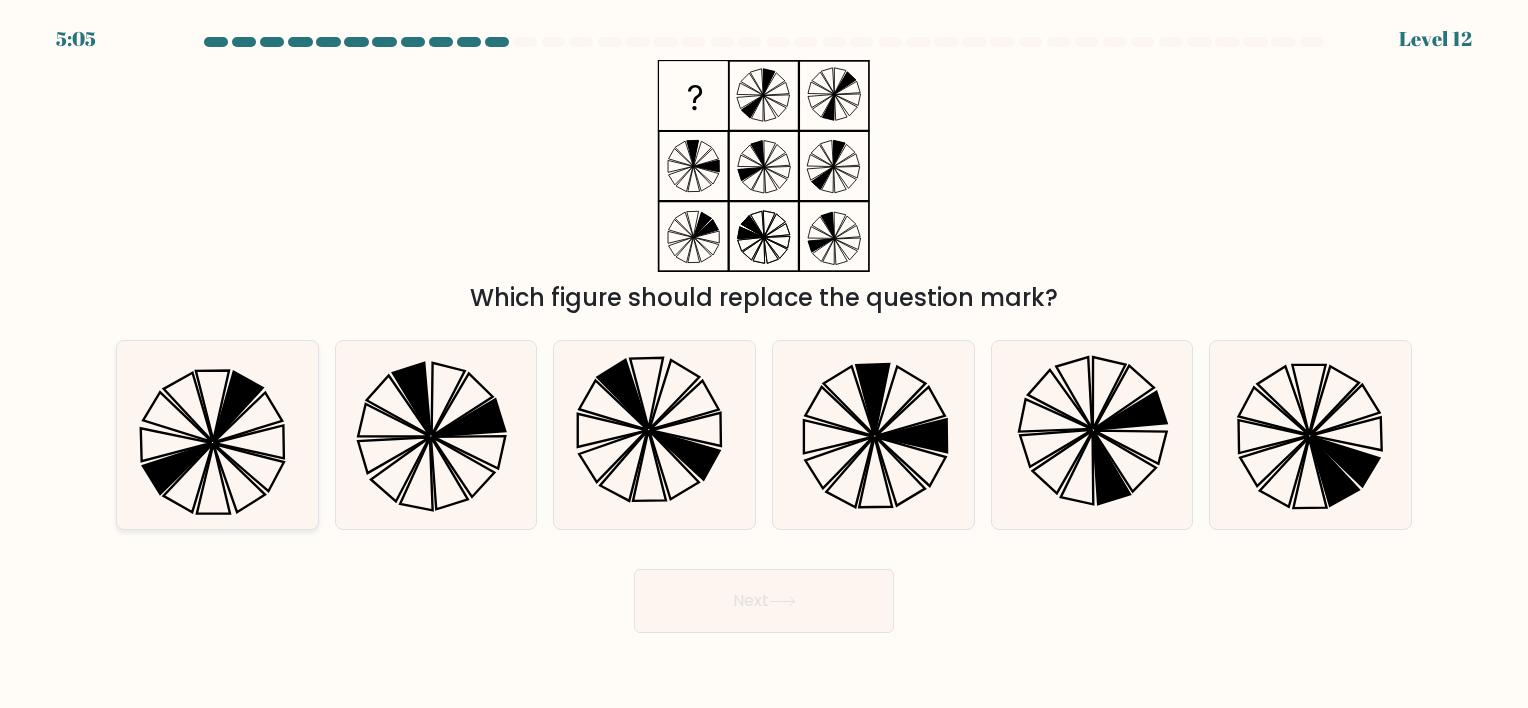 click 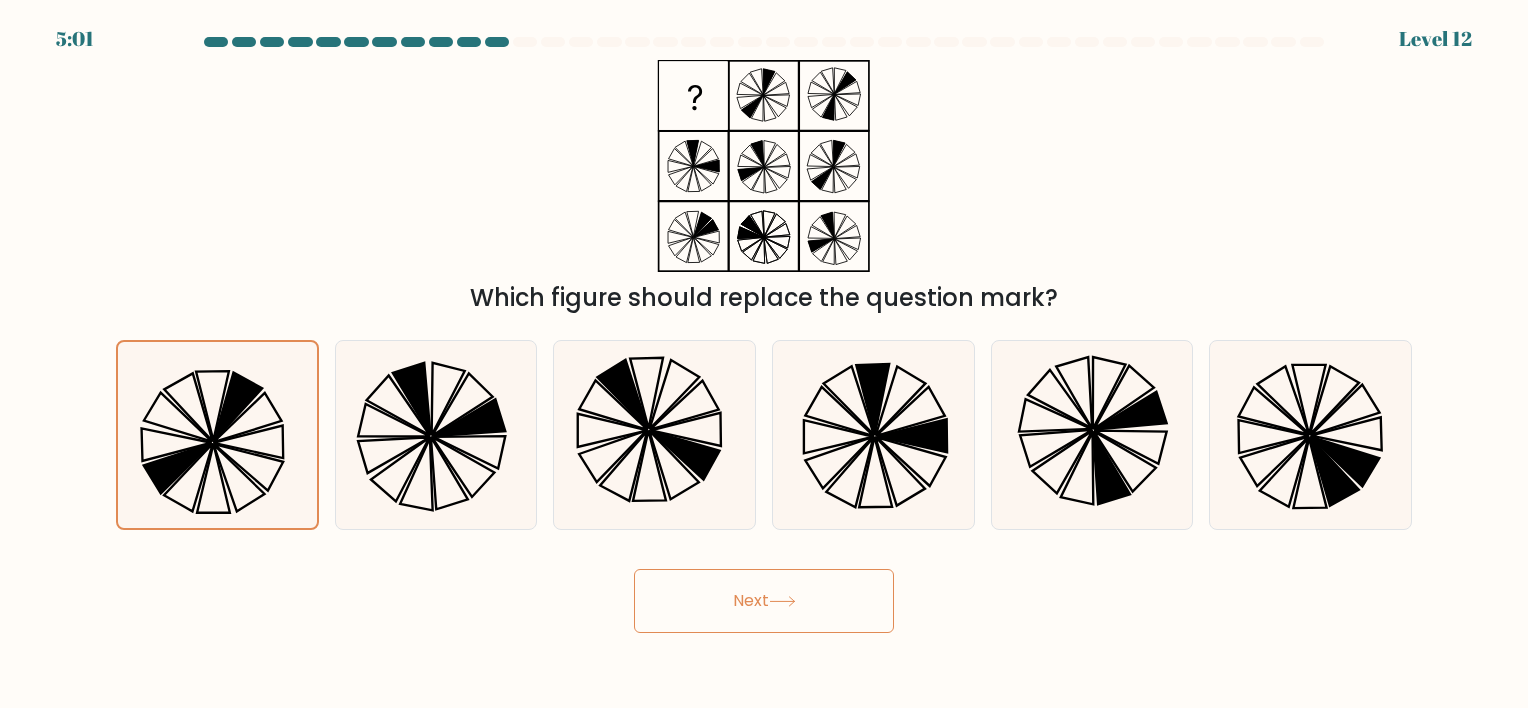 click on "Next" at bounding box center [764, 601] 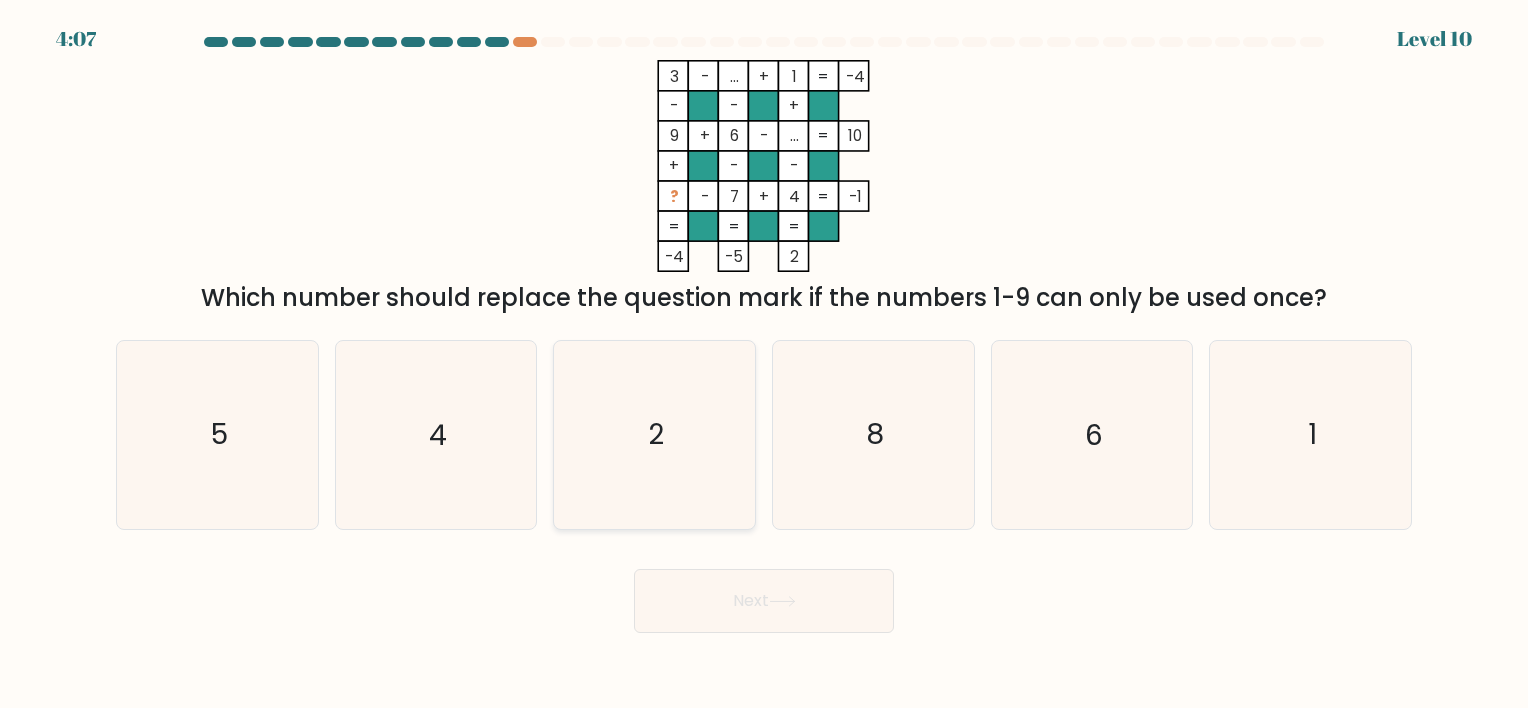 click on "2" 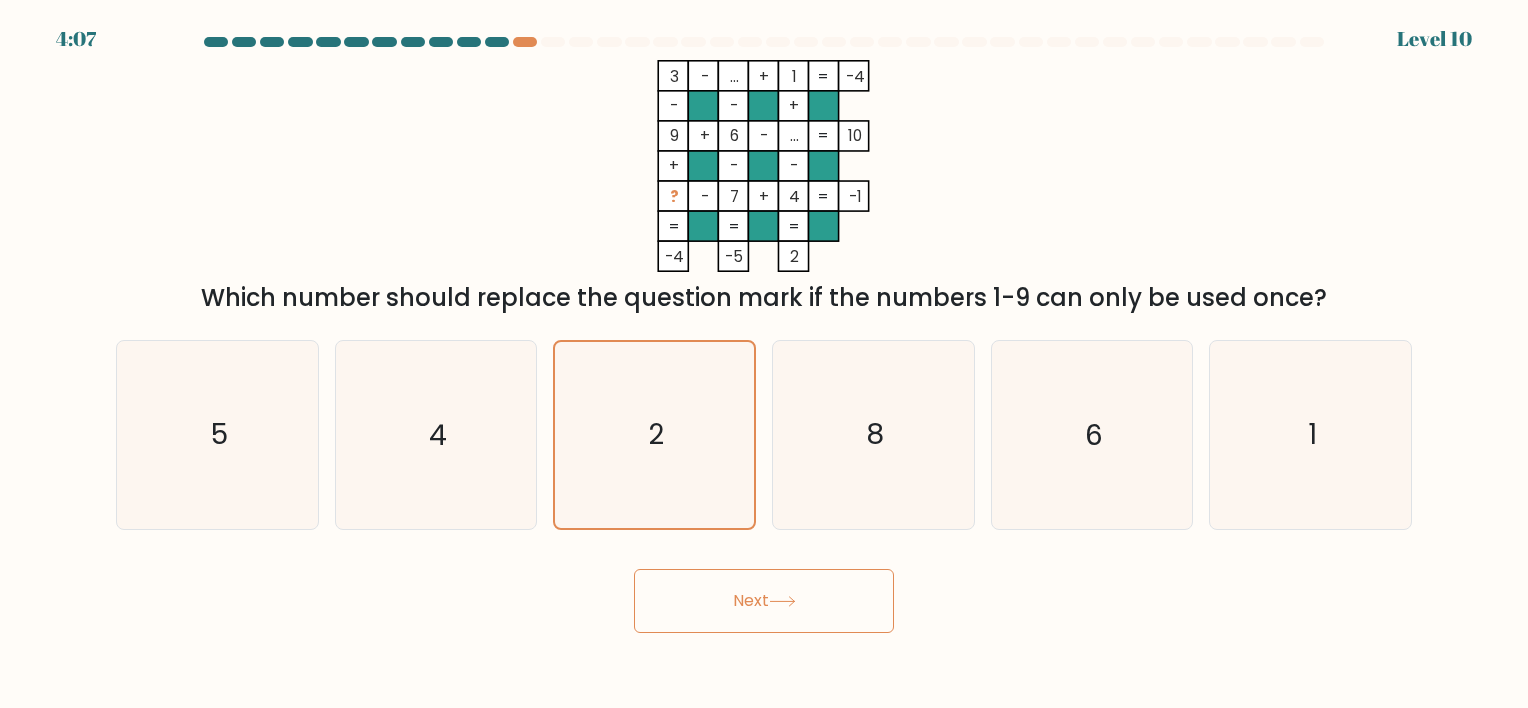 click on "Next" at bounding box center [764, 601] 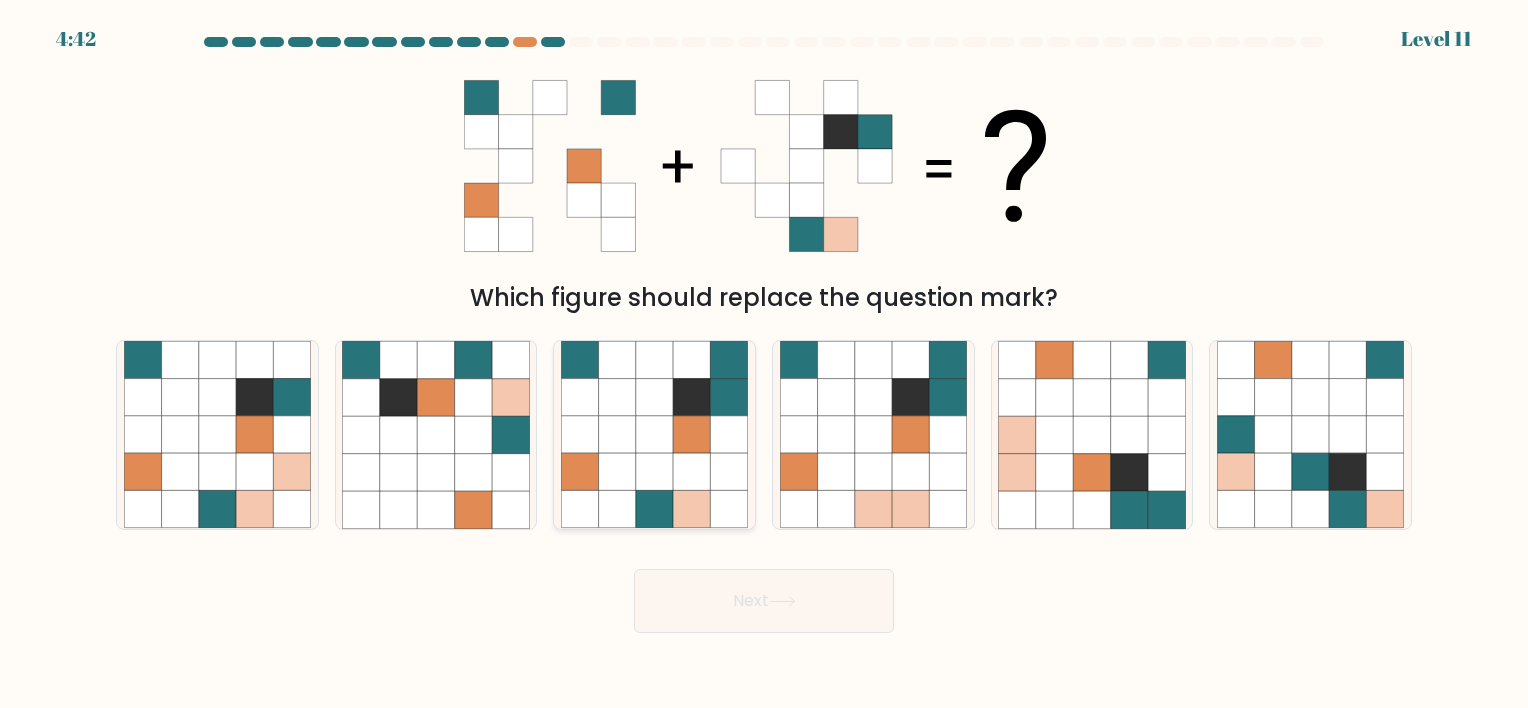 click 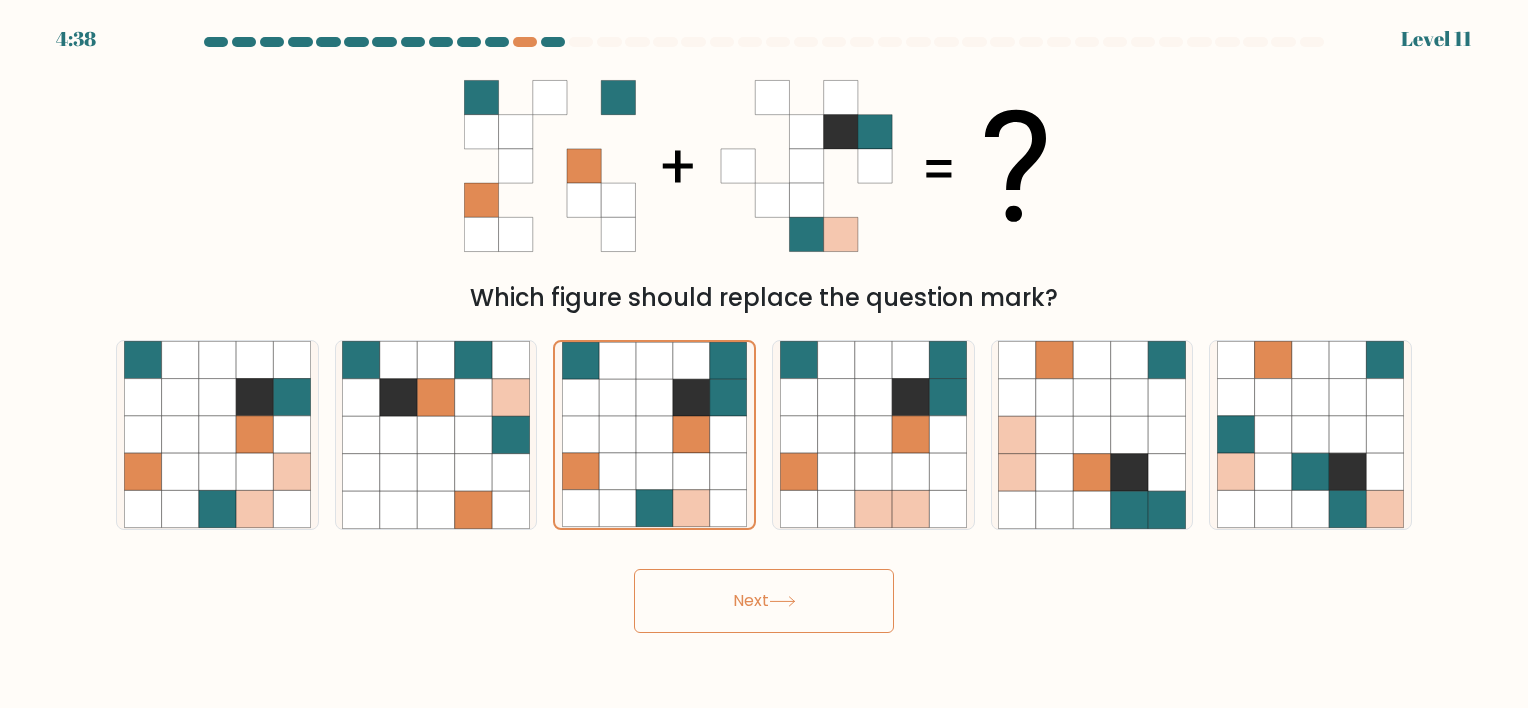 click on "Next" at bounding box center (764, 601) 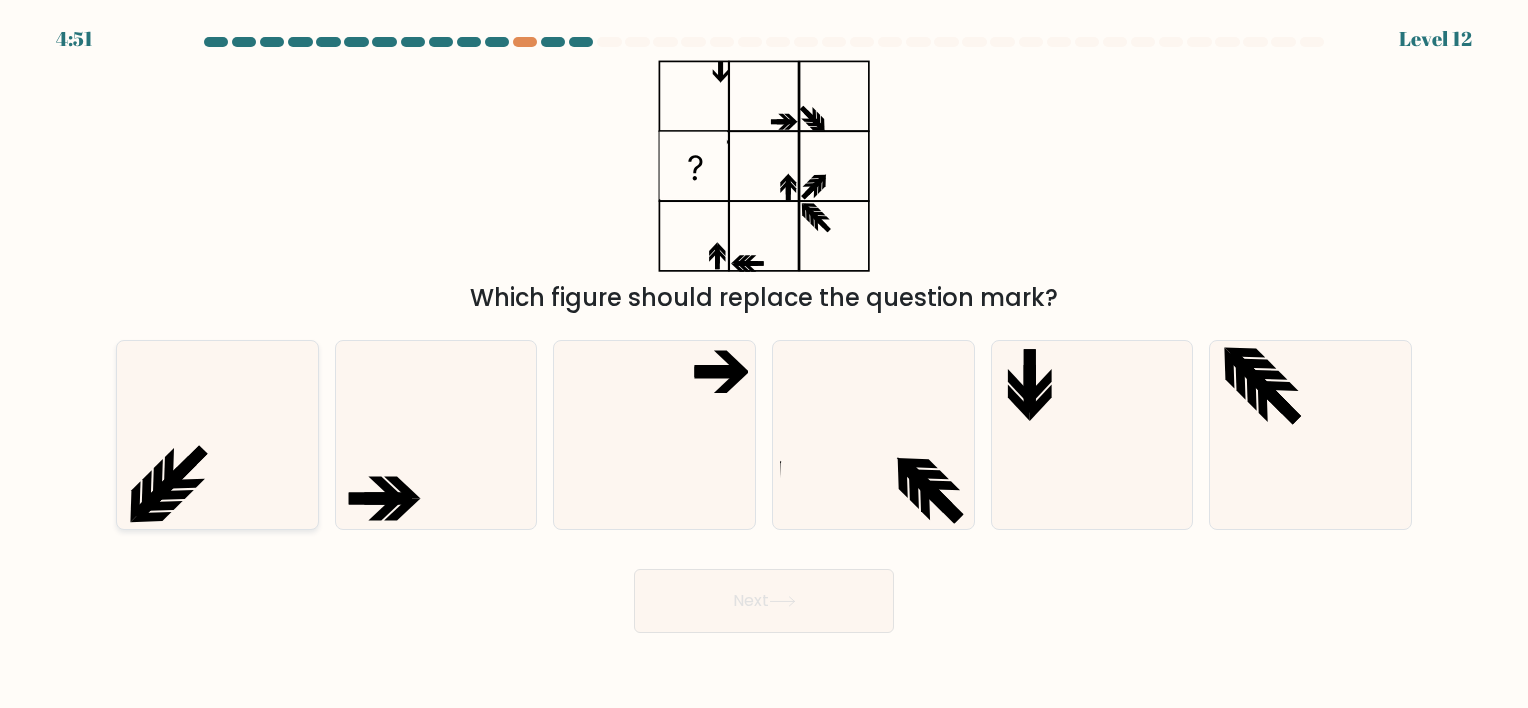 click 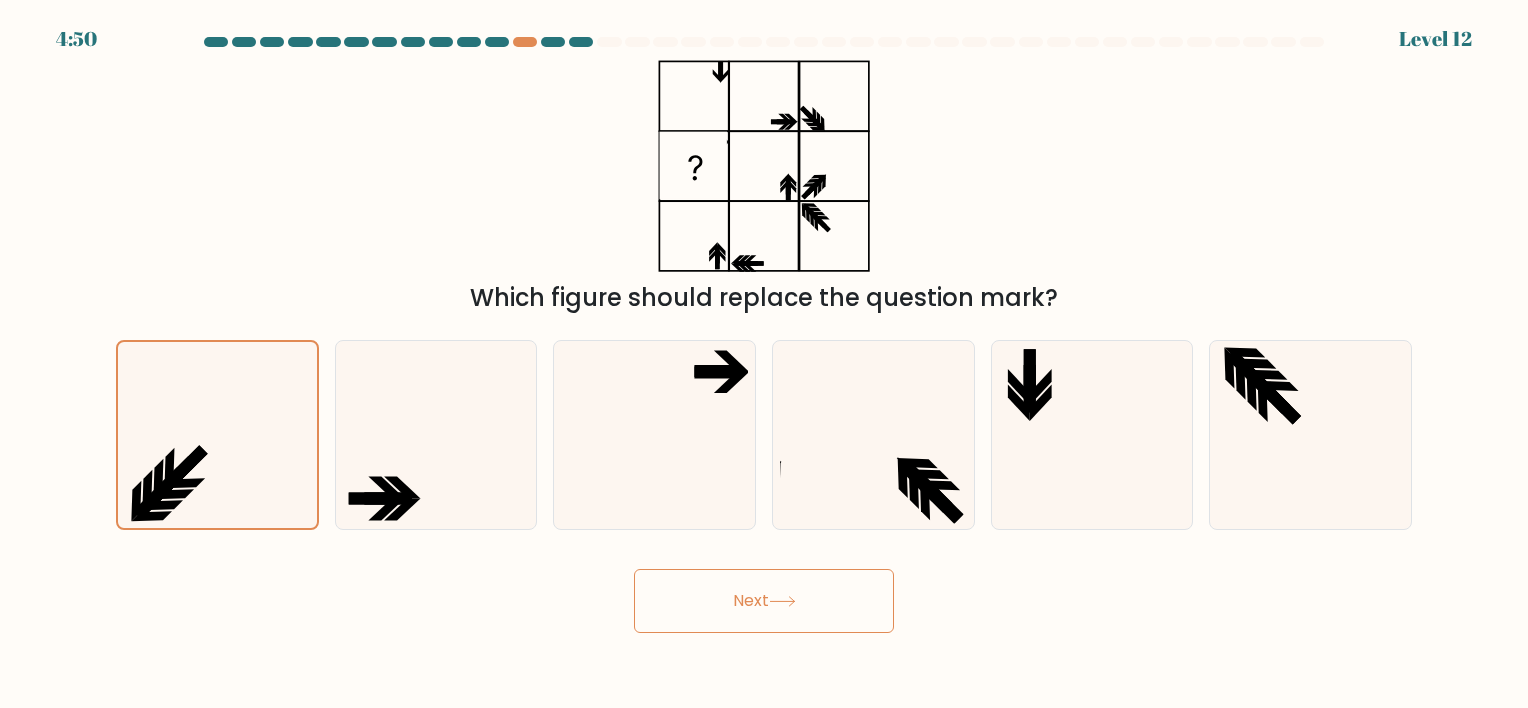 click on "Next" at bounding box center [764, 601] 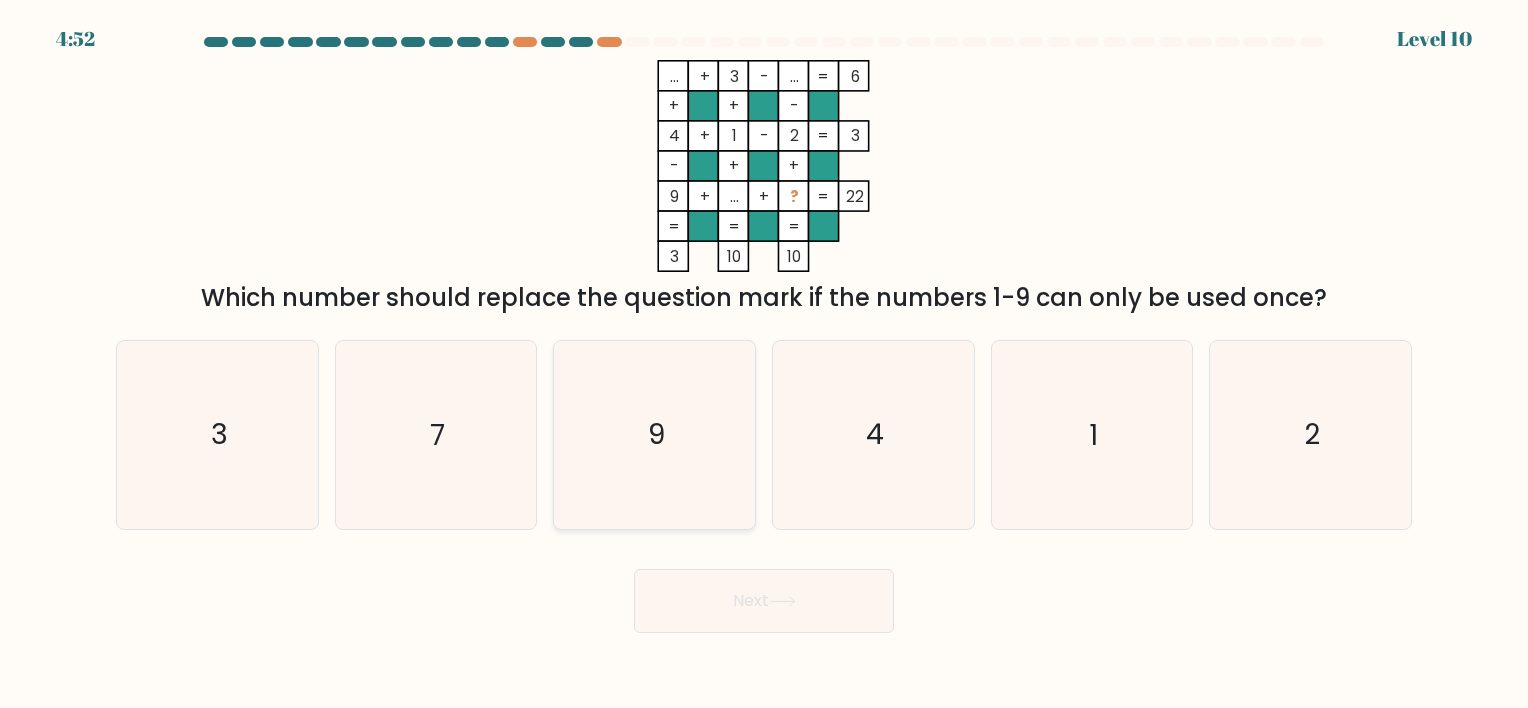 click on "9" 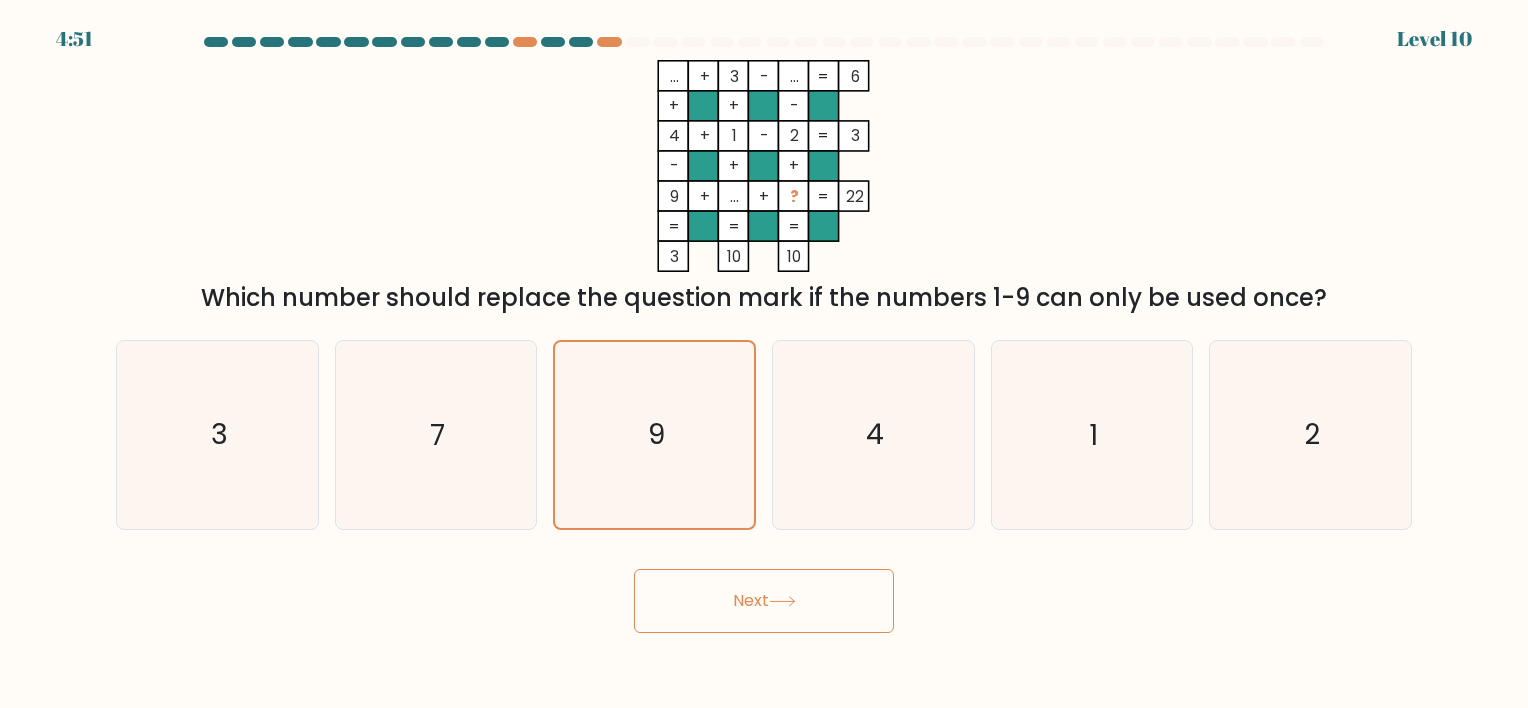 click 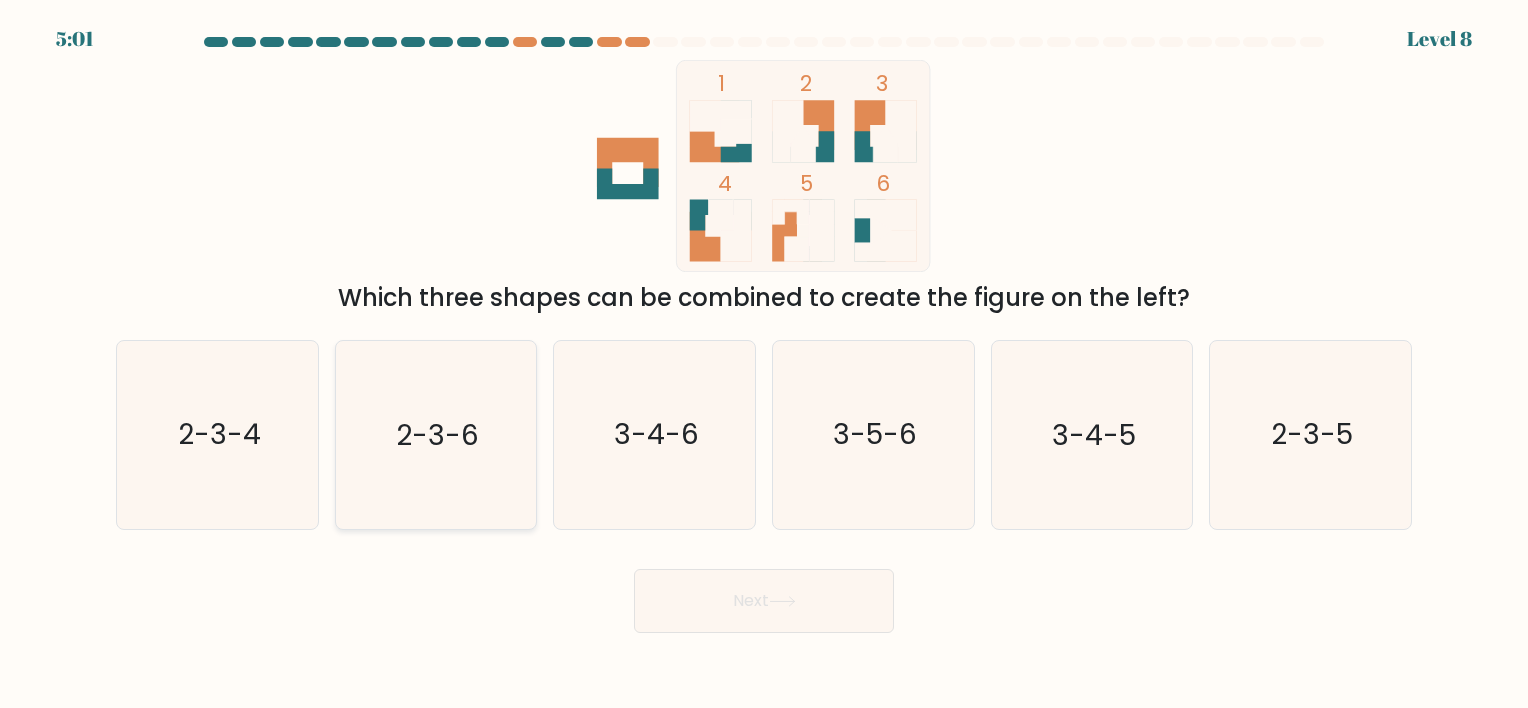 click on "2-3-6" 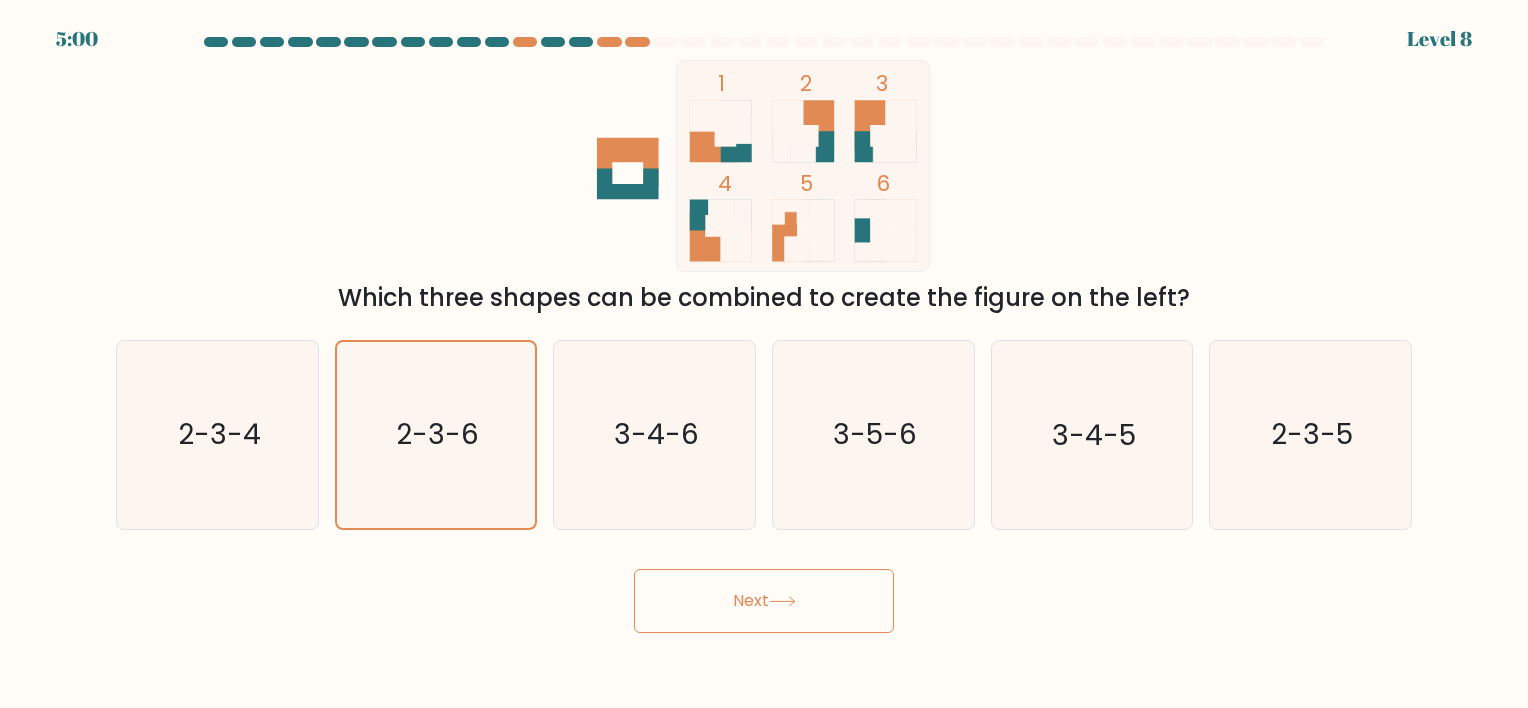 click on "Next" at bounding box center [764, 601] 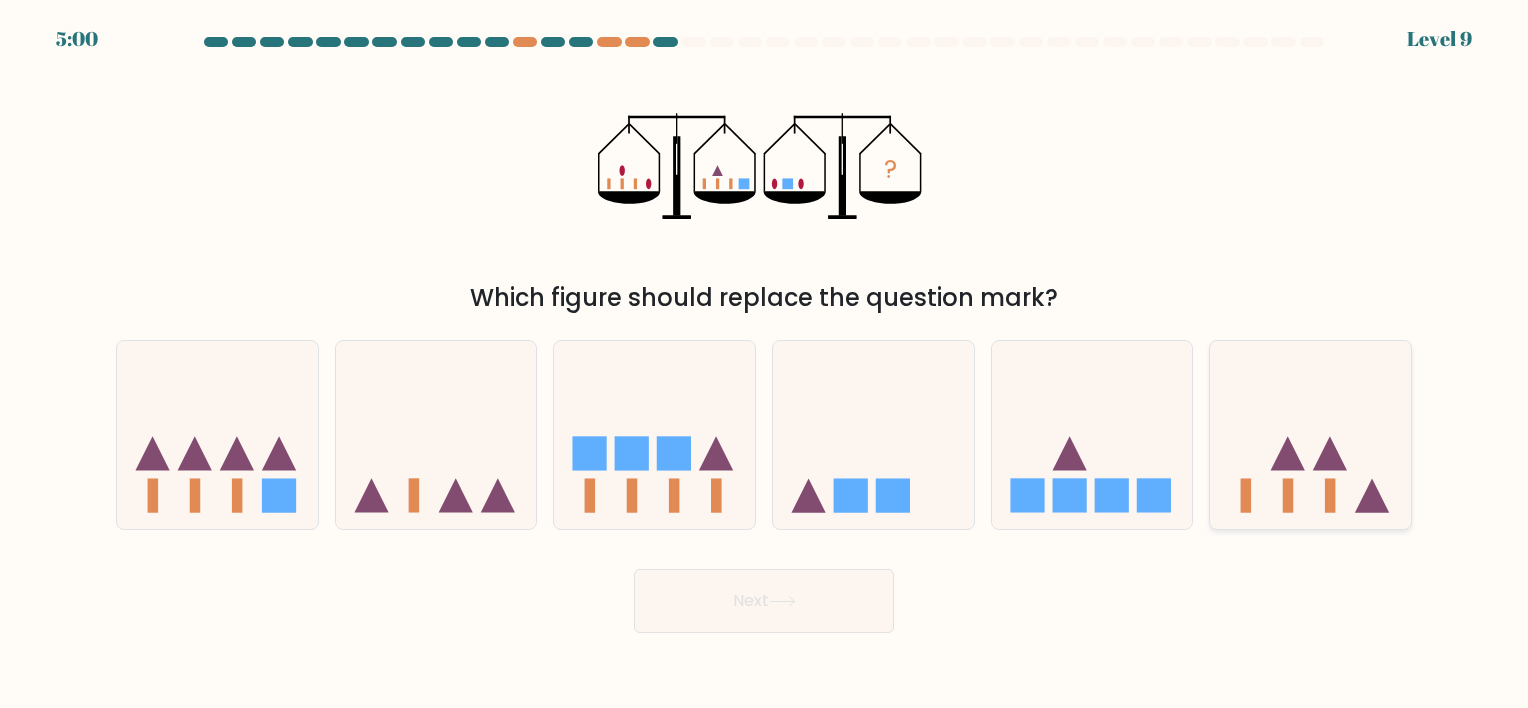 click 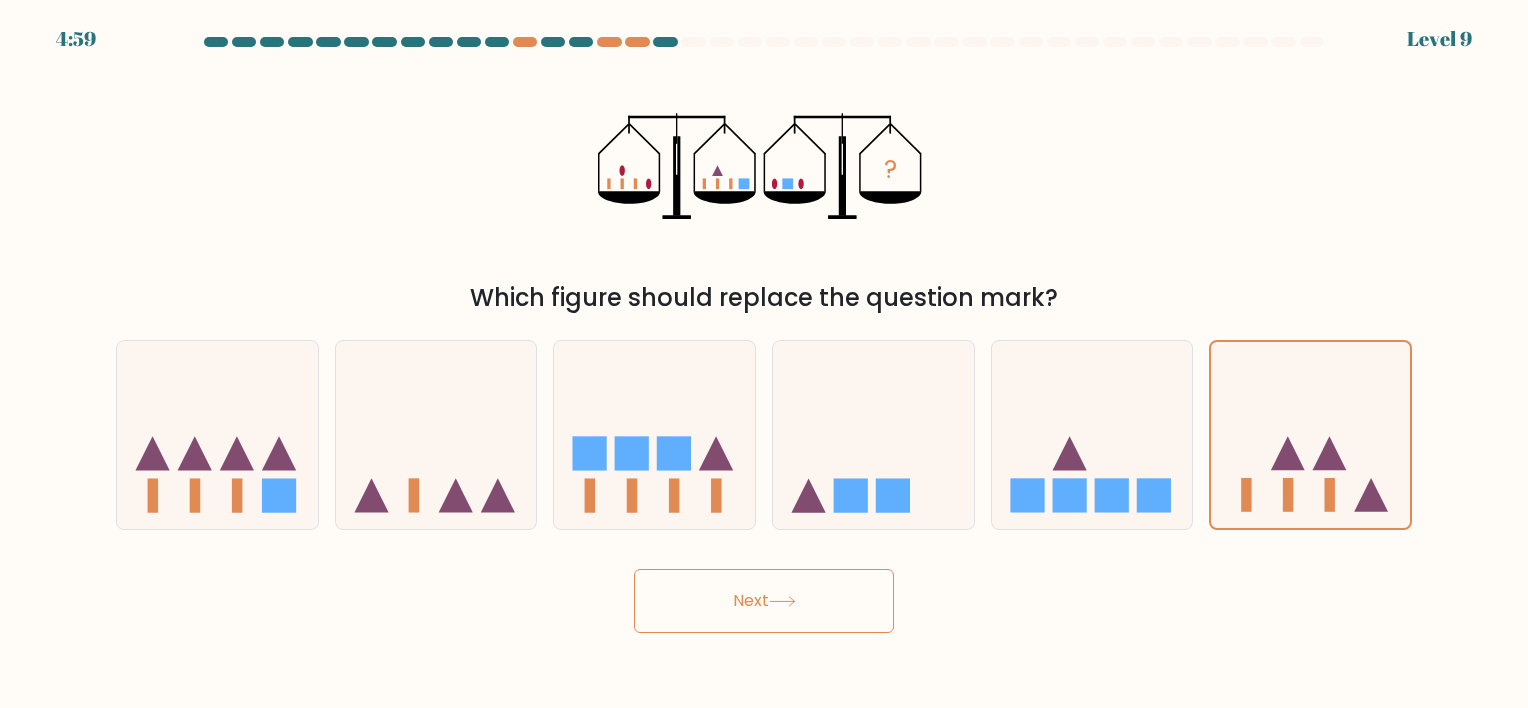 click on "Next" at bounding box center [764, 601] 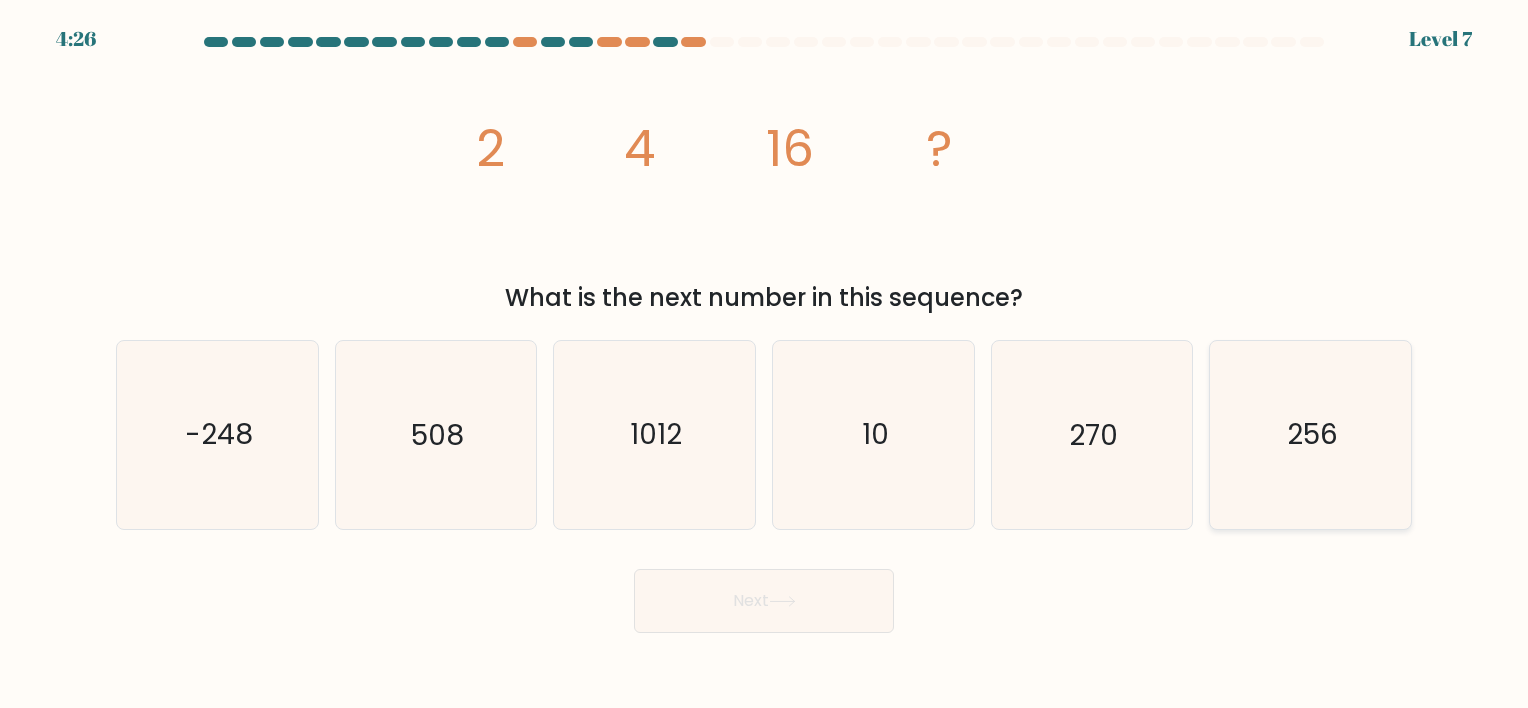 click on "256" 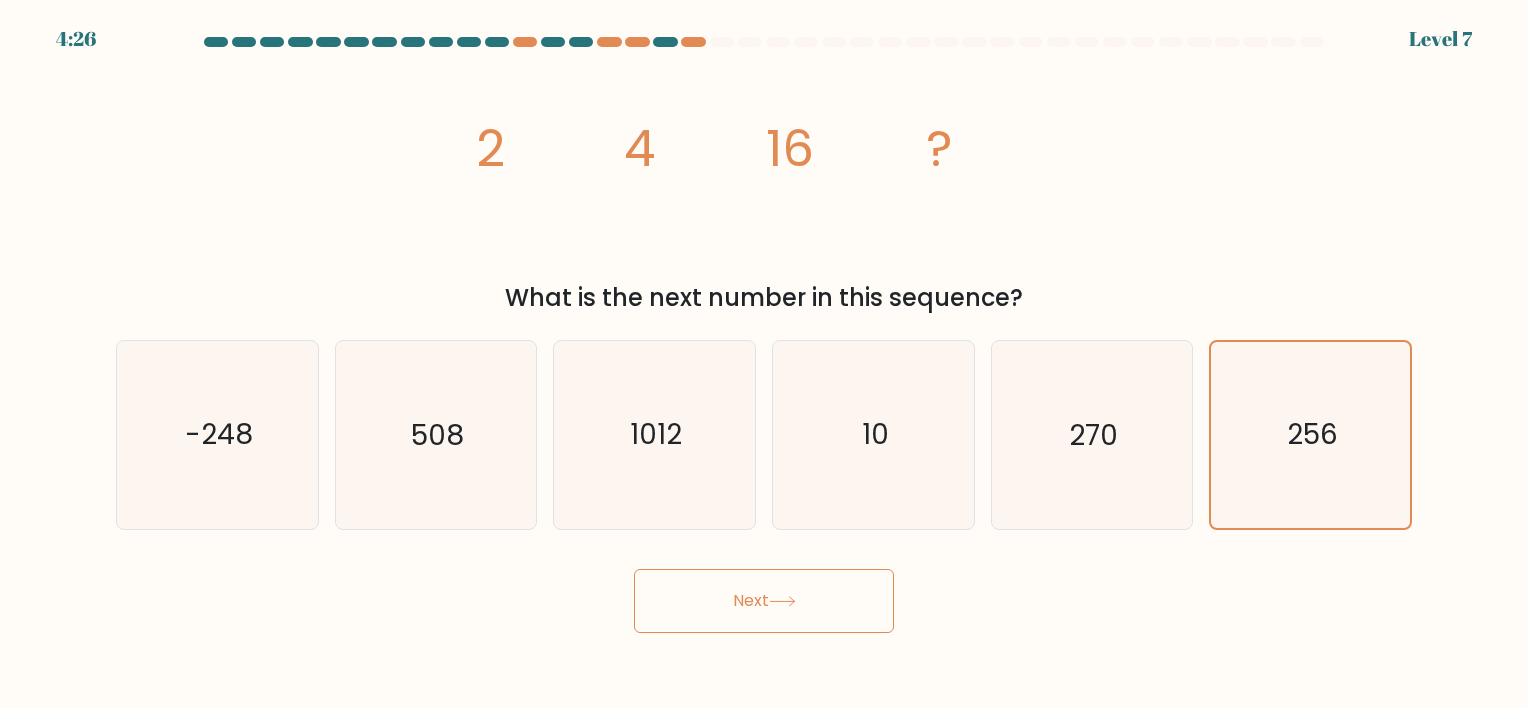 click on "Next" at bounding box center (764, 601) 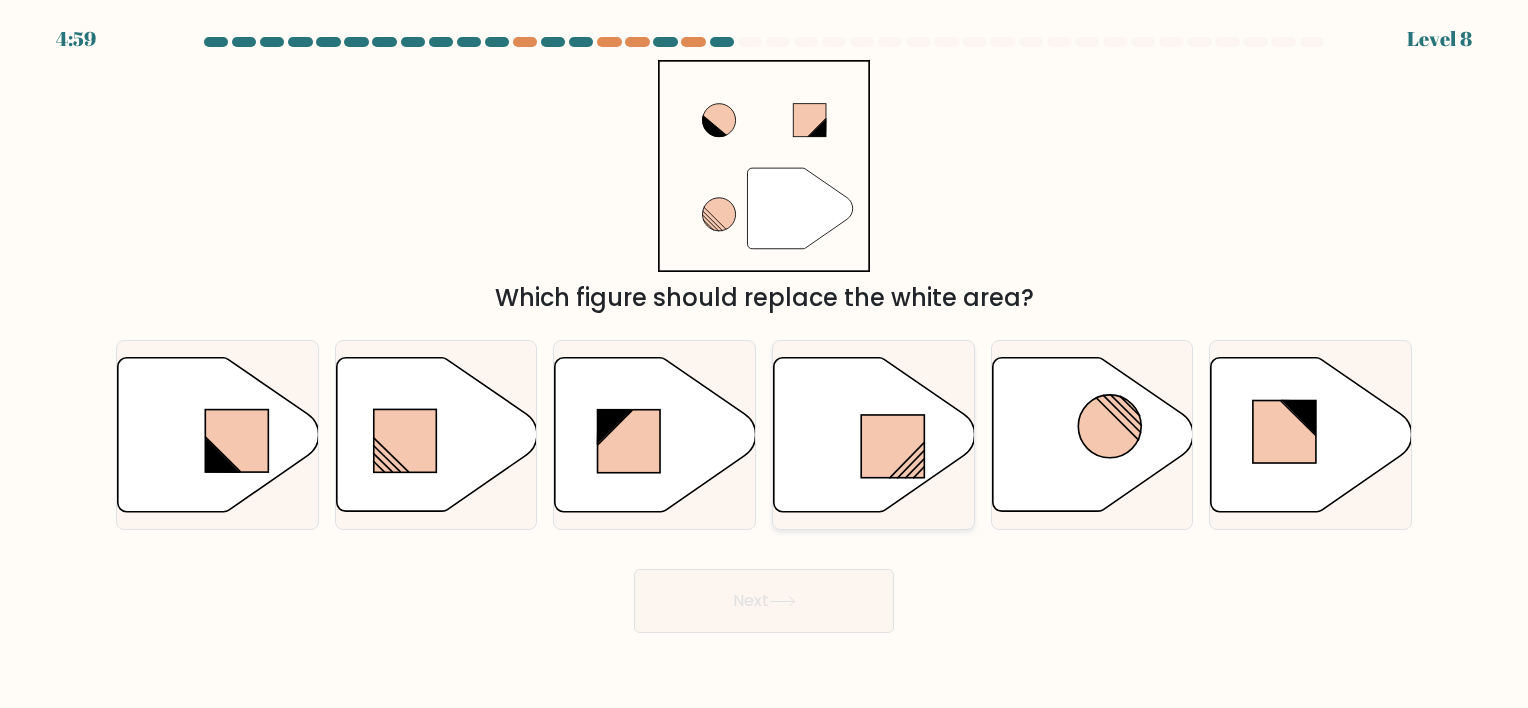 click 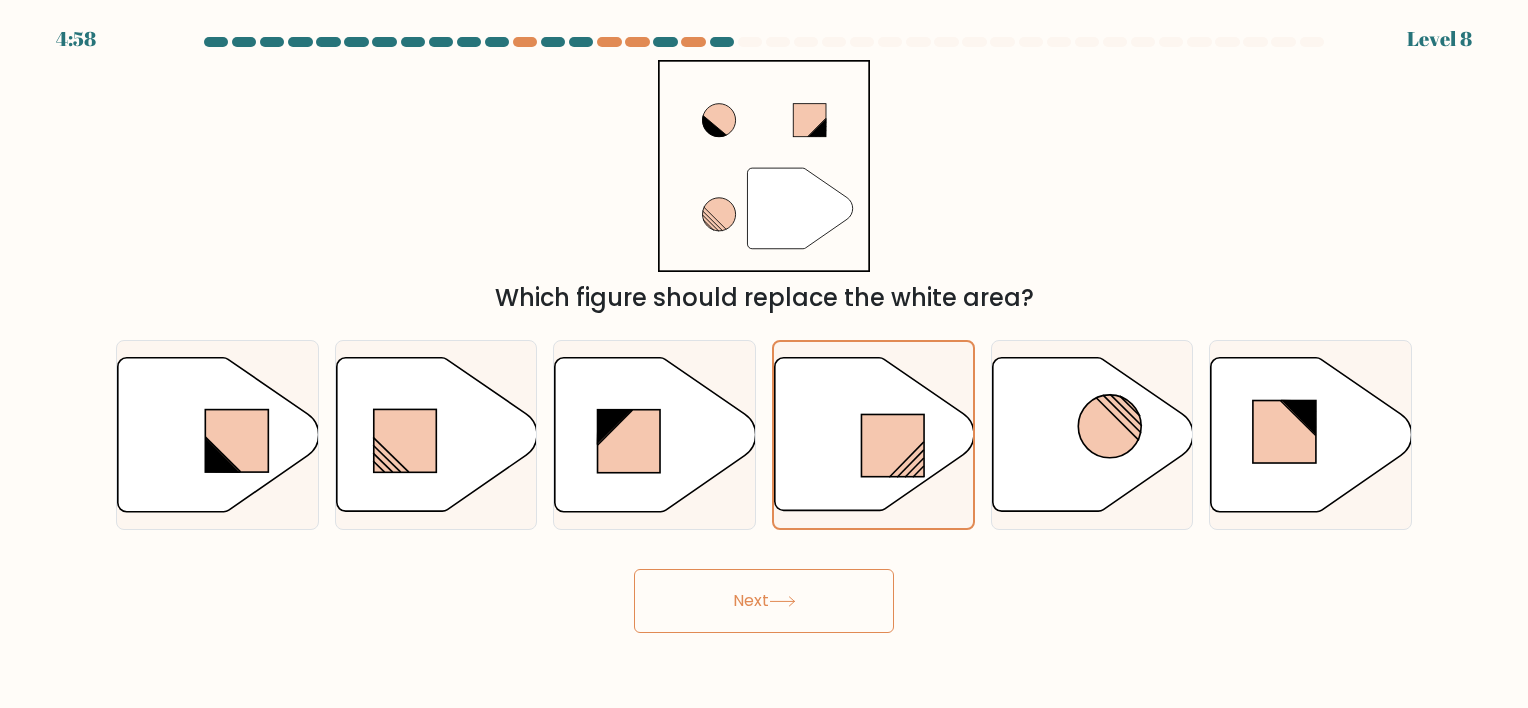 click on "Next" at bounding box center (764, 601) 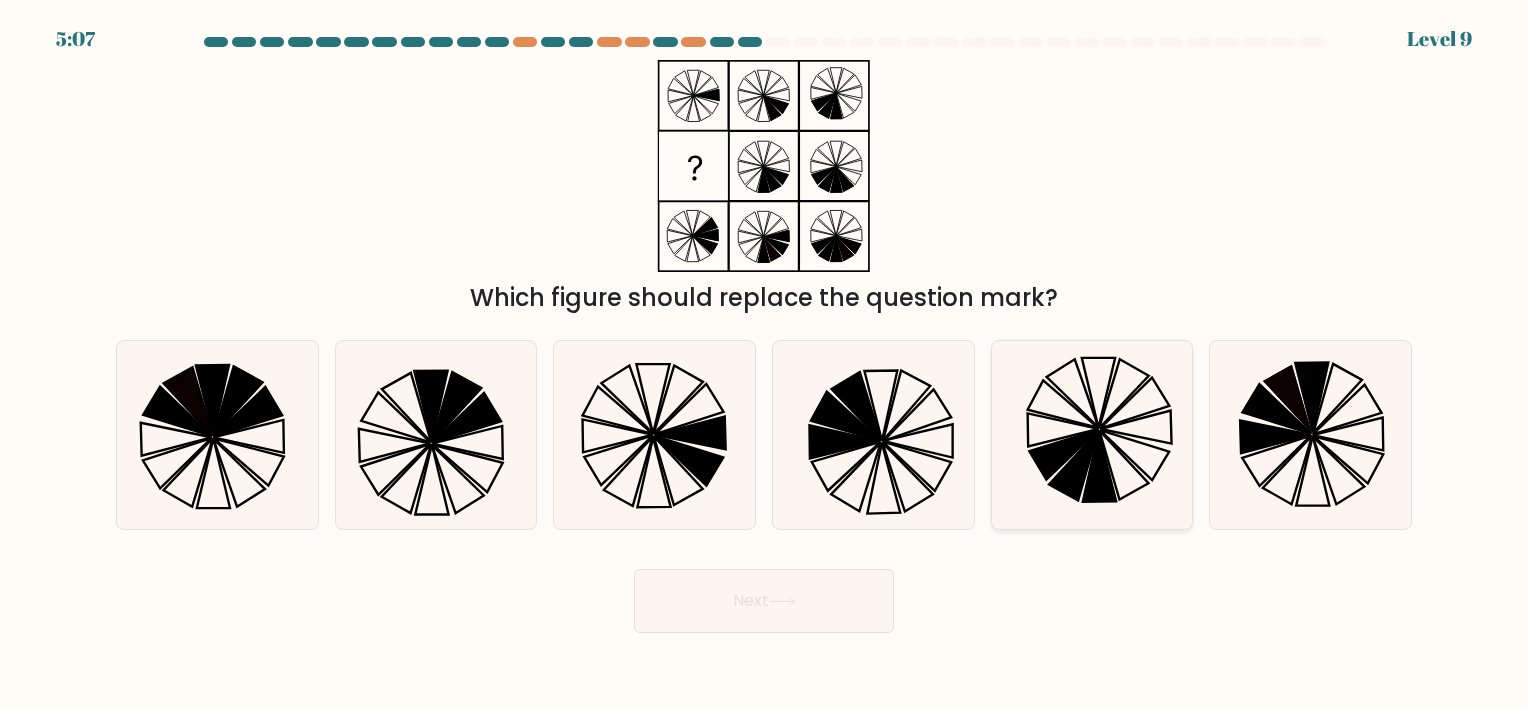 drag, startPoint x: 1281, startPoint y: 425, endPoint x: 1168, endPoint y: 525, distance: 150.894 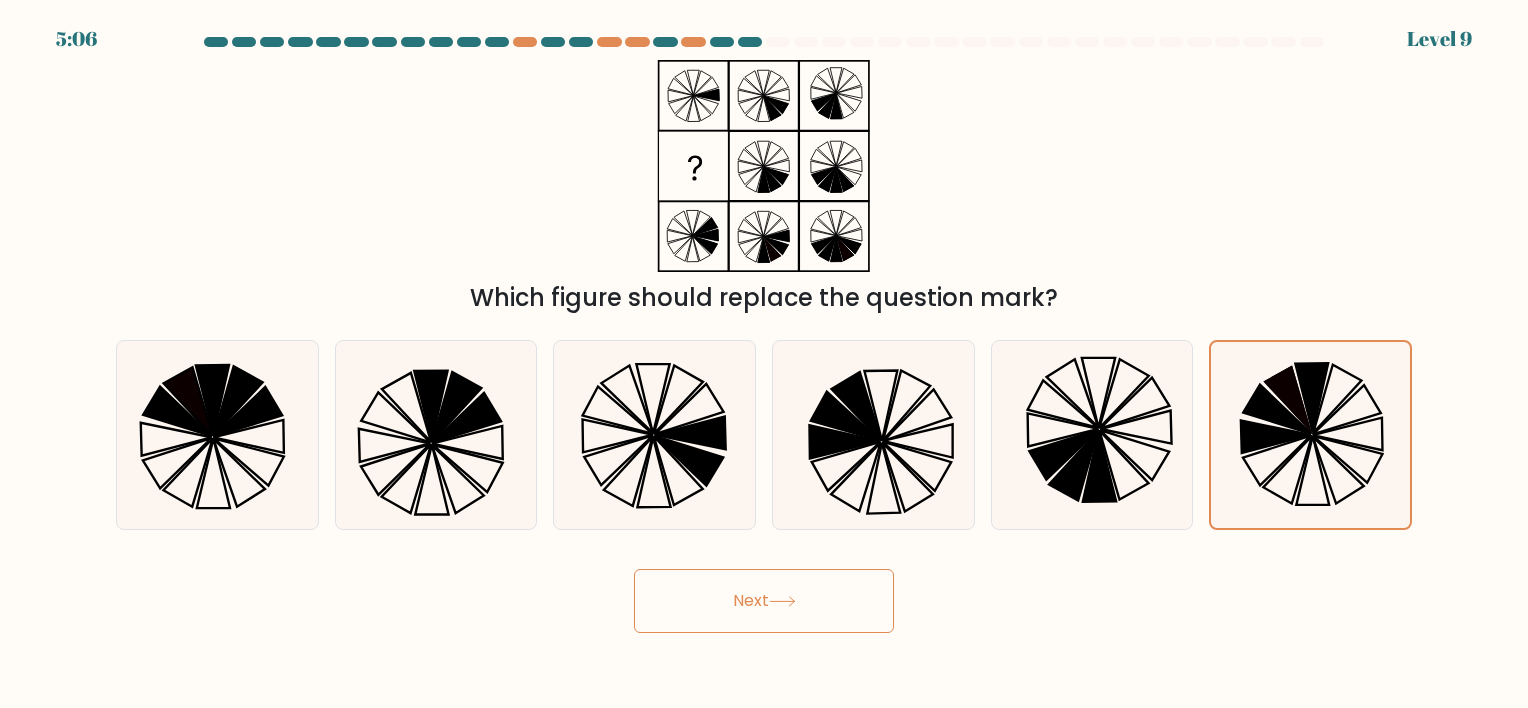 click on "Next" at bounding box center [764, 601] 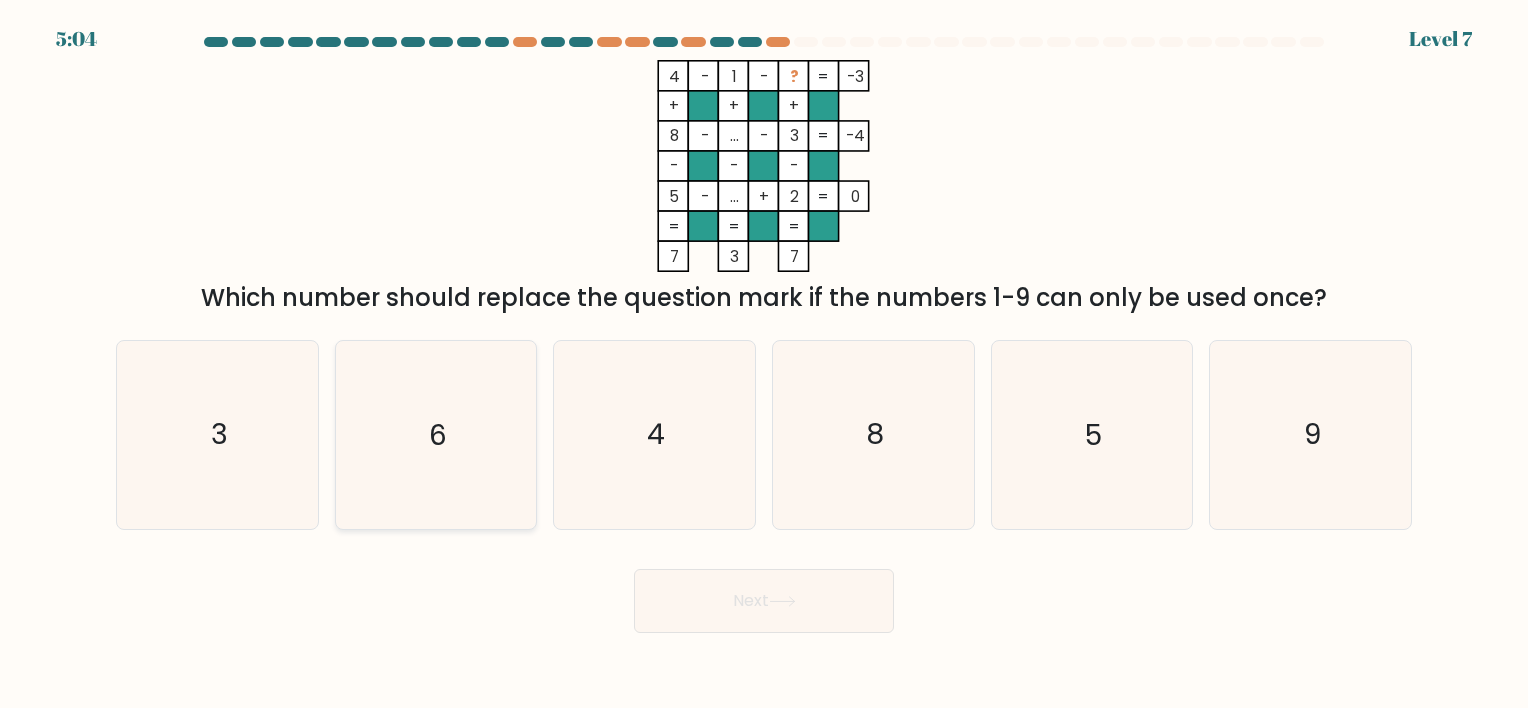 click on "6" 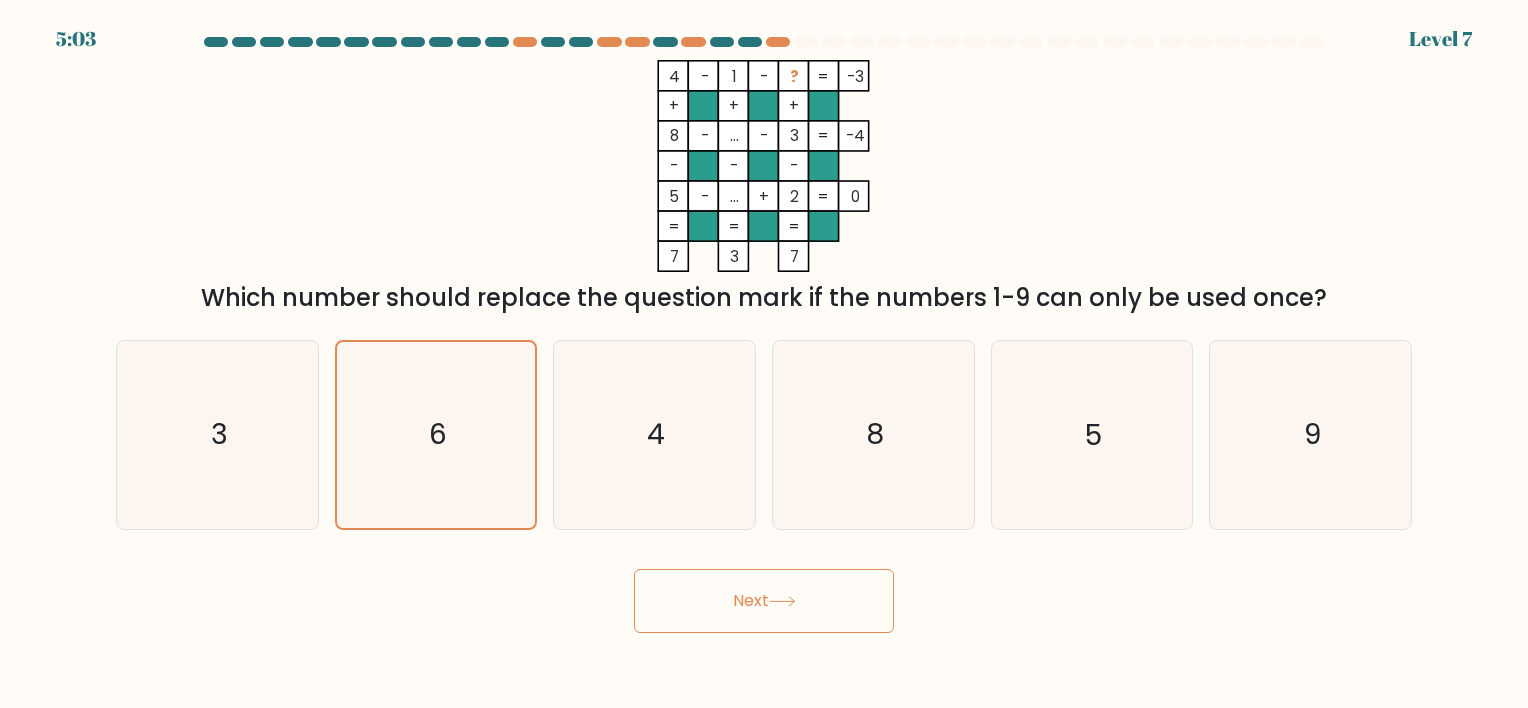 click on "Next" at bounding box center (764, 601) 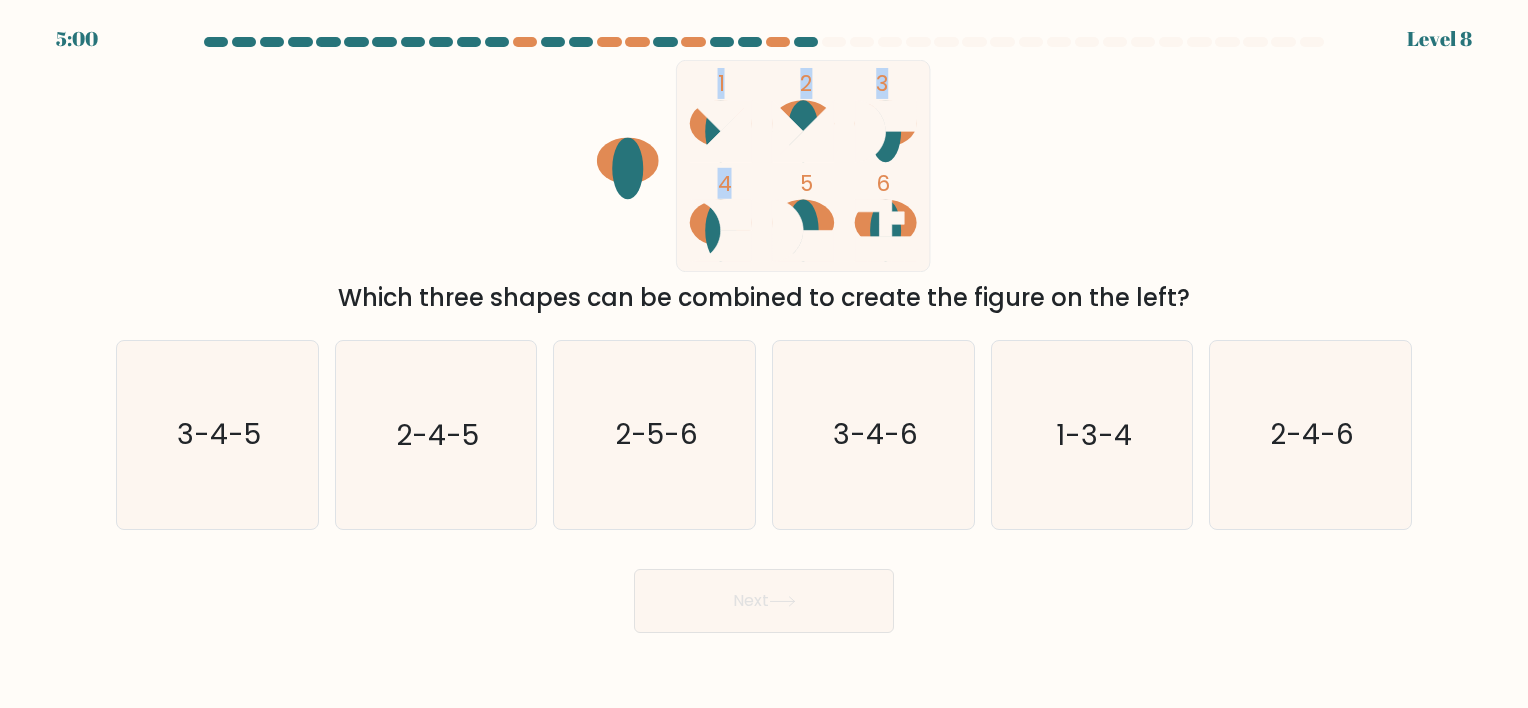 drag, startPoint x: 802, startPoint y: 112, endPoint x: 801, endPoint y: 181, distance: 69.00725 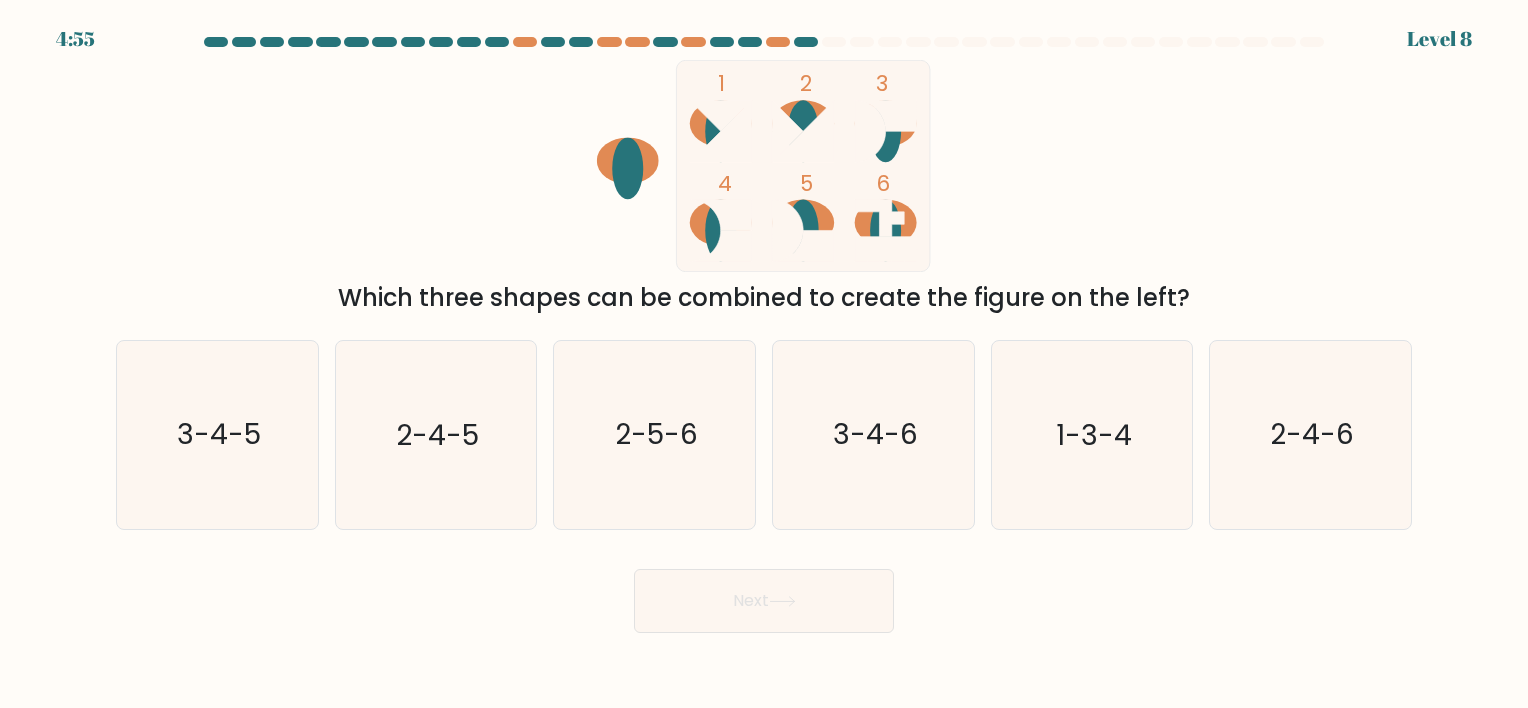 click on "1
2
3
4
5
6" 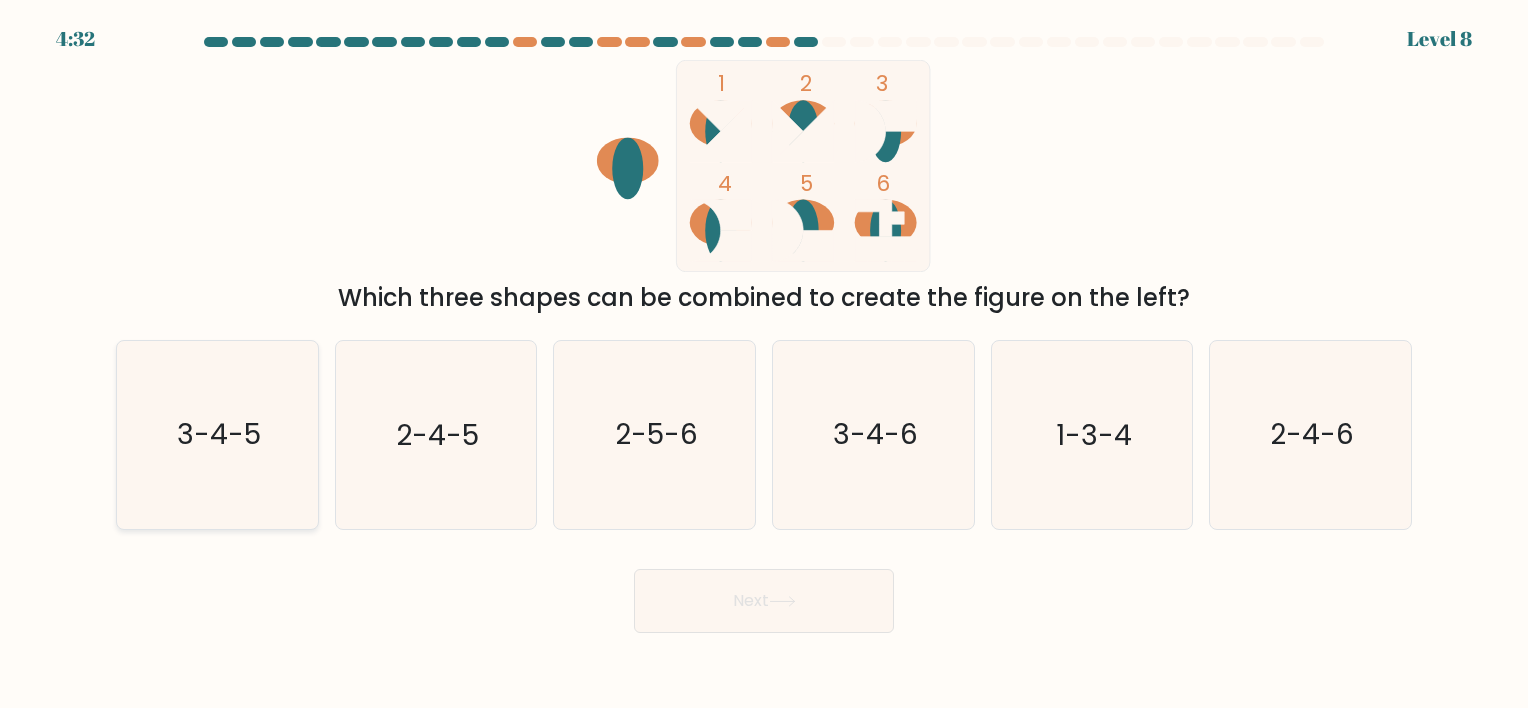click on "3-4-5" 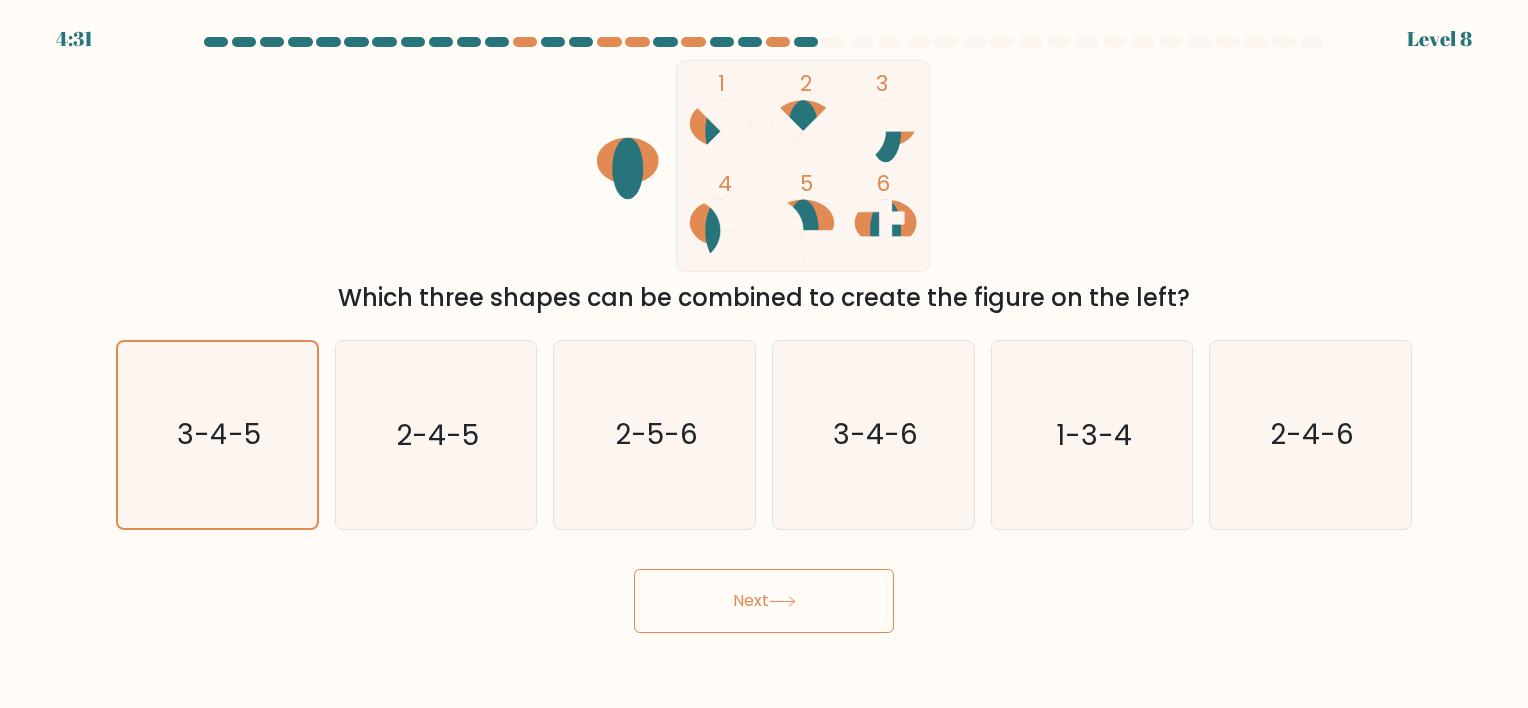 click on "Next" at bounding box center (764, 601) 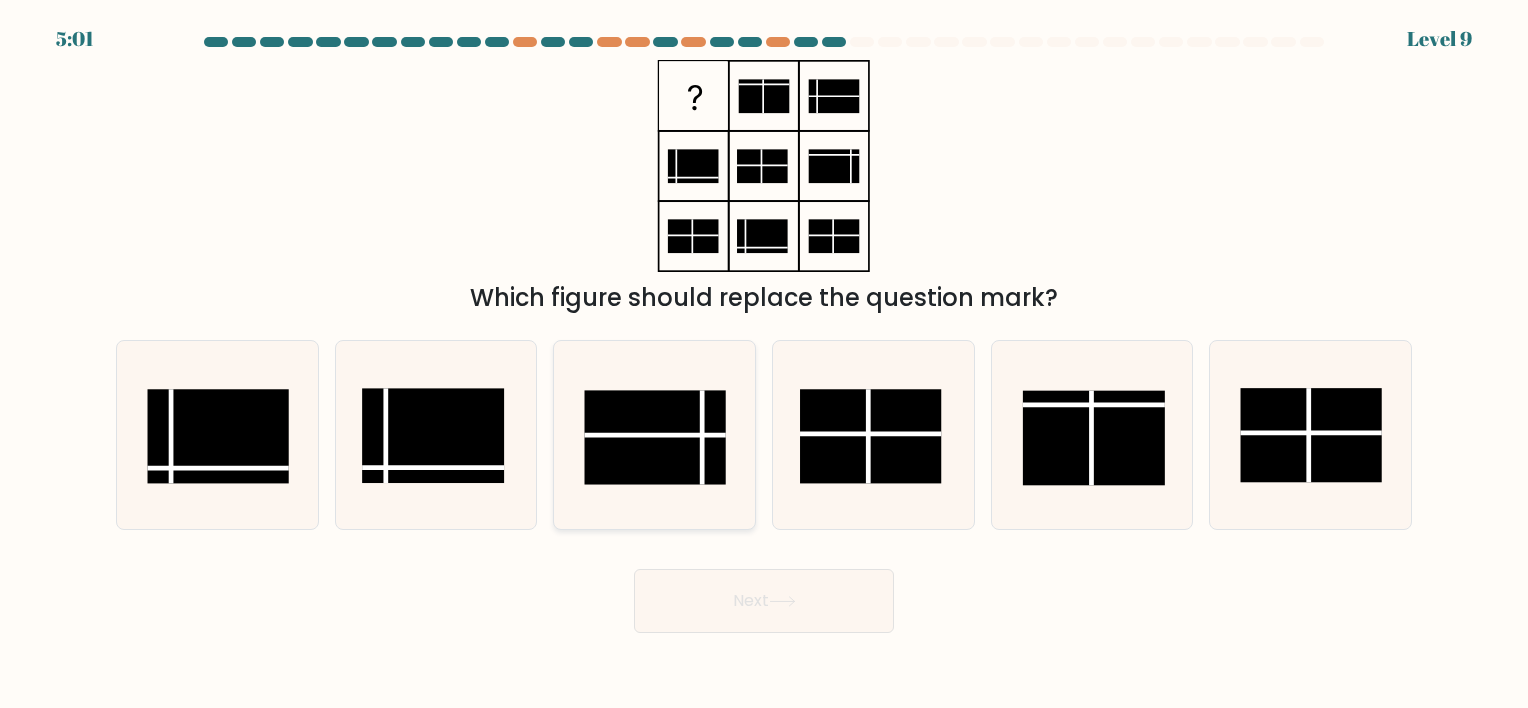 click 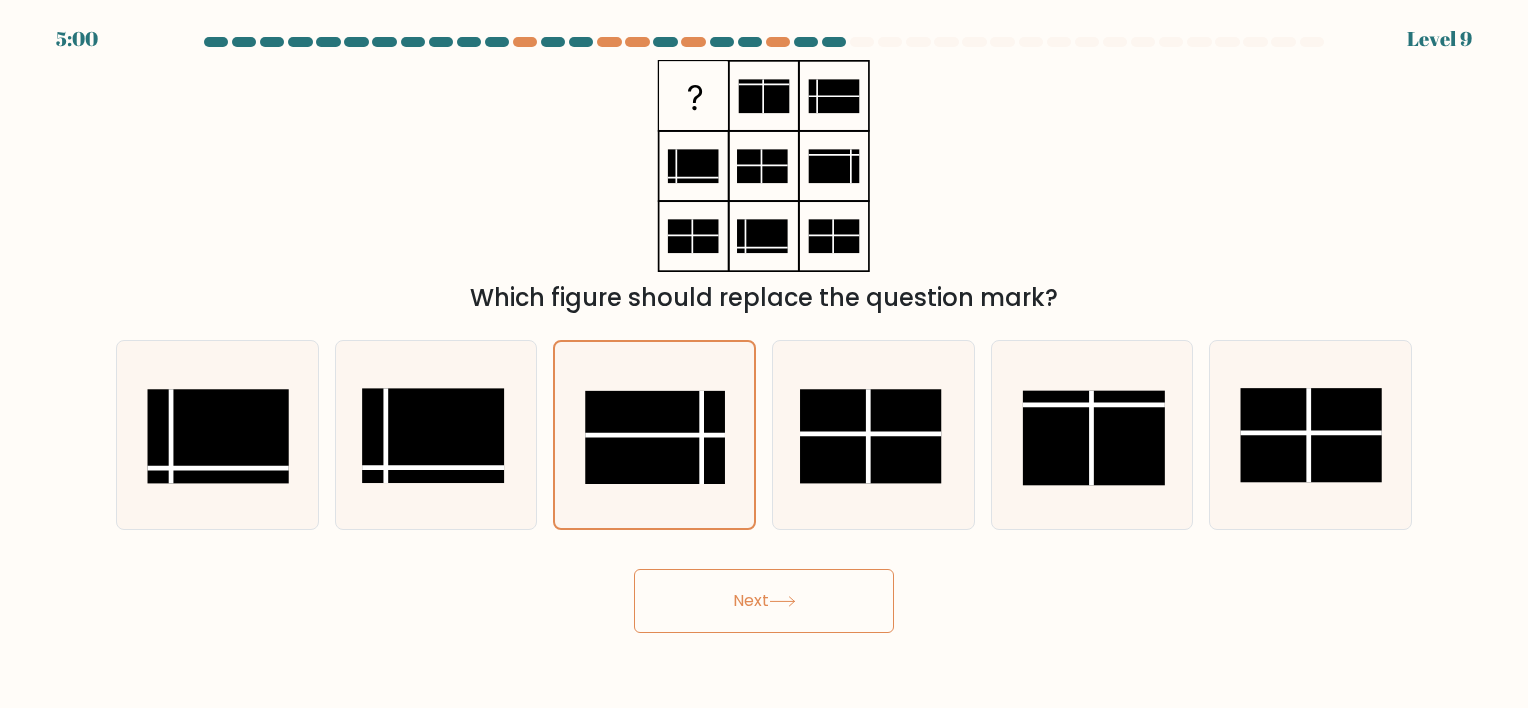 click on "Next" at bounding box center [764, 601] 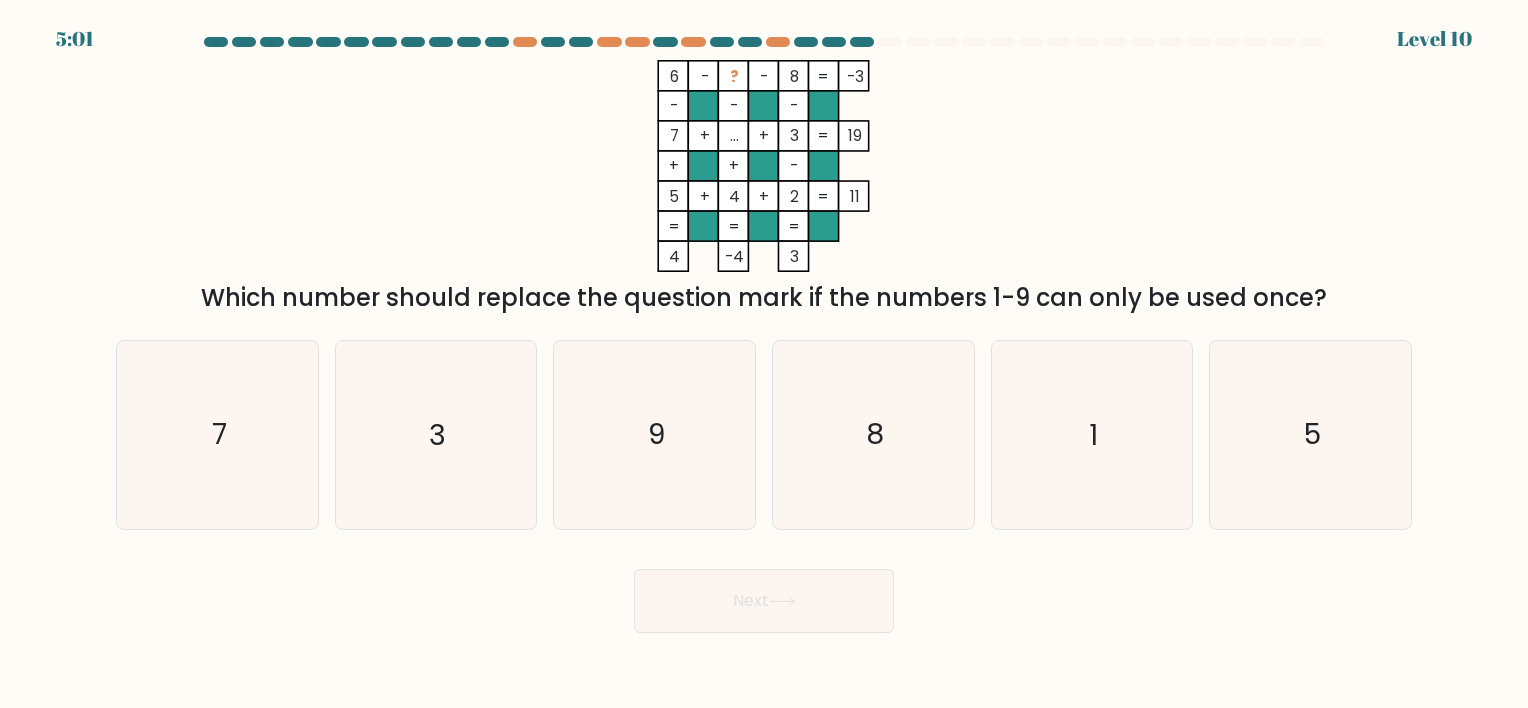 click on "6    -    ?    -    8    -3    -    -    -    7    +    ...    +    3    19    +    +    -    5    +    4    +    2    =   11    =   =   =   =   4    -4    3    =" 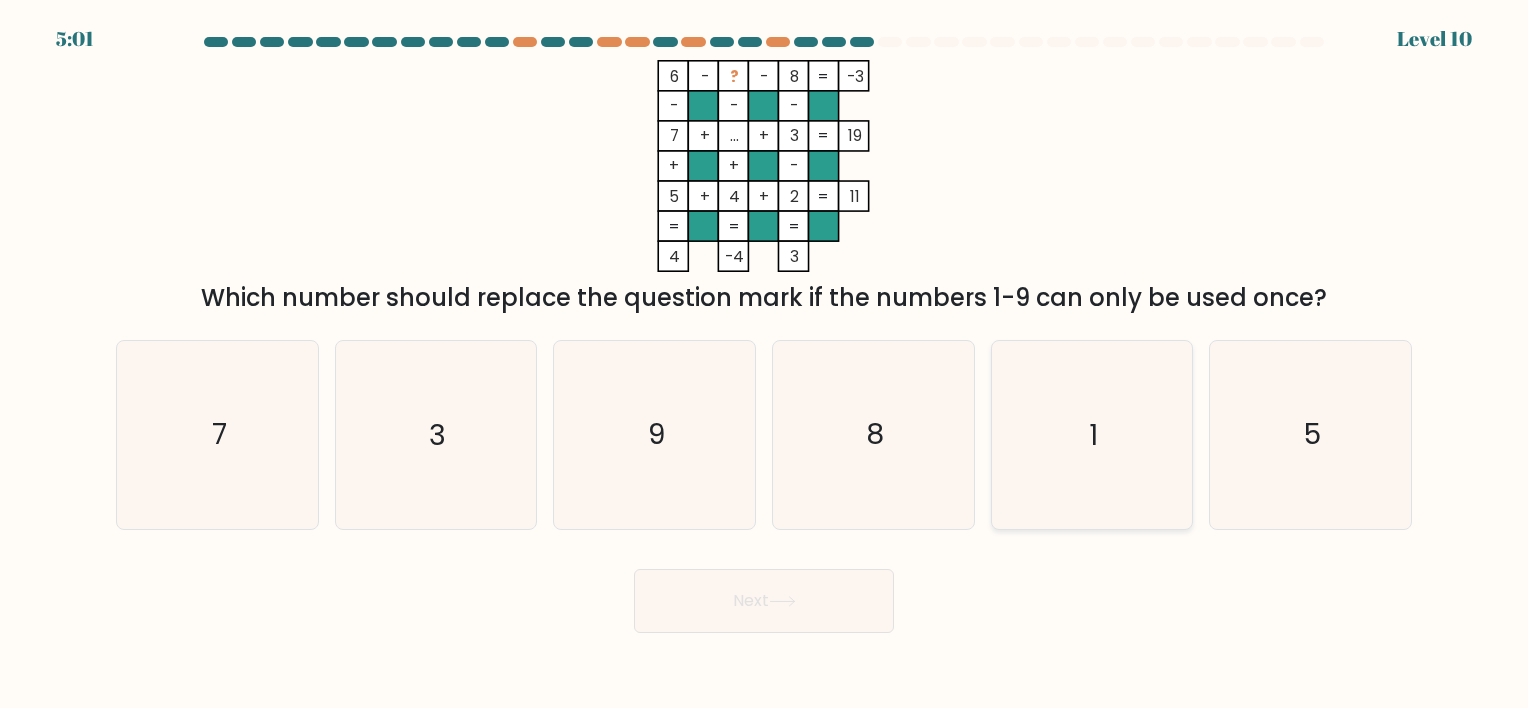 click on "1" 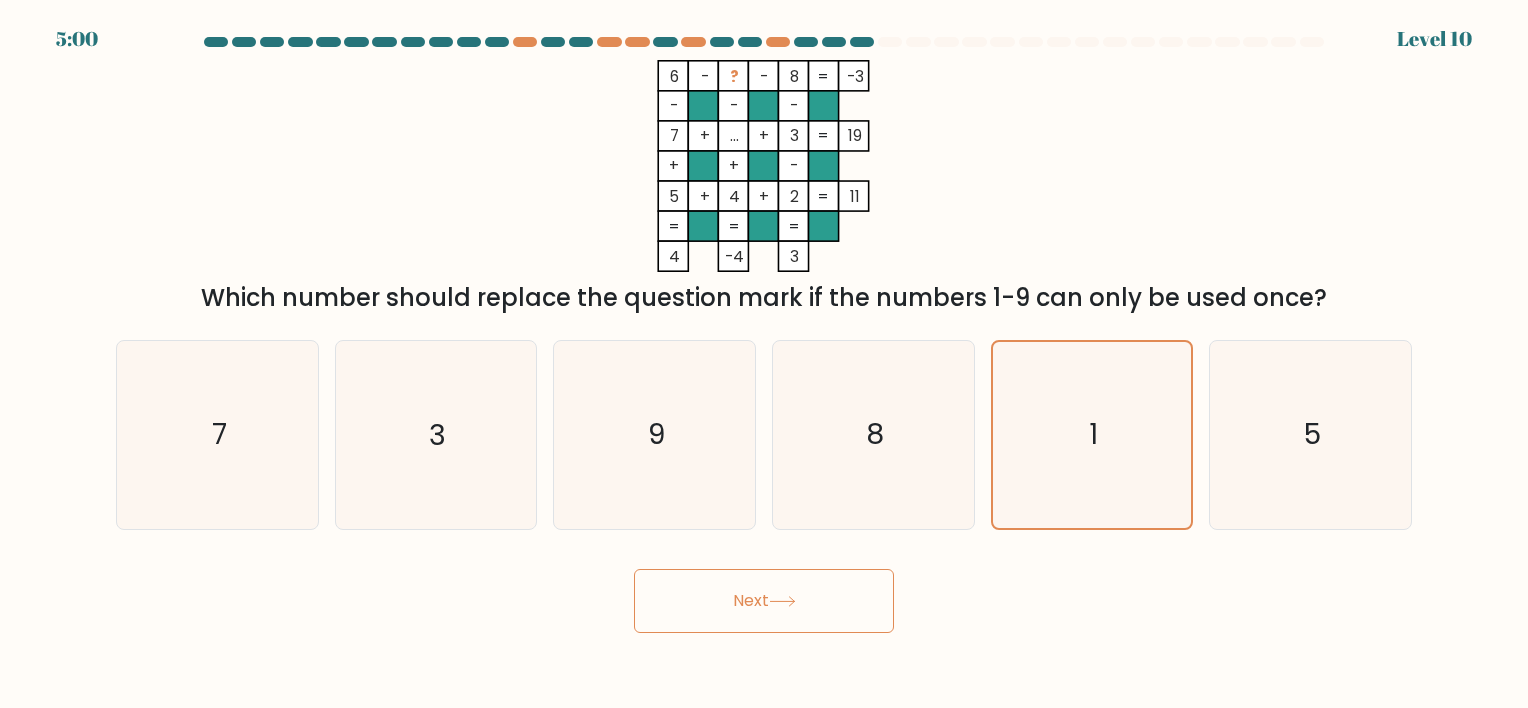 click on "Next" at bounding box center [764, 601] 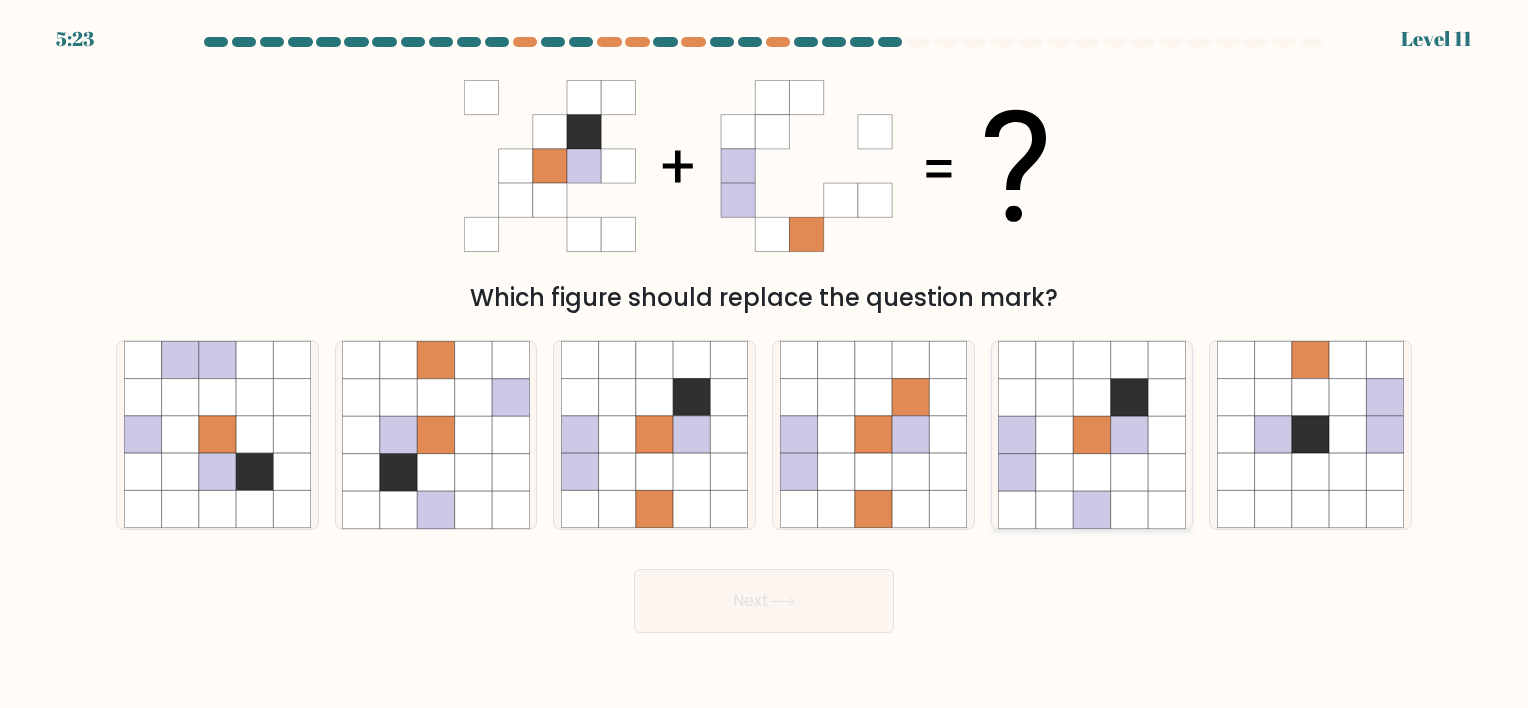 click 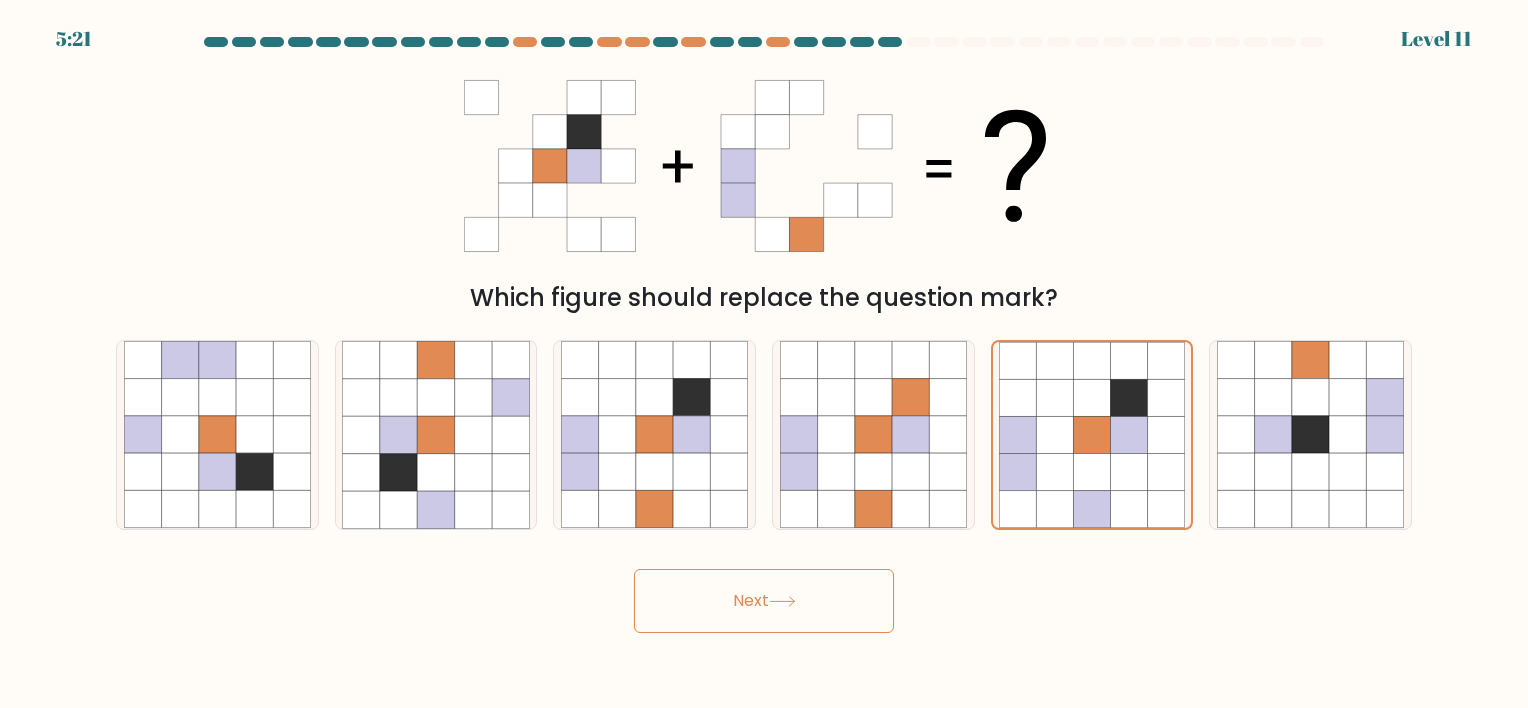 click 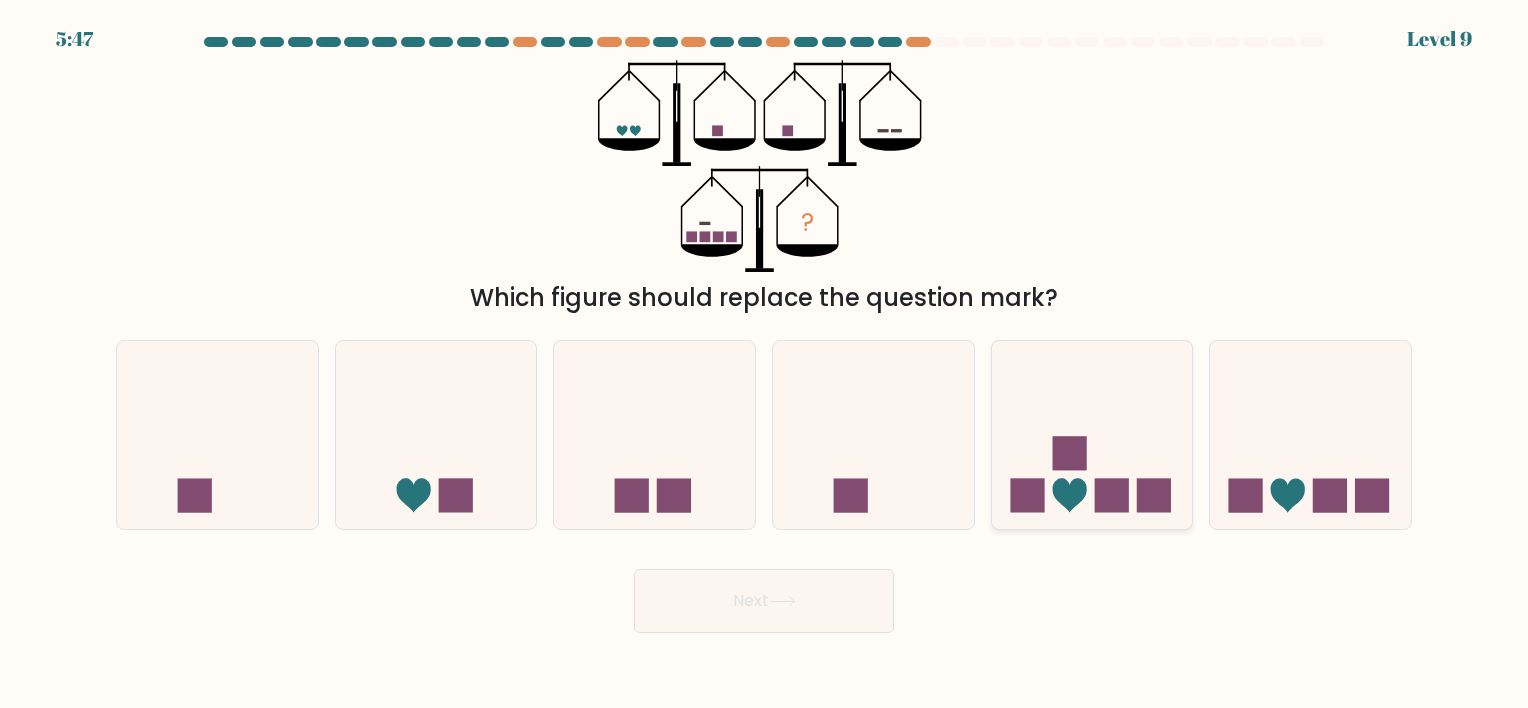 click 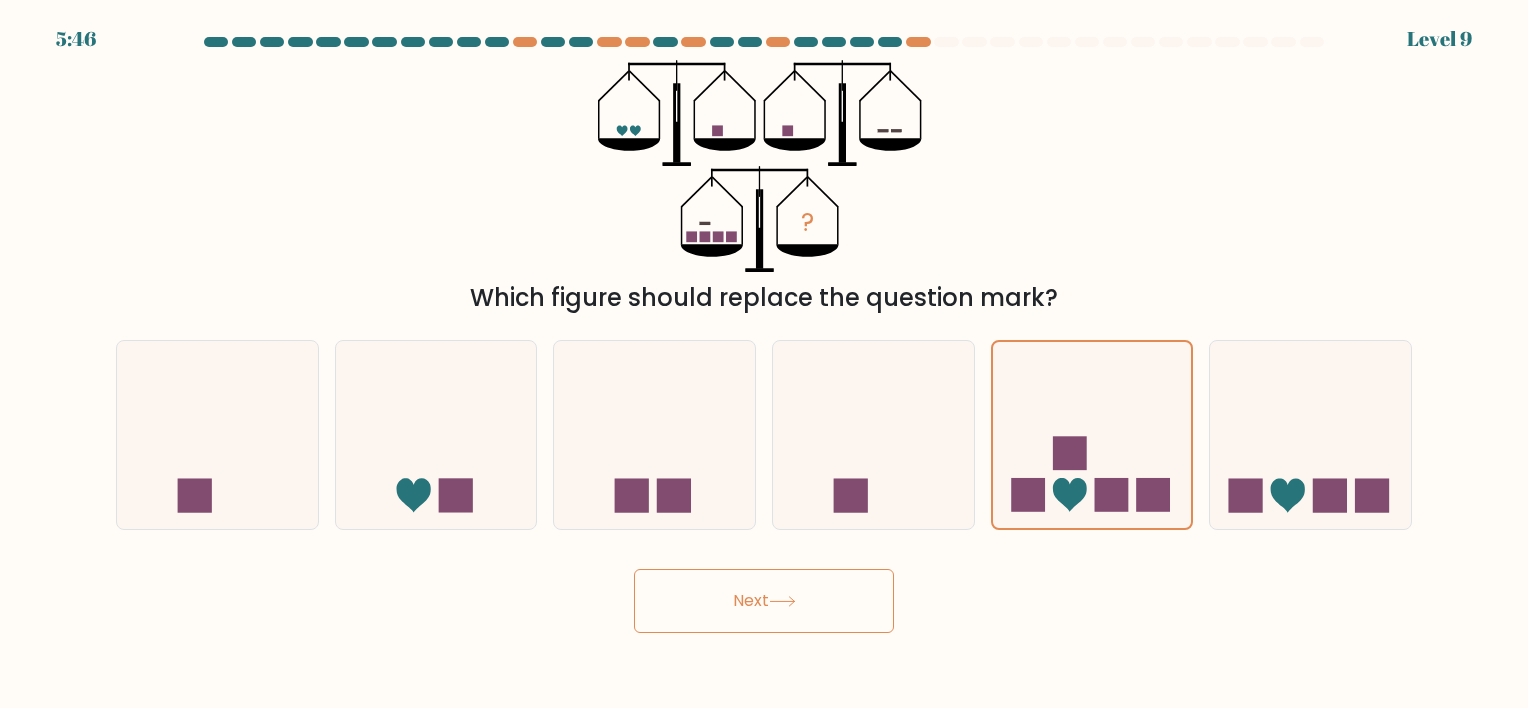 click on "Next" at bounding box center [764, 601] 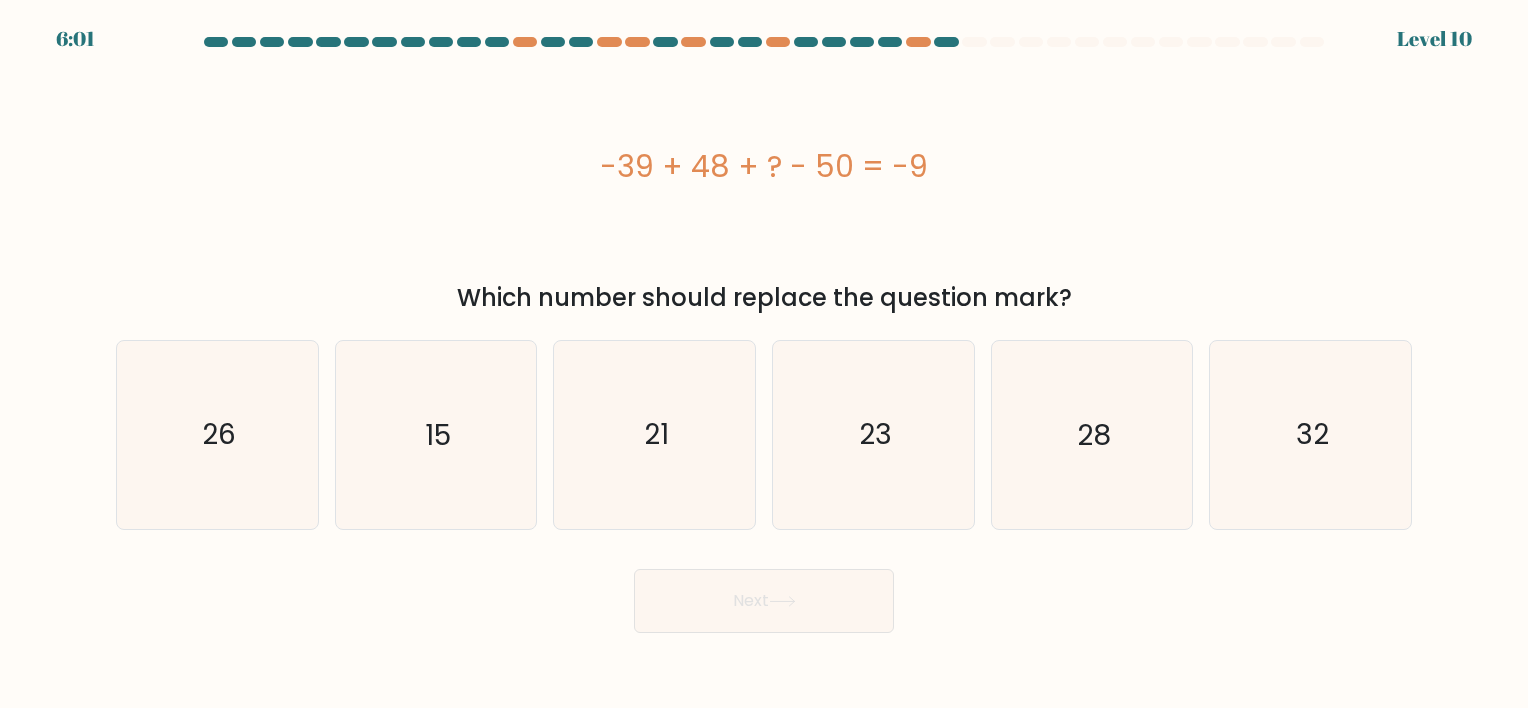 type 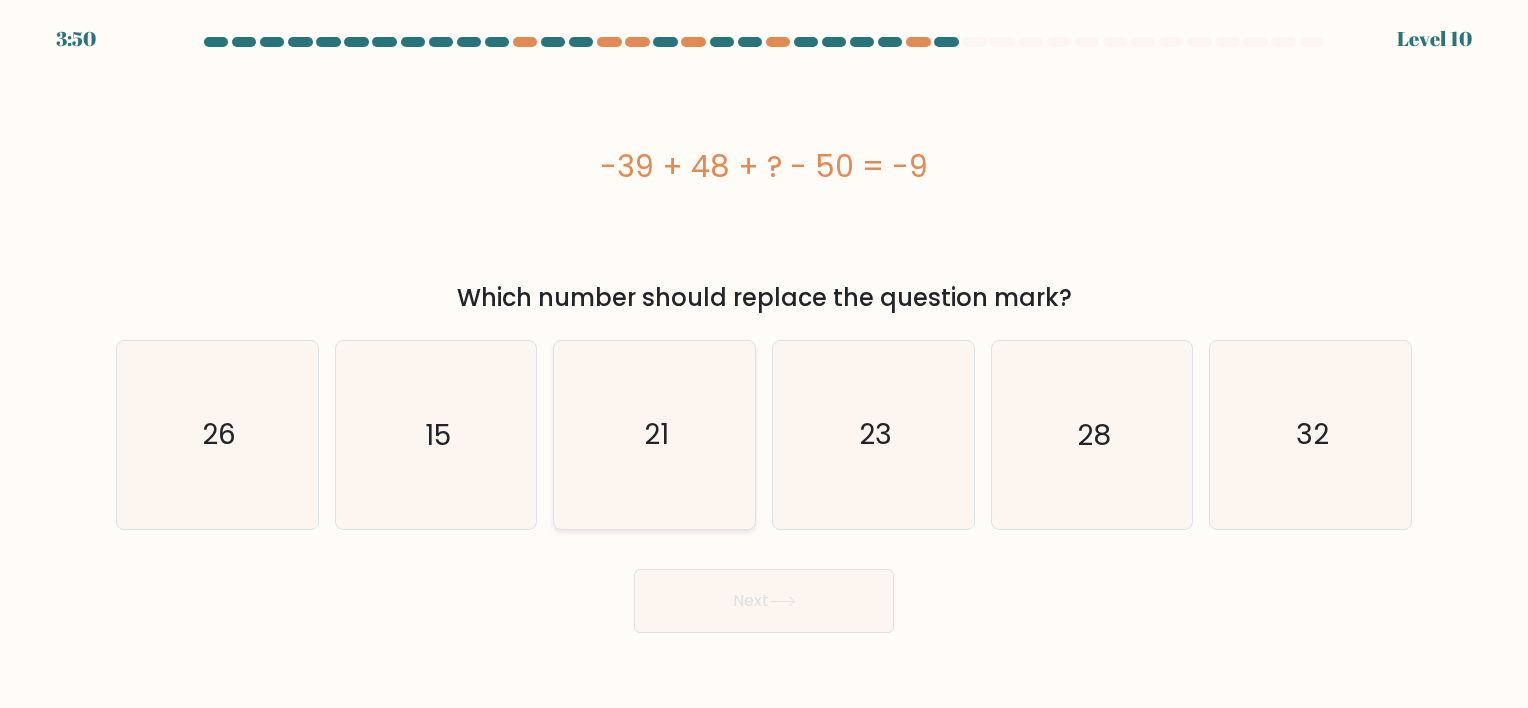 click on "21" 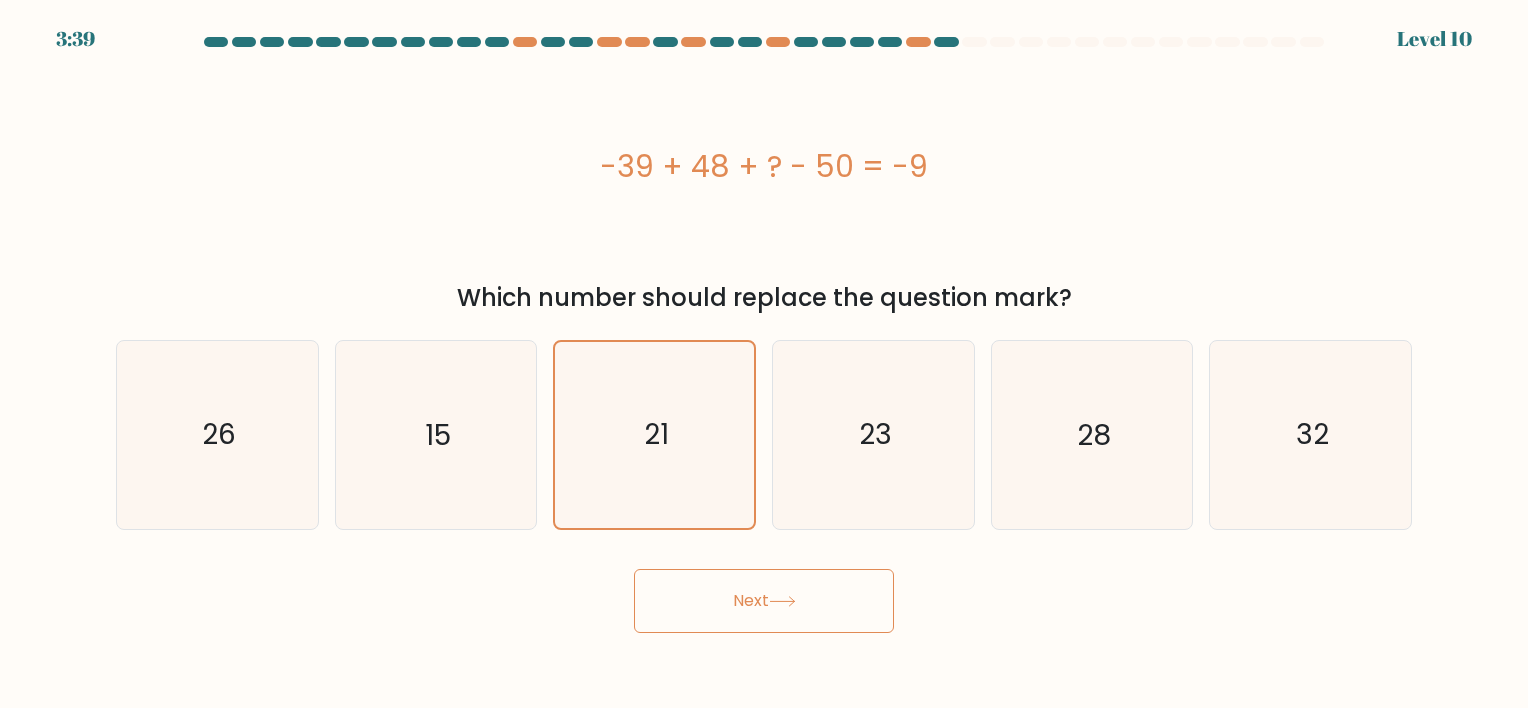 click on "Next" at bounding box center (764, 601) 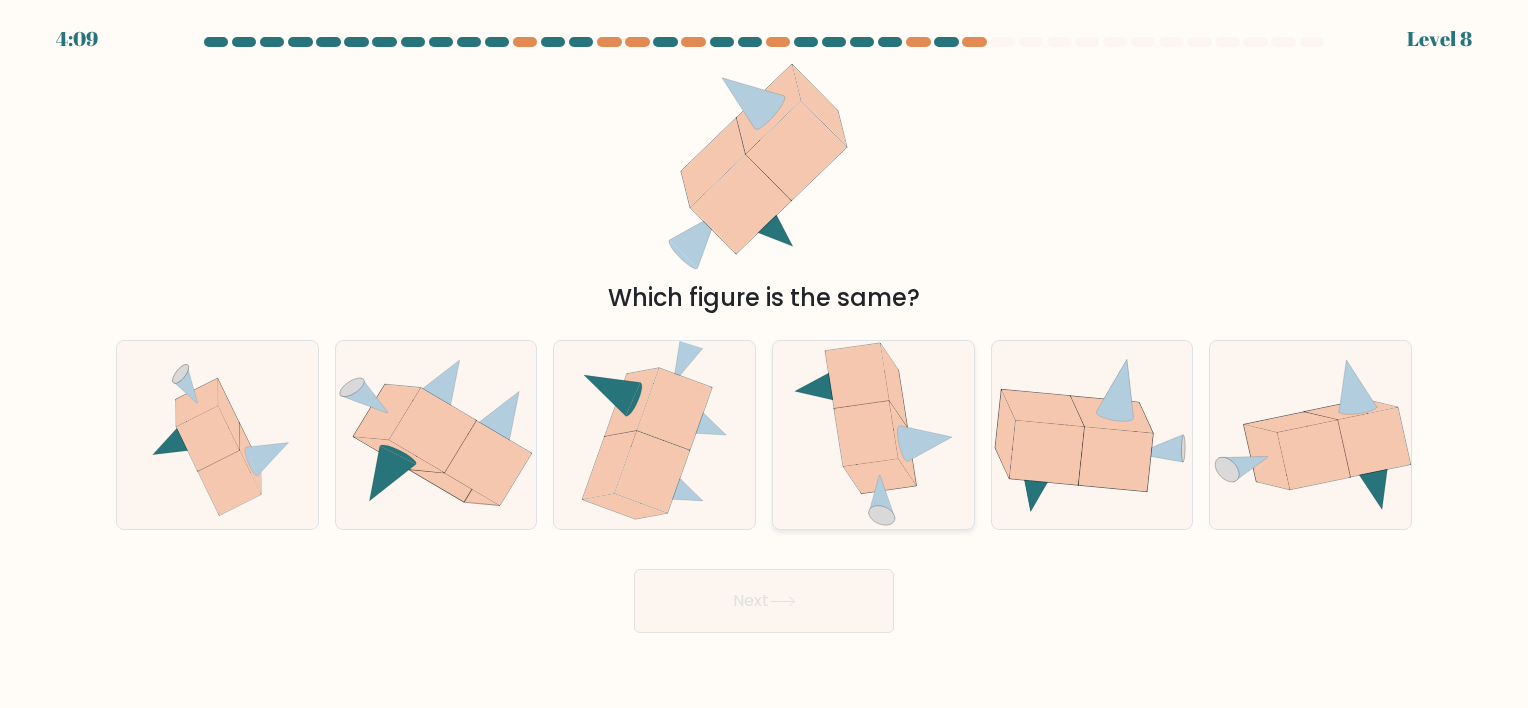 click 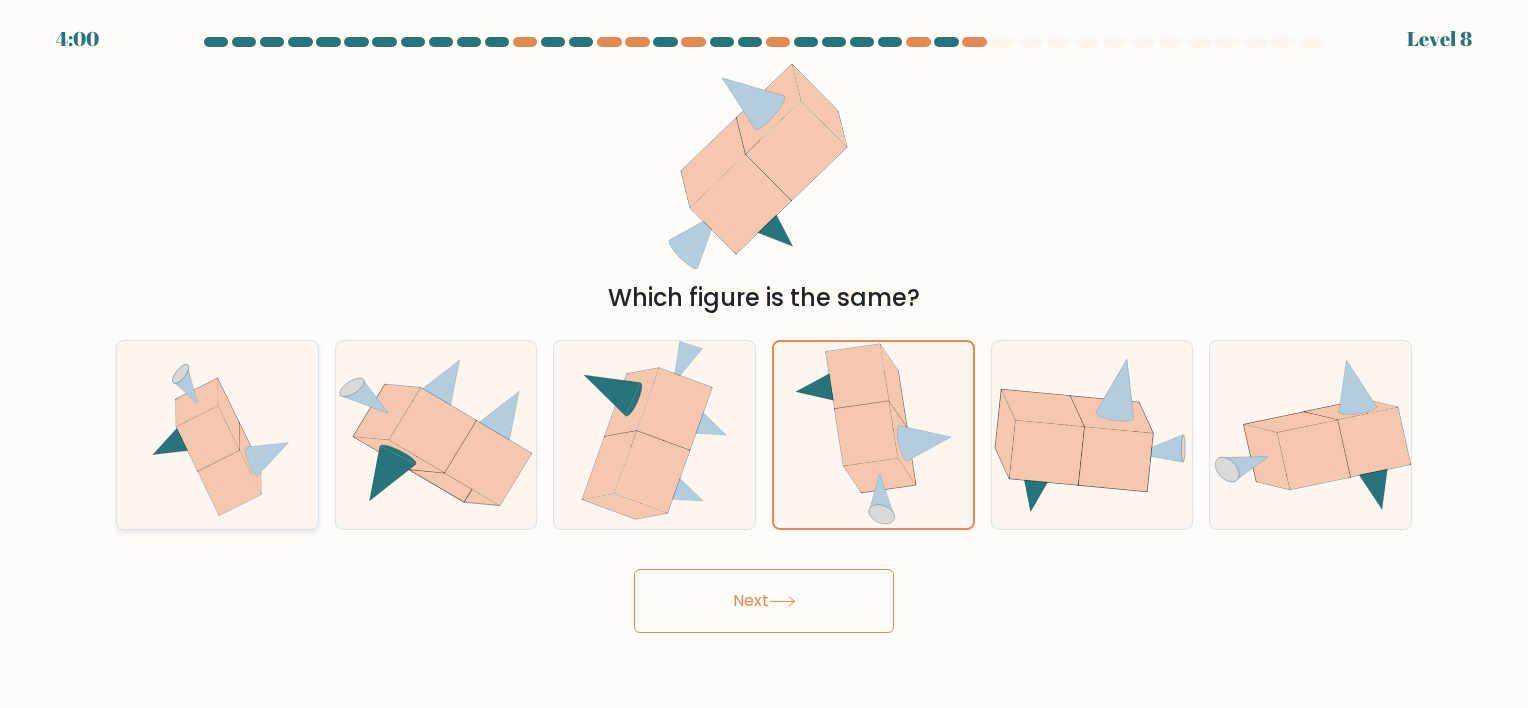 click 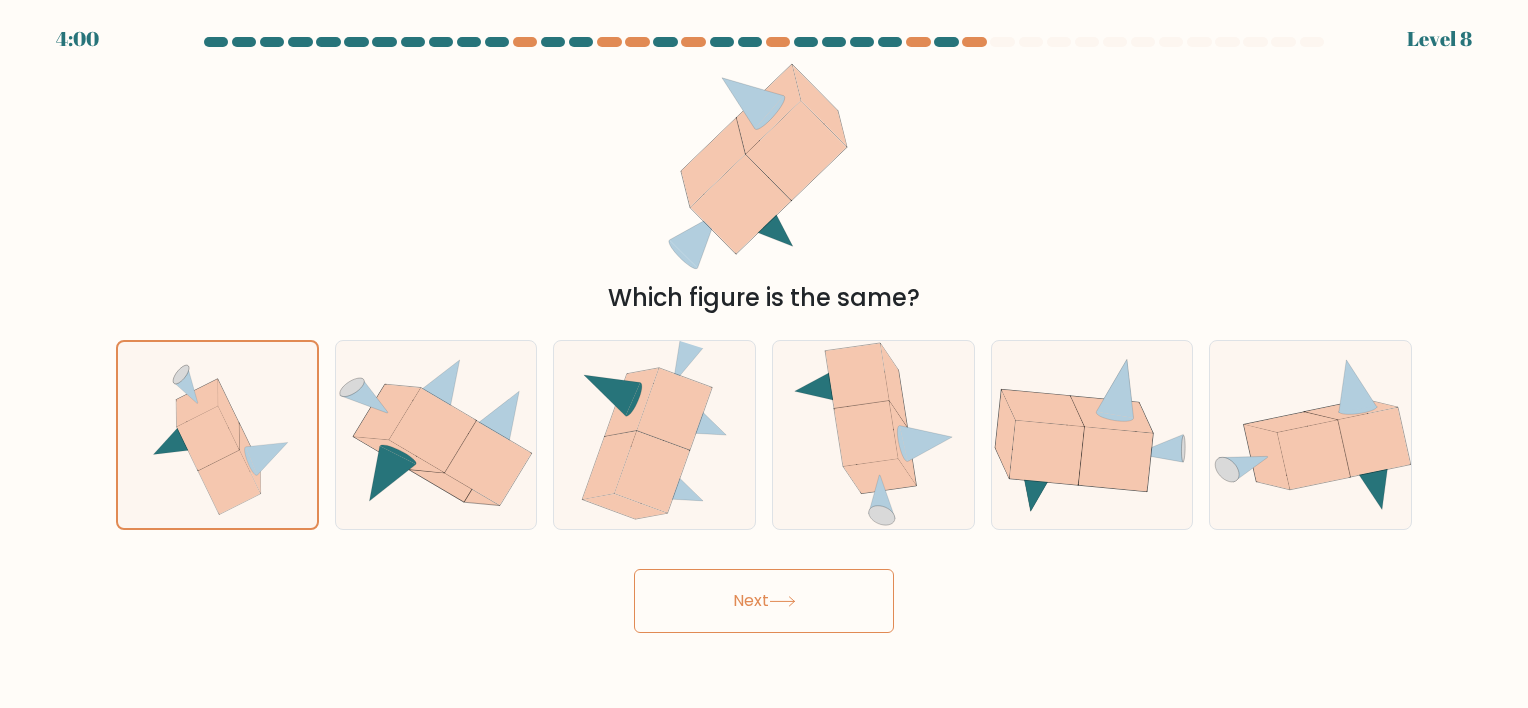 click on "Next" at bounding box center [764, 601] 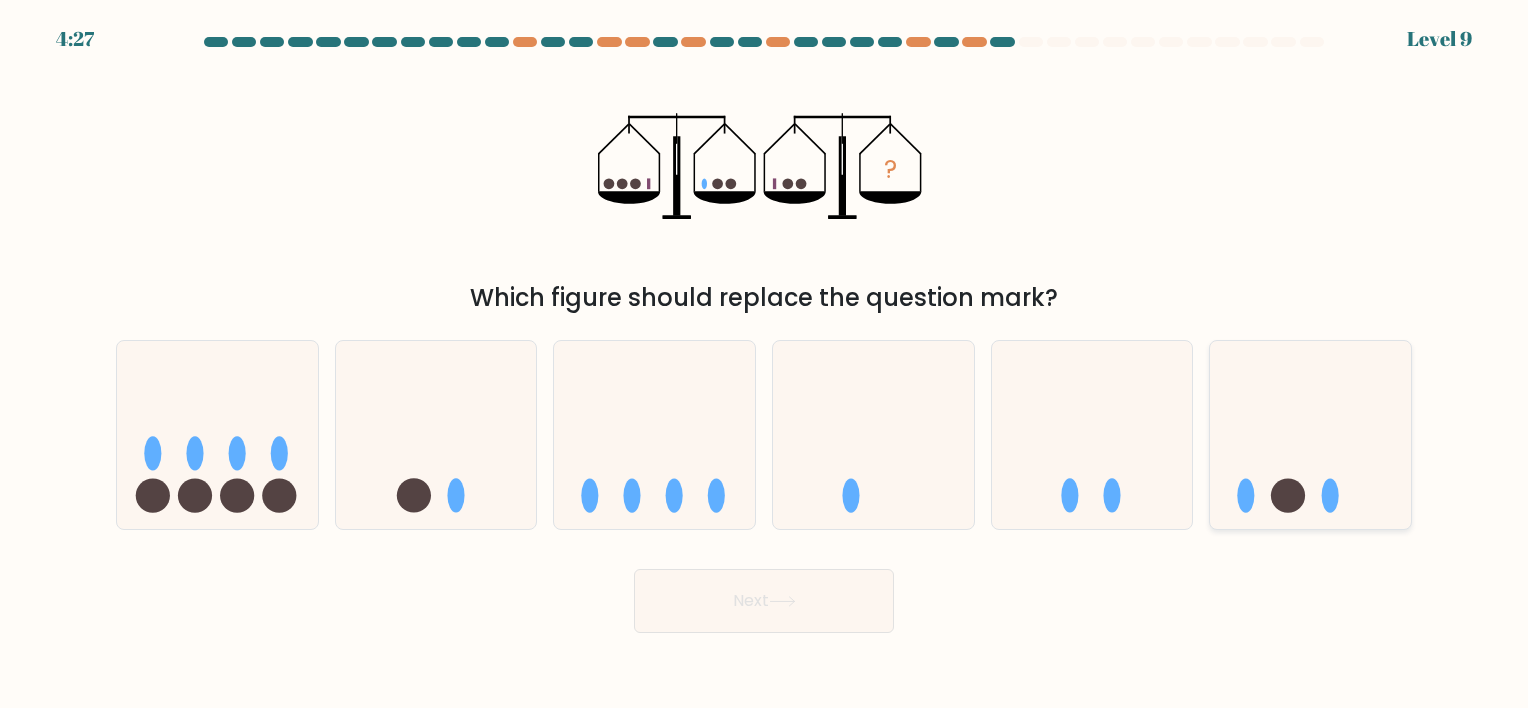 click 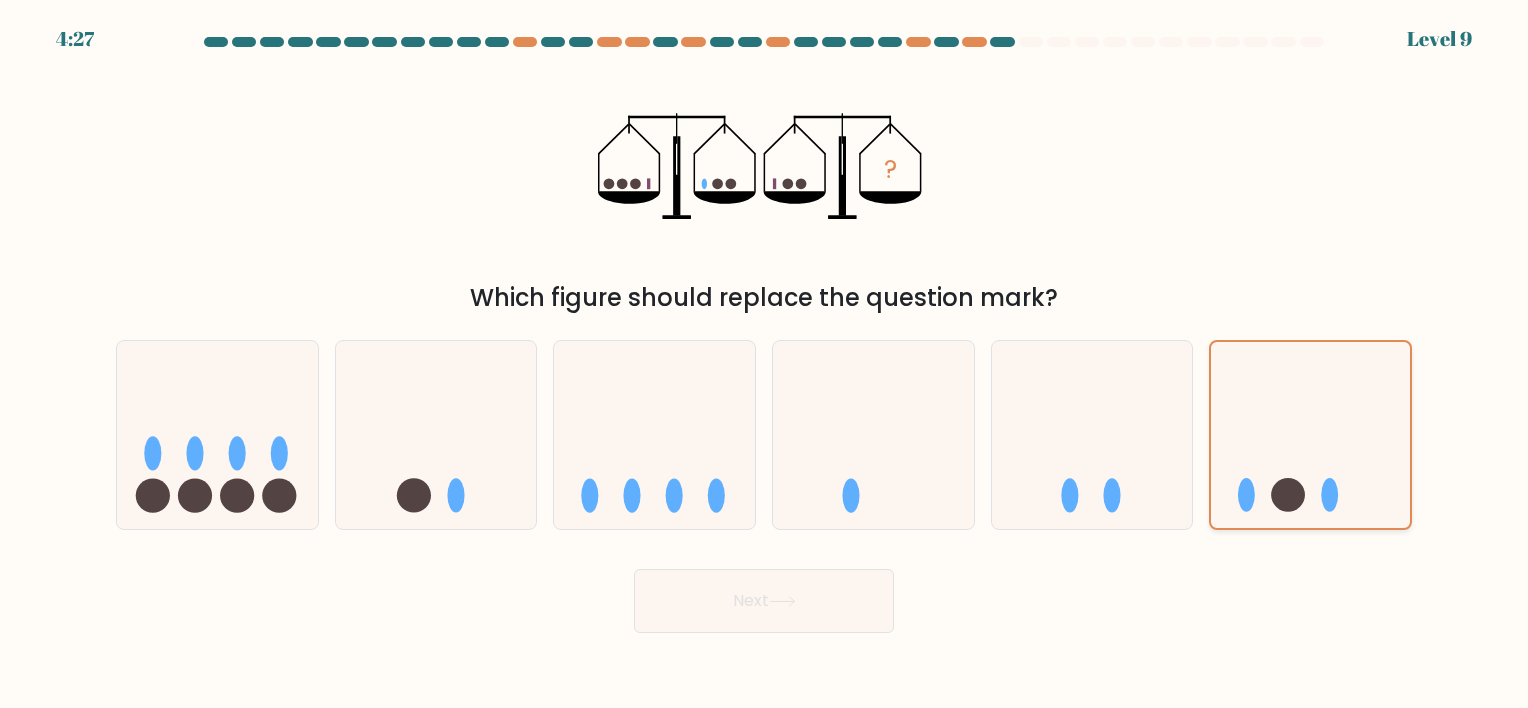 click 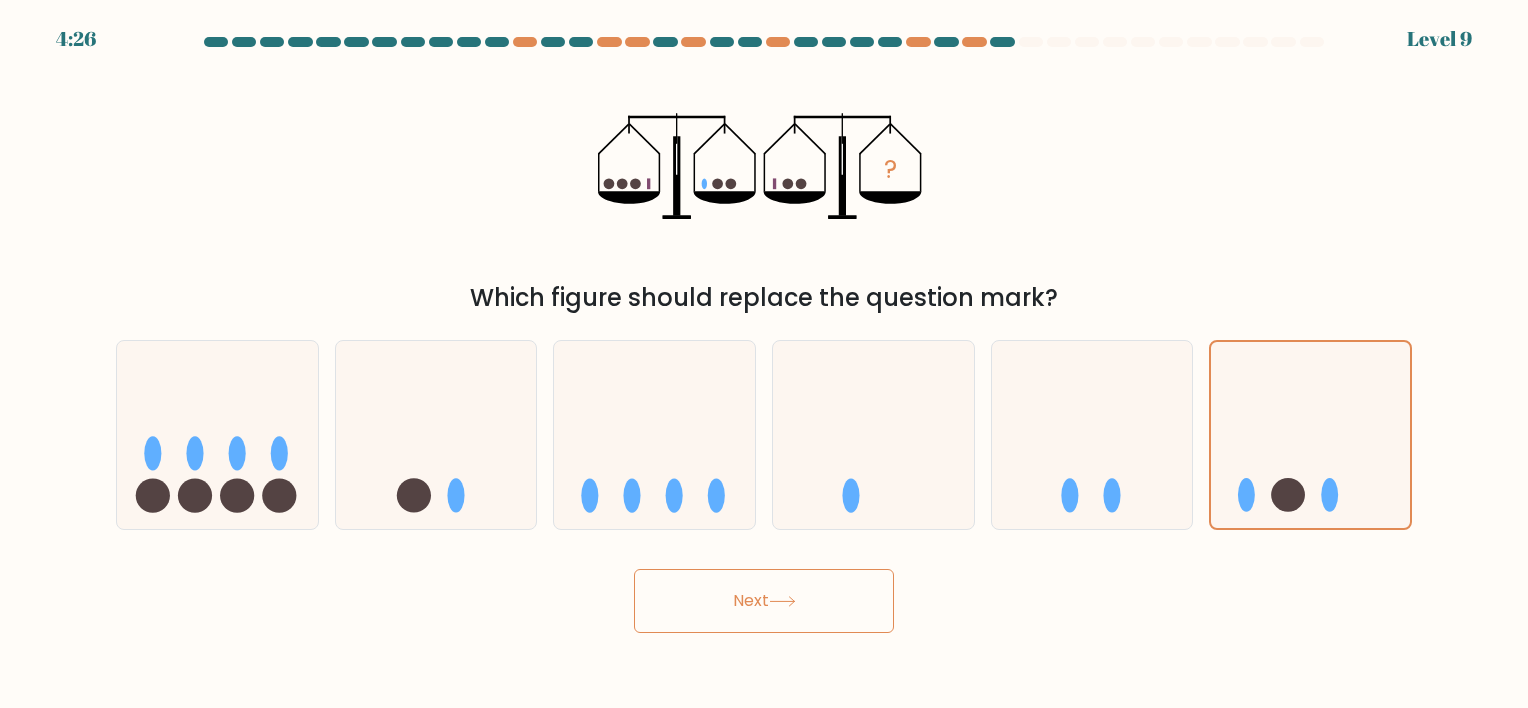 click on "Next" at bounding box center [764, 601] 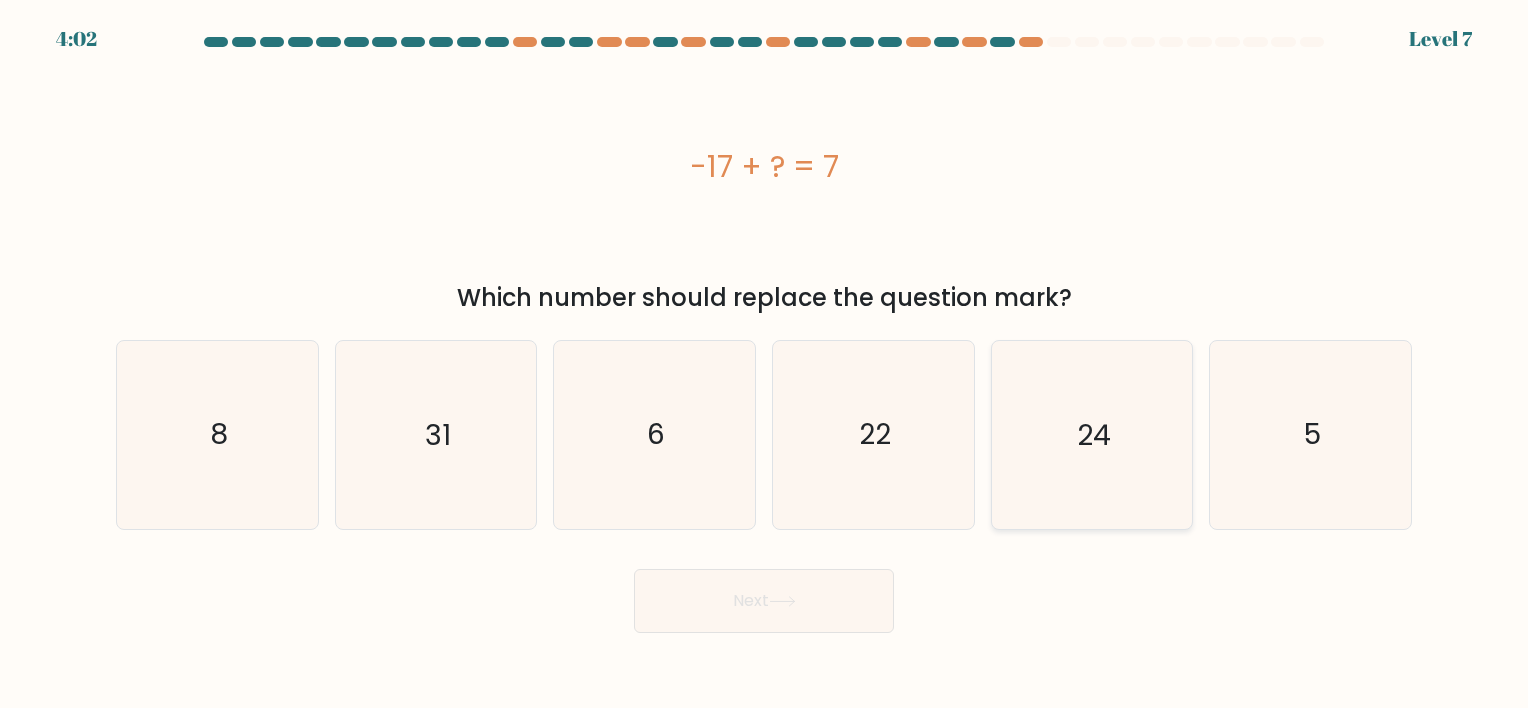click on "24" 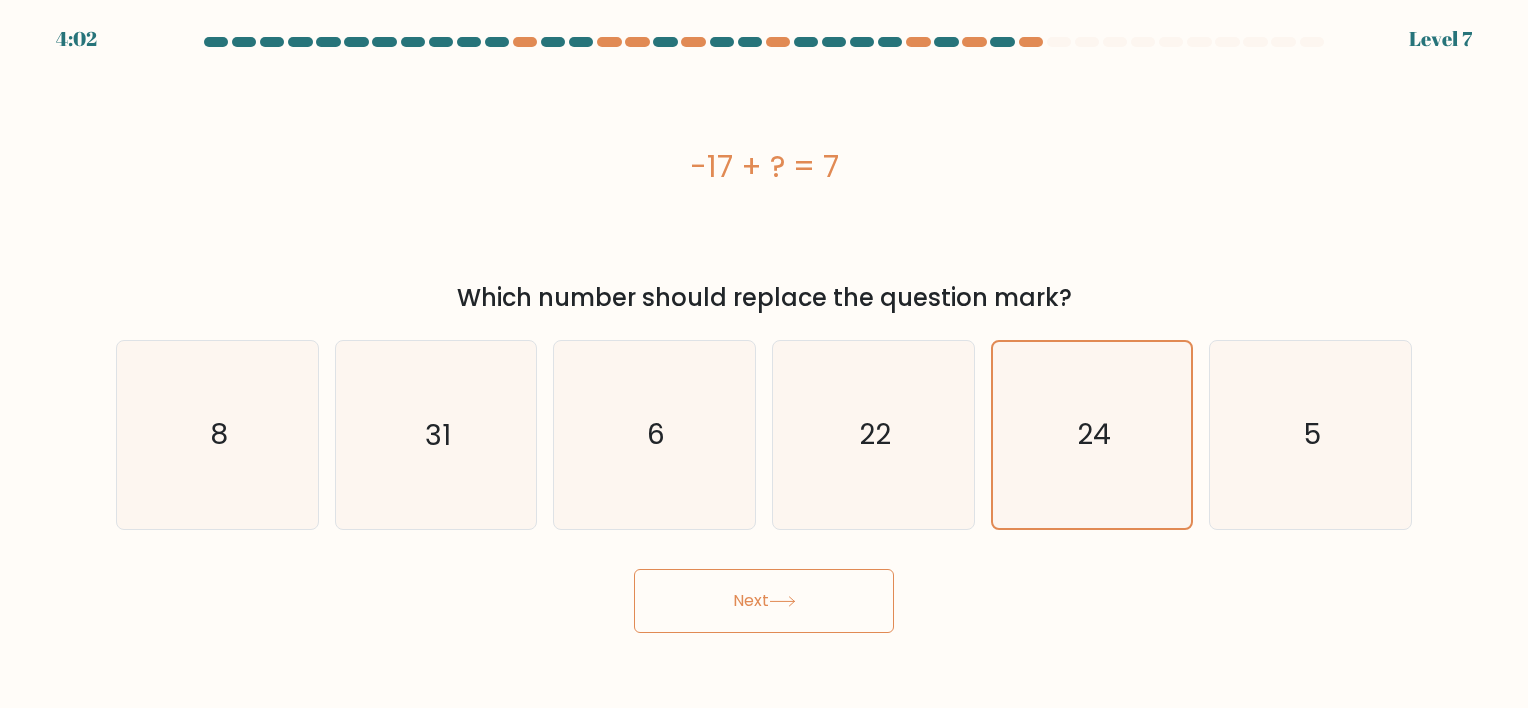 click on "Next" at bounding box center (764, 601) 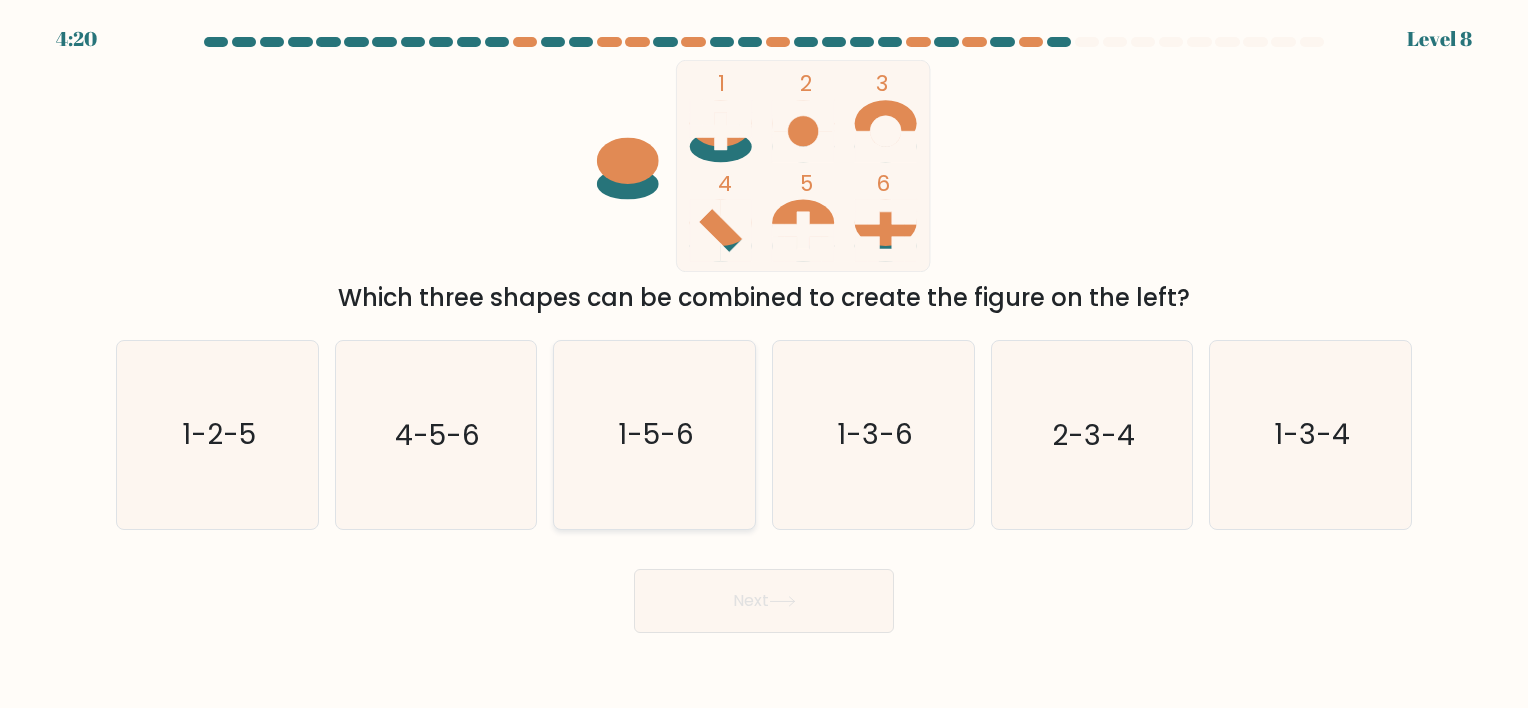 click on "1-5-6" 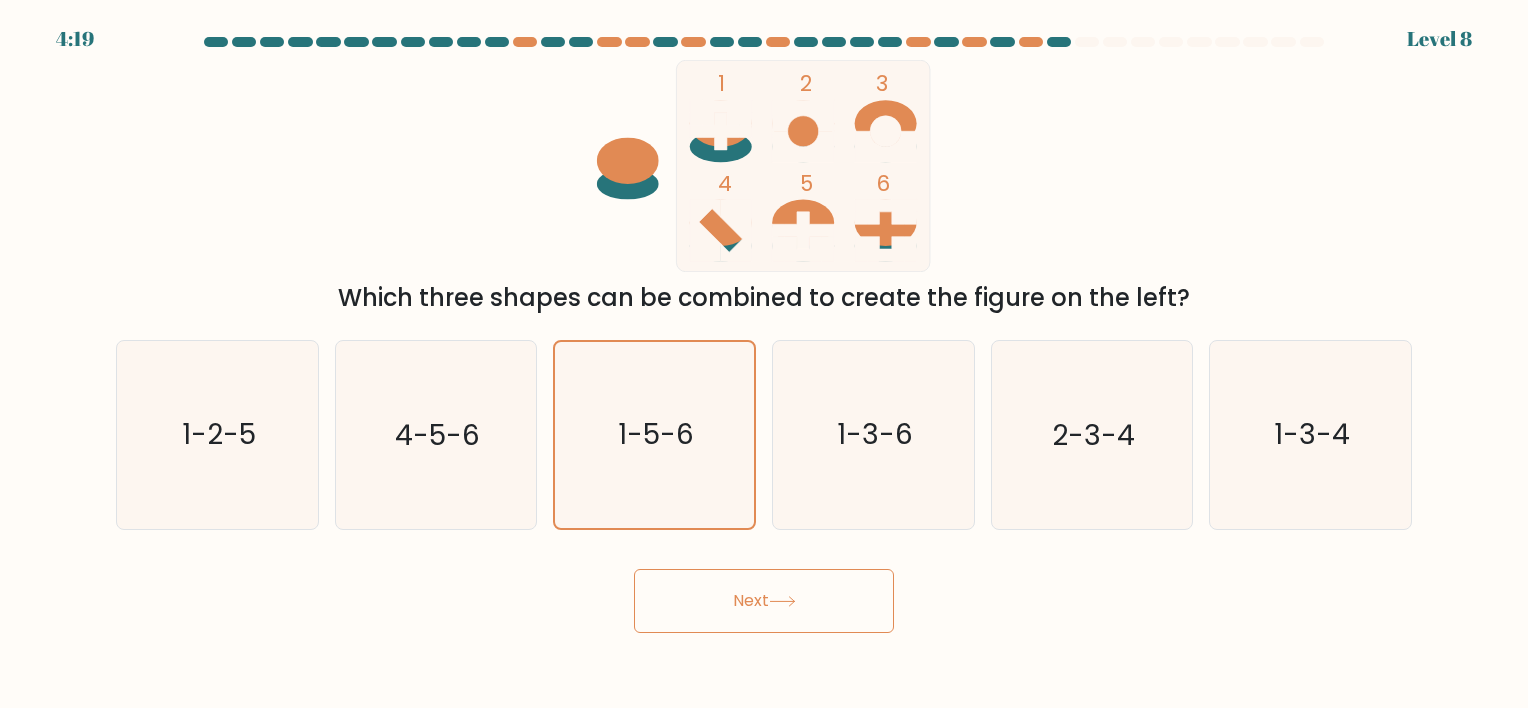 click on "Next" at bounding box center [764, 601] 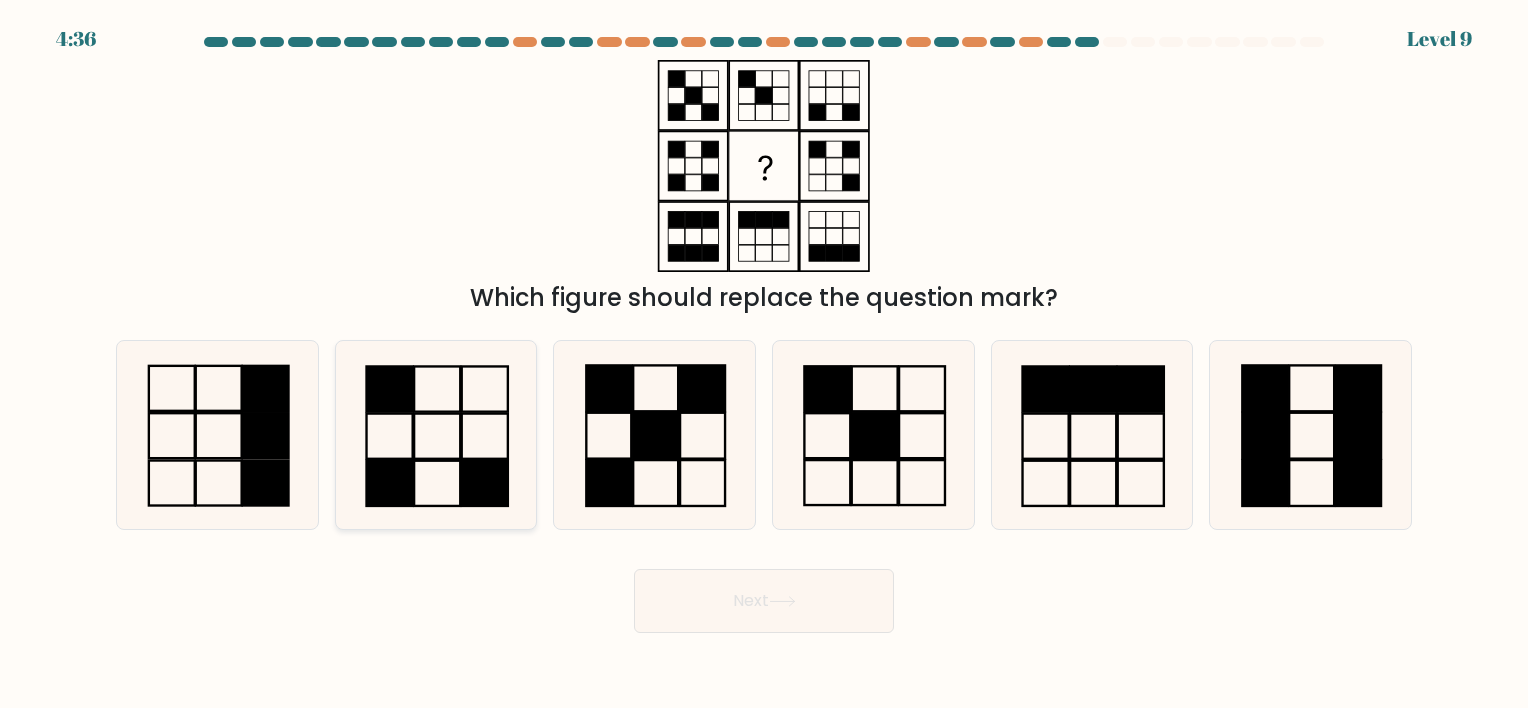 click 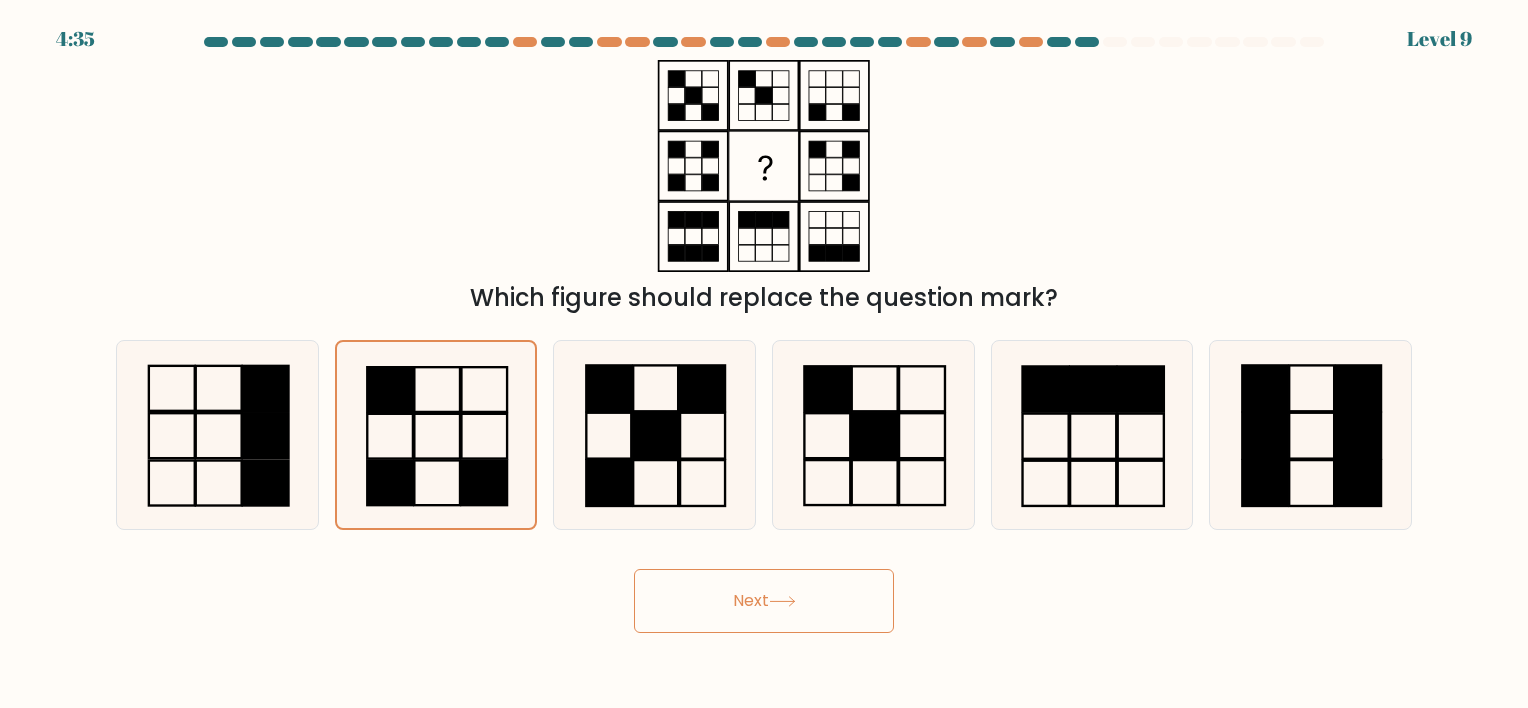 click on "Next" at bounding box center [764, 601] 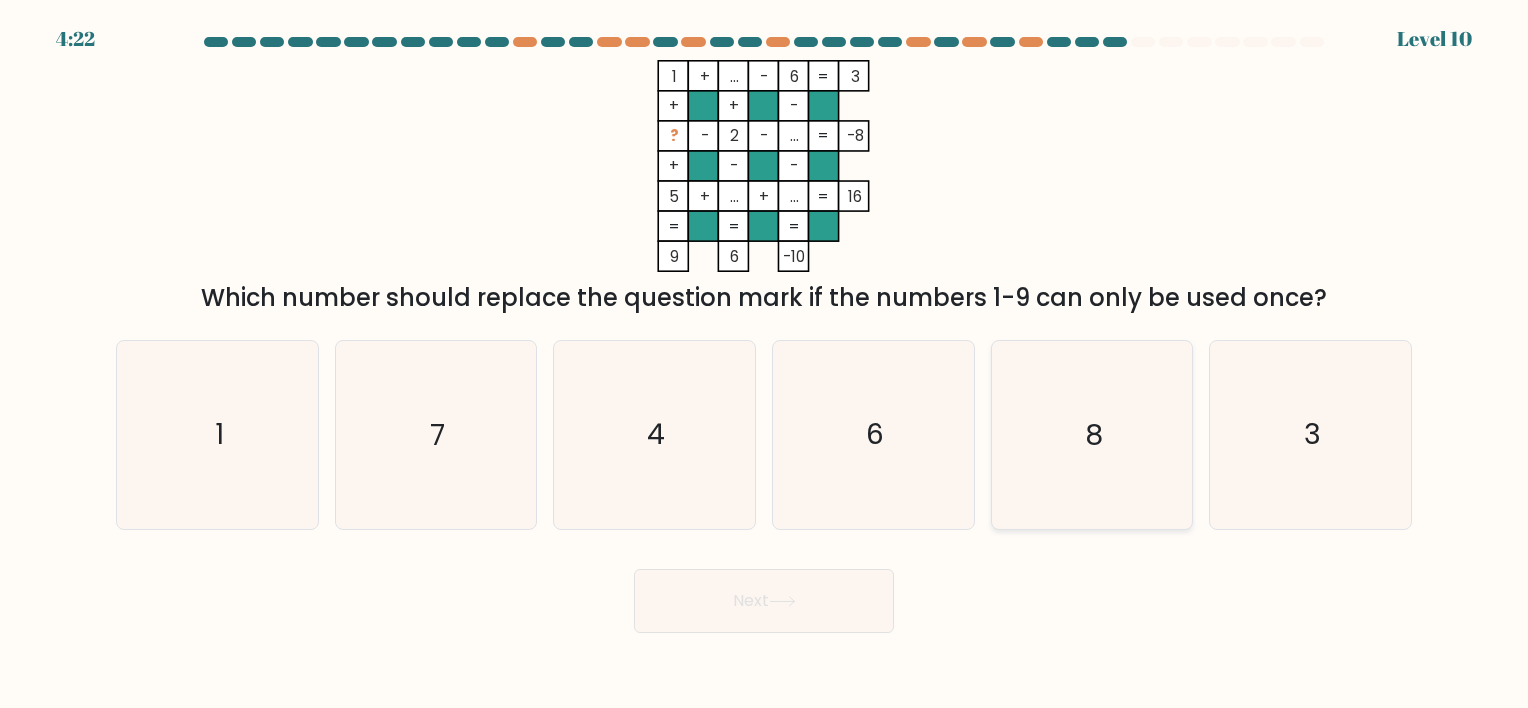 click on "8" 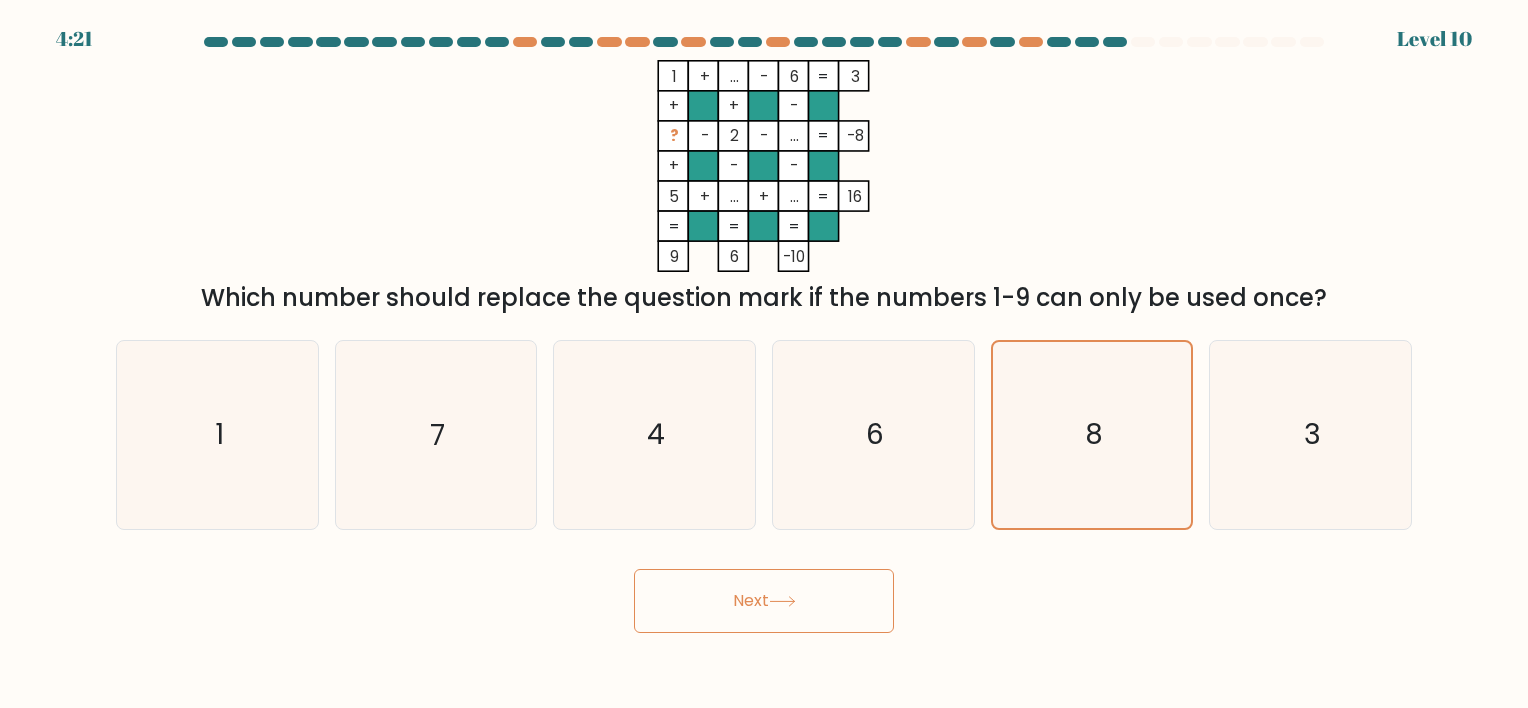 click 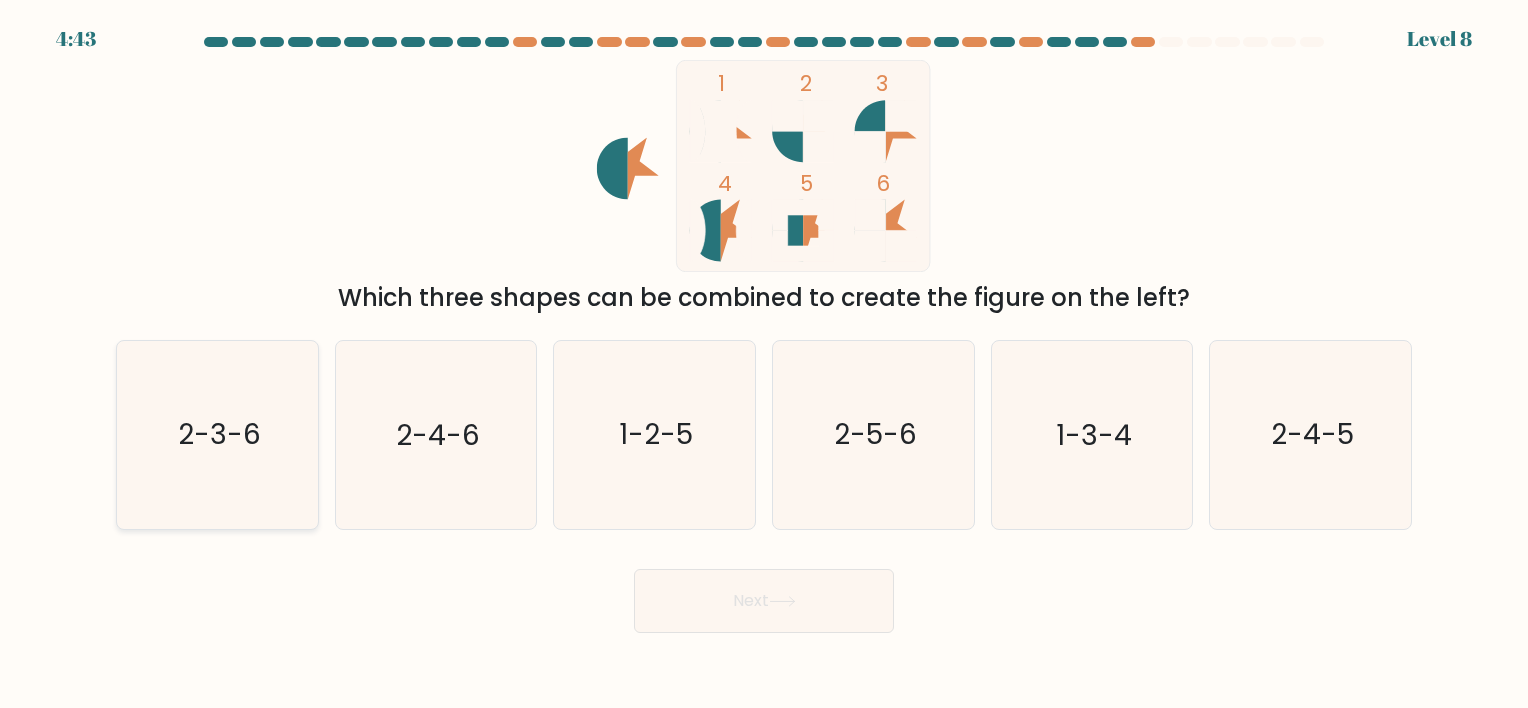 click on "2-3-6" 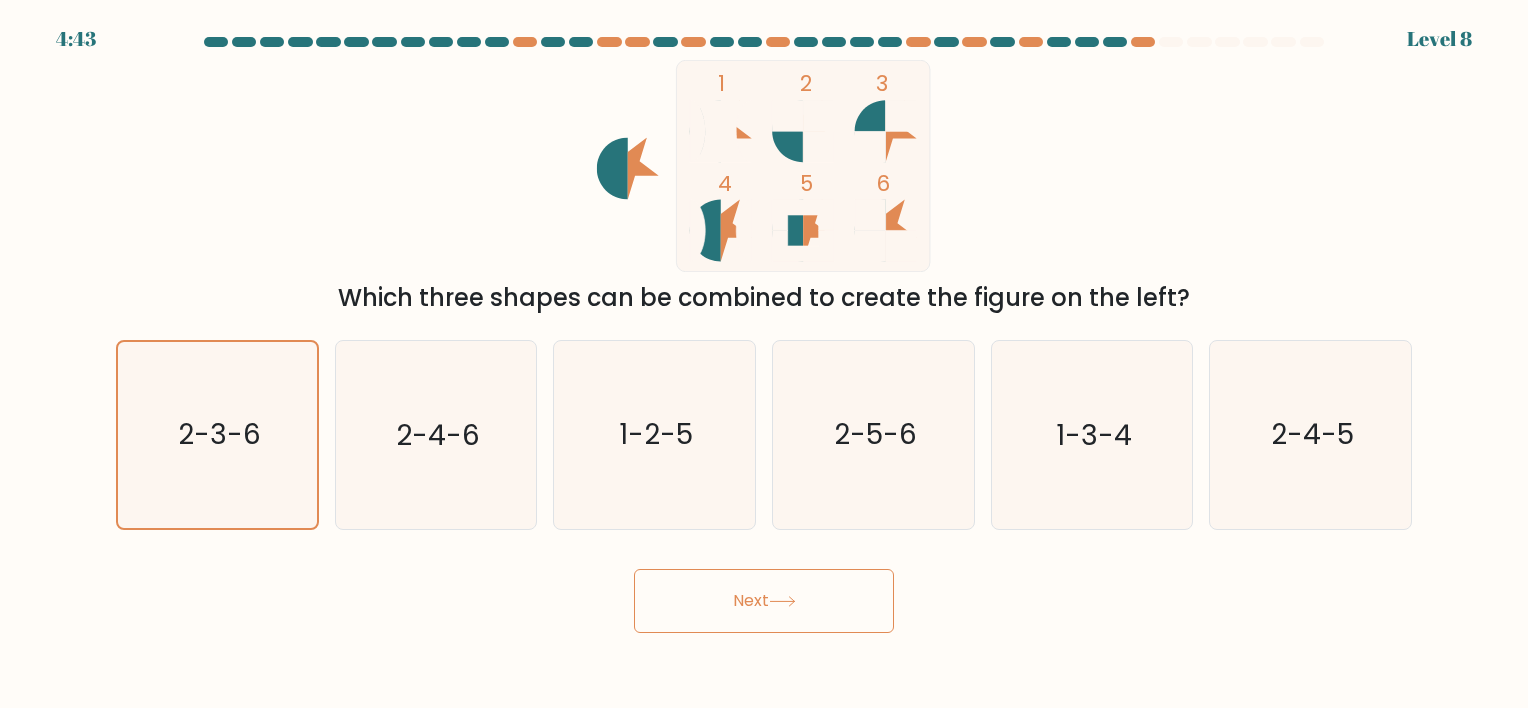 click on "Next" at bounding box center (764, 601) 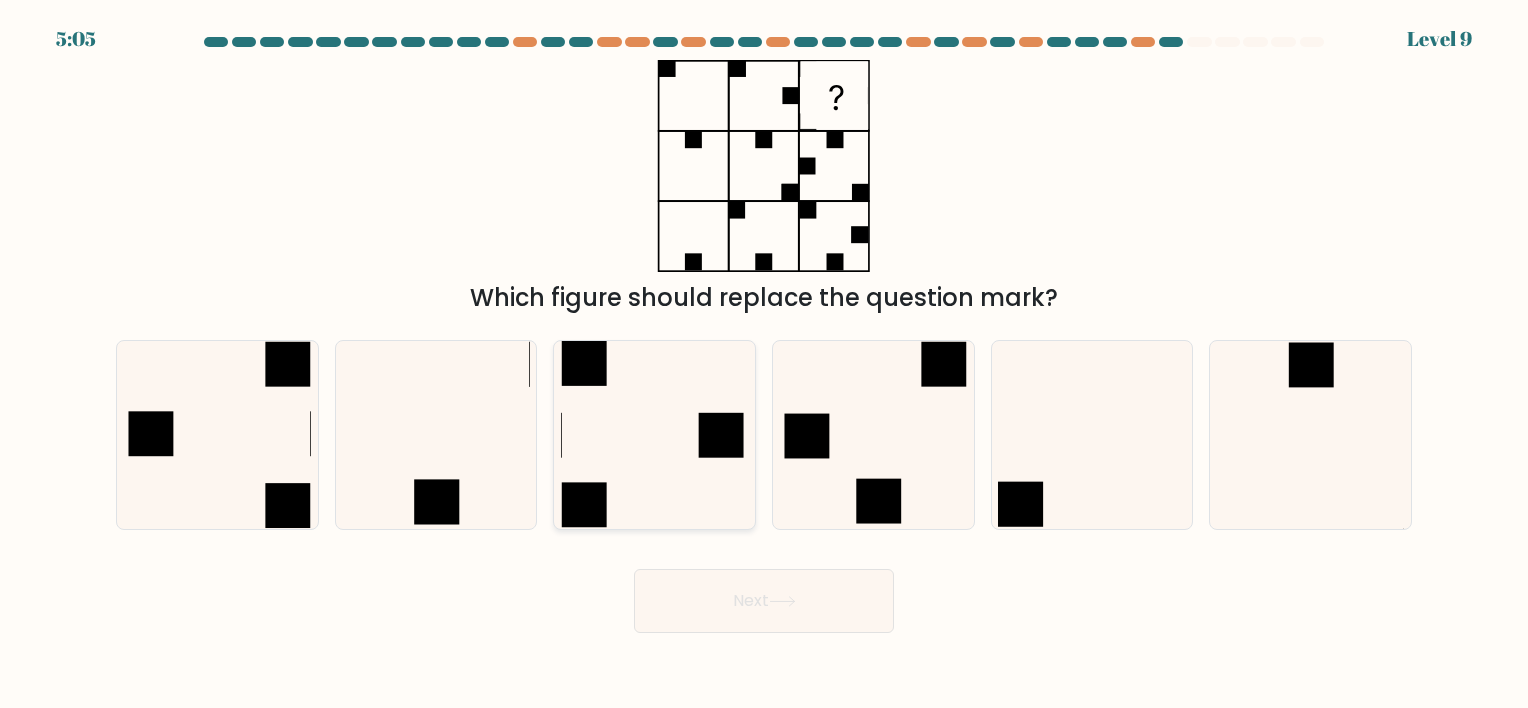 click 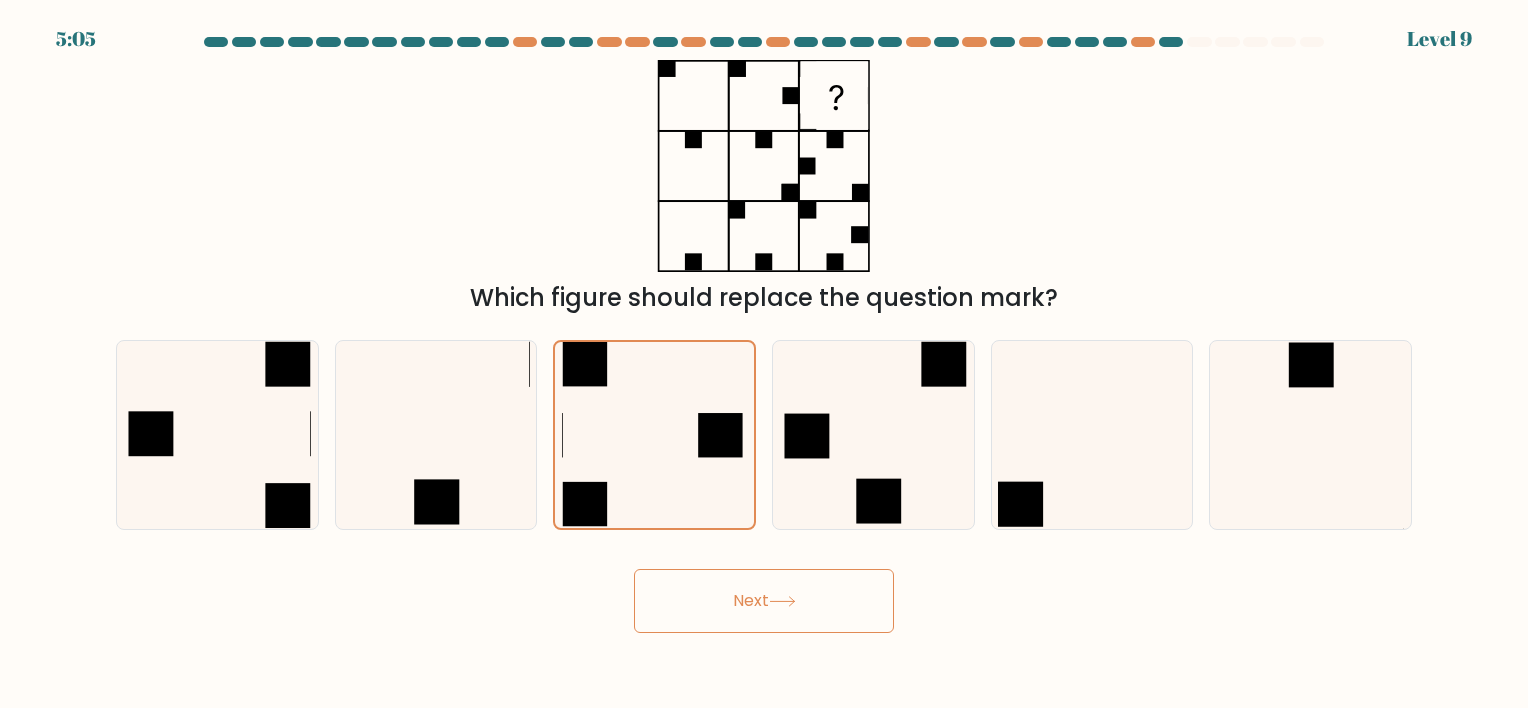 click on "Next" at bounding box center [764, 601] 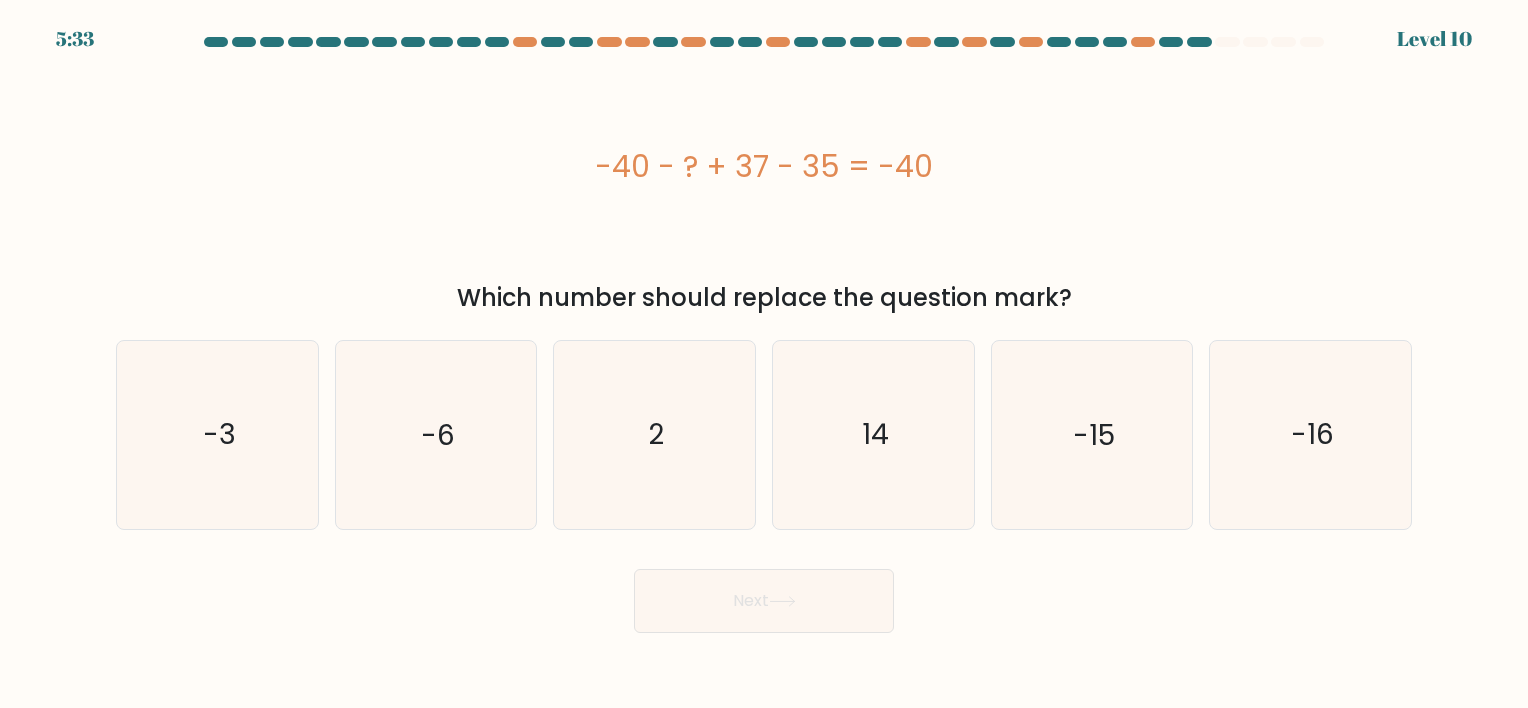 type 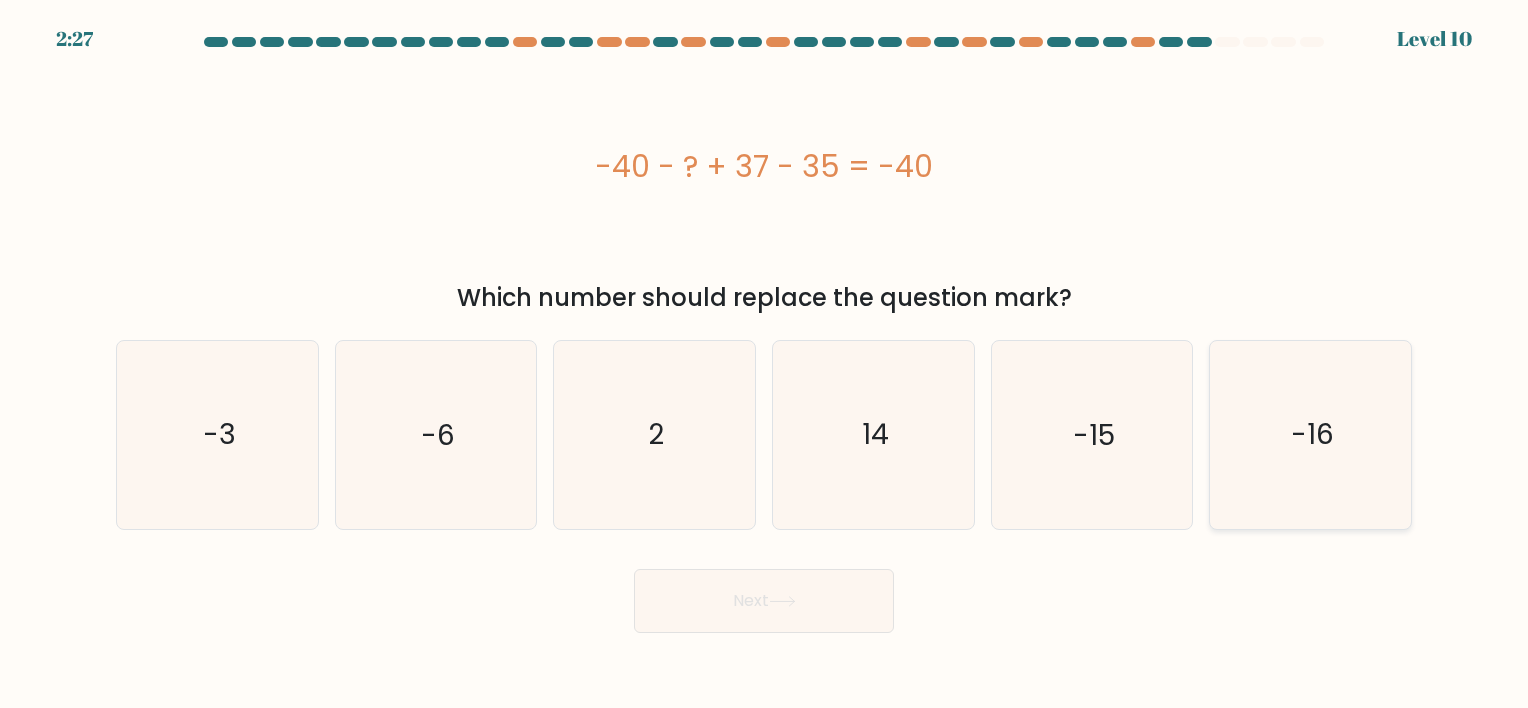 click on "-16" 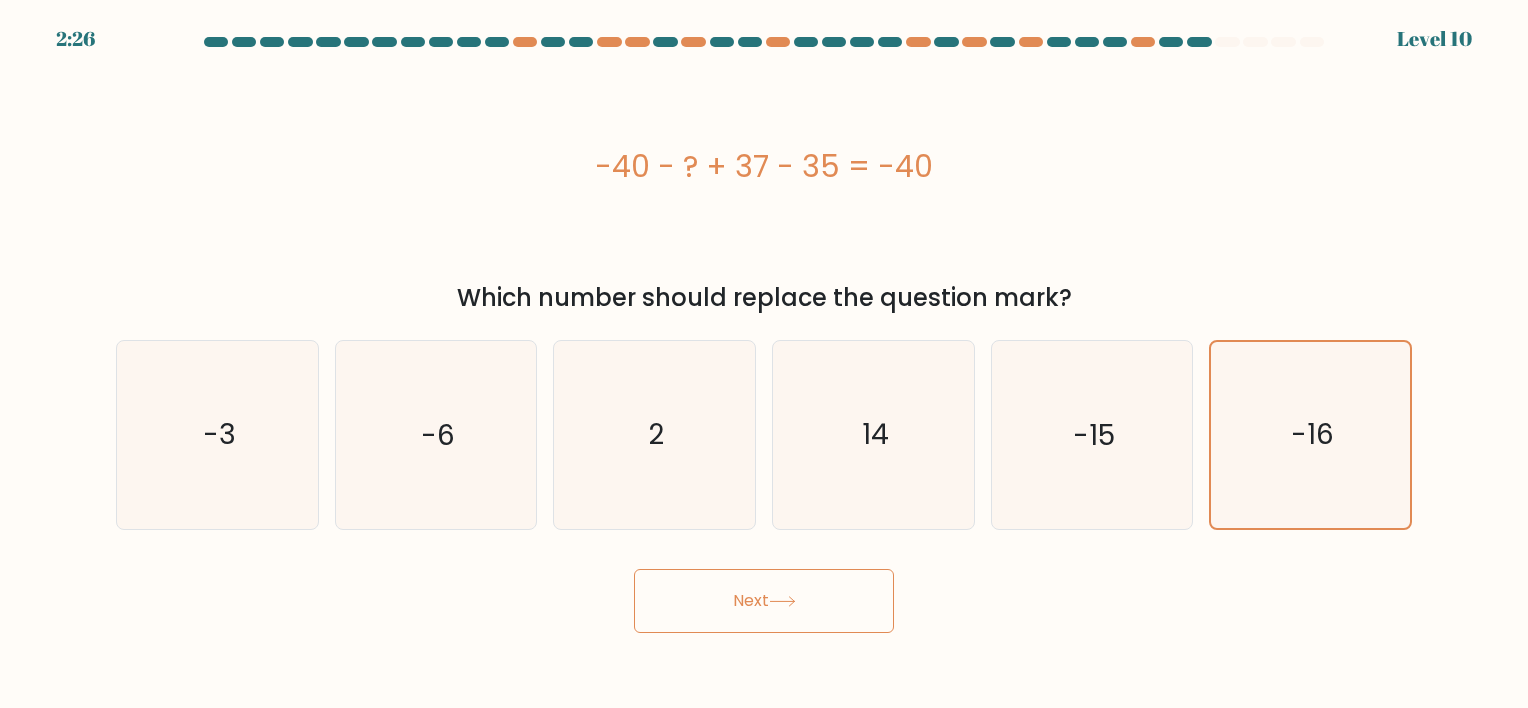 click on "Next" at bounding box center [764, 601] 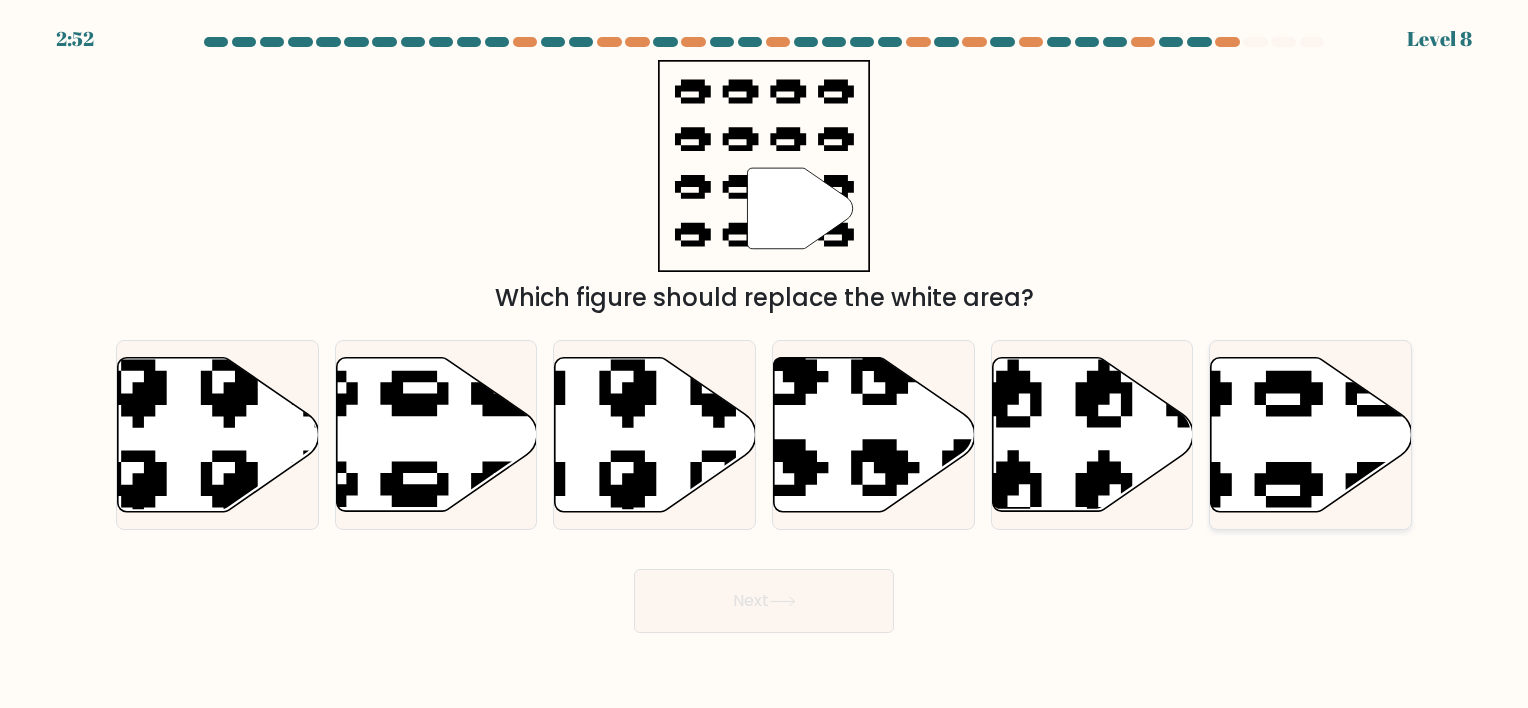click 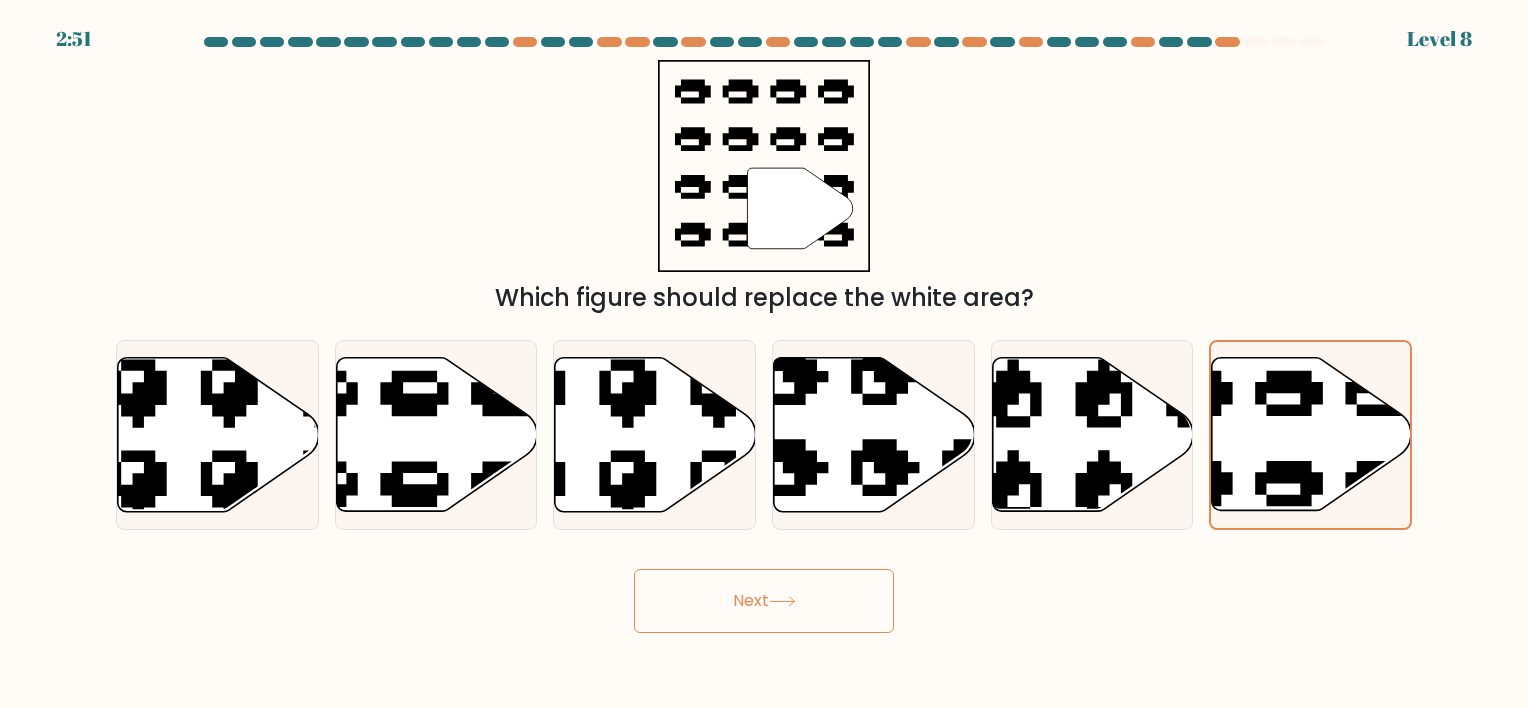 click on "Next" at bounding box center [764, 601] 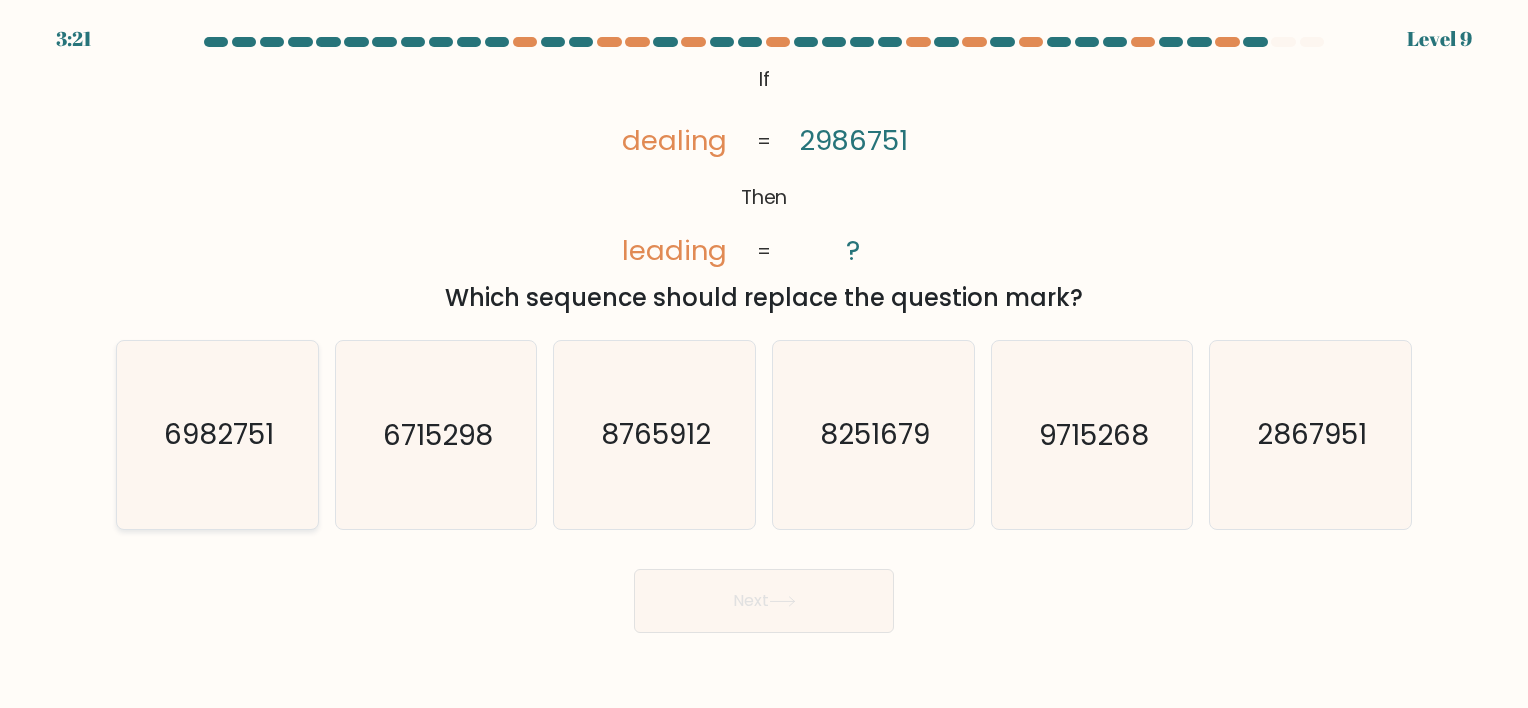click on "6982751" 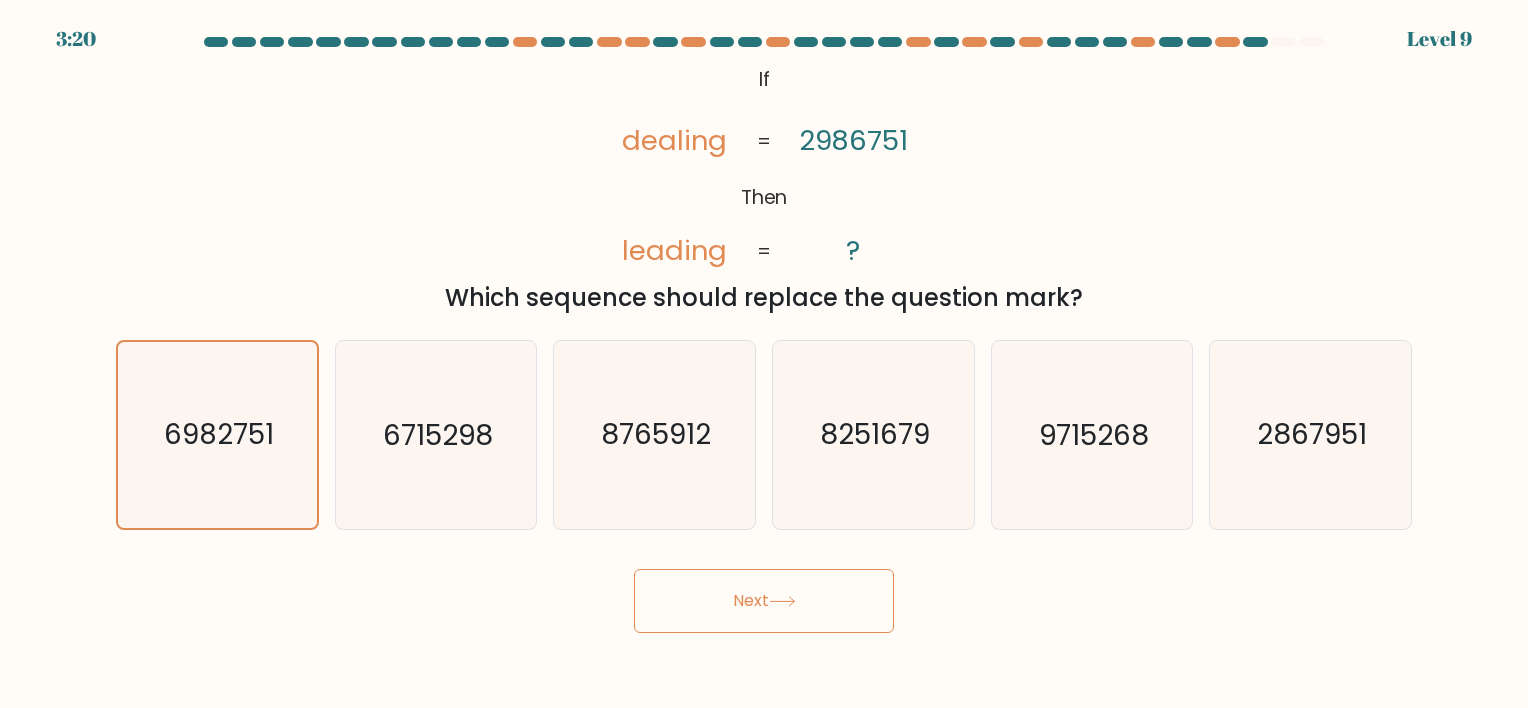 click on "Next" at bounding box center [764, 601] 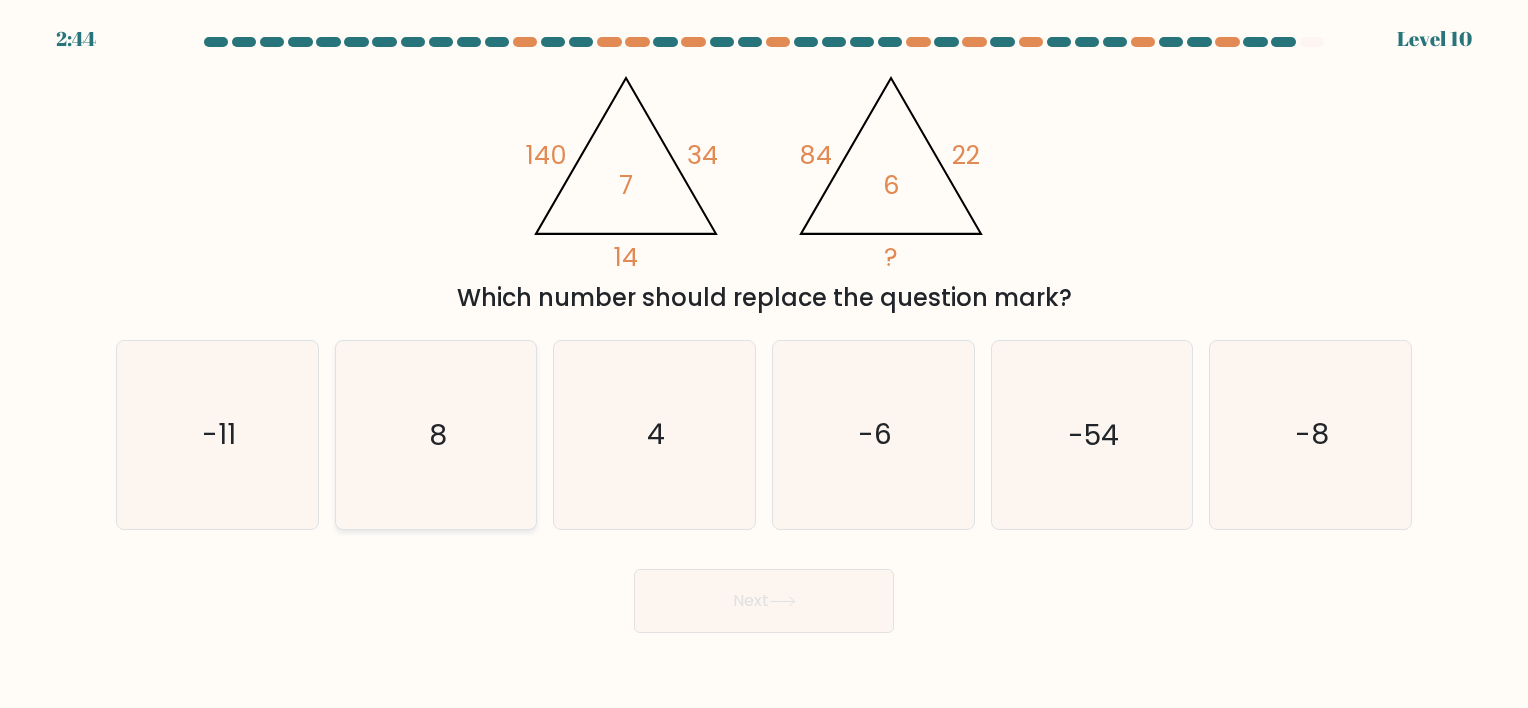 click on "8" 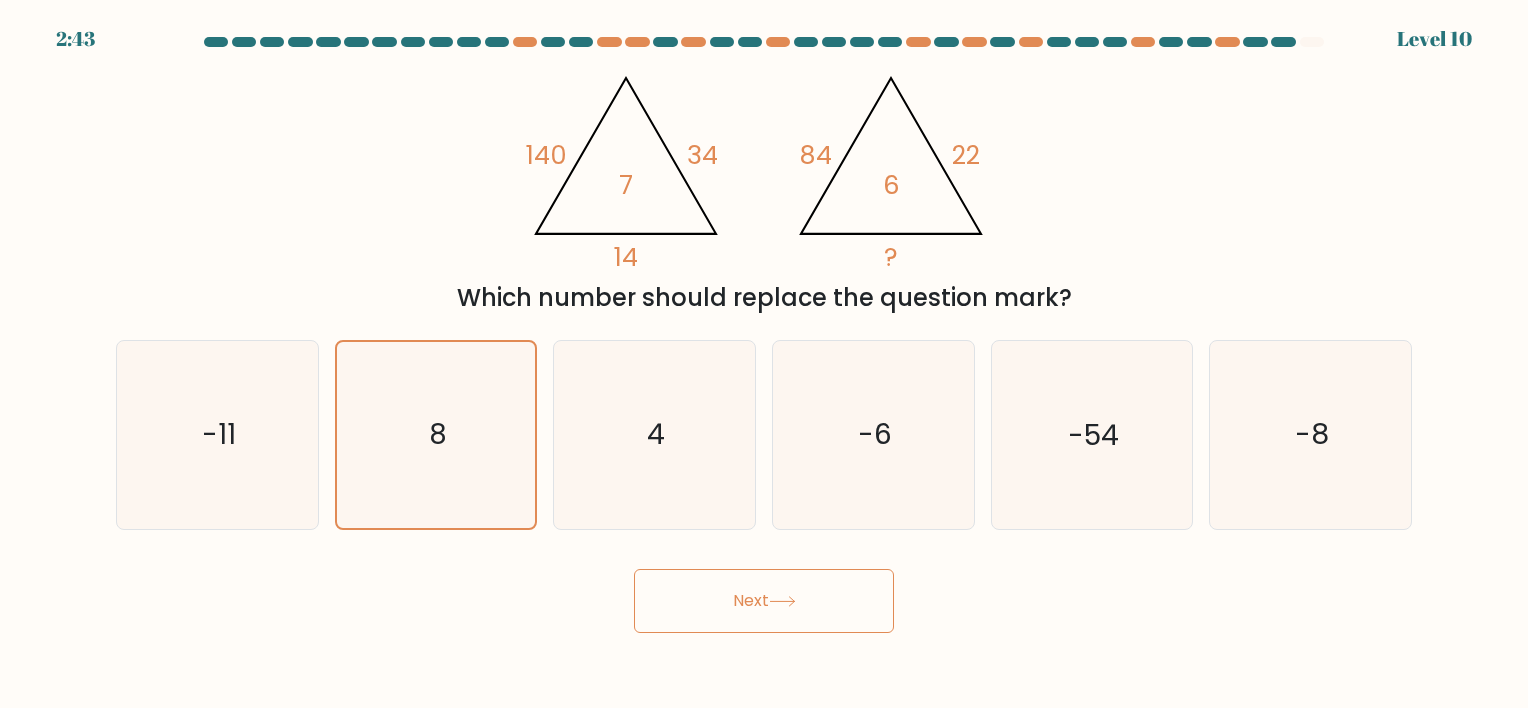 click on "Next" at bounding box center [764, 601] 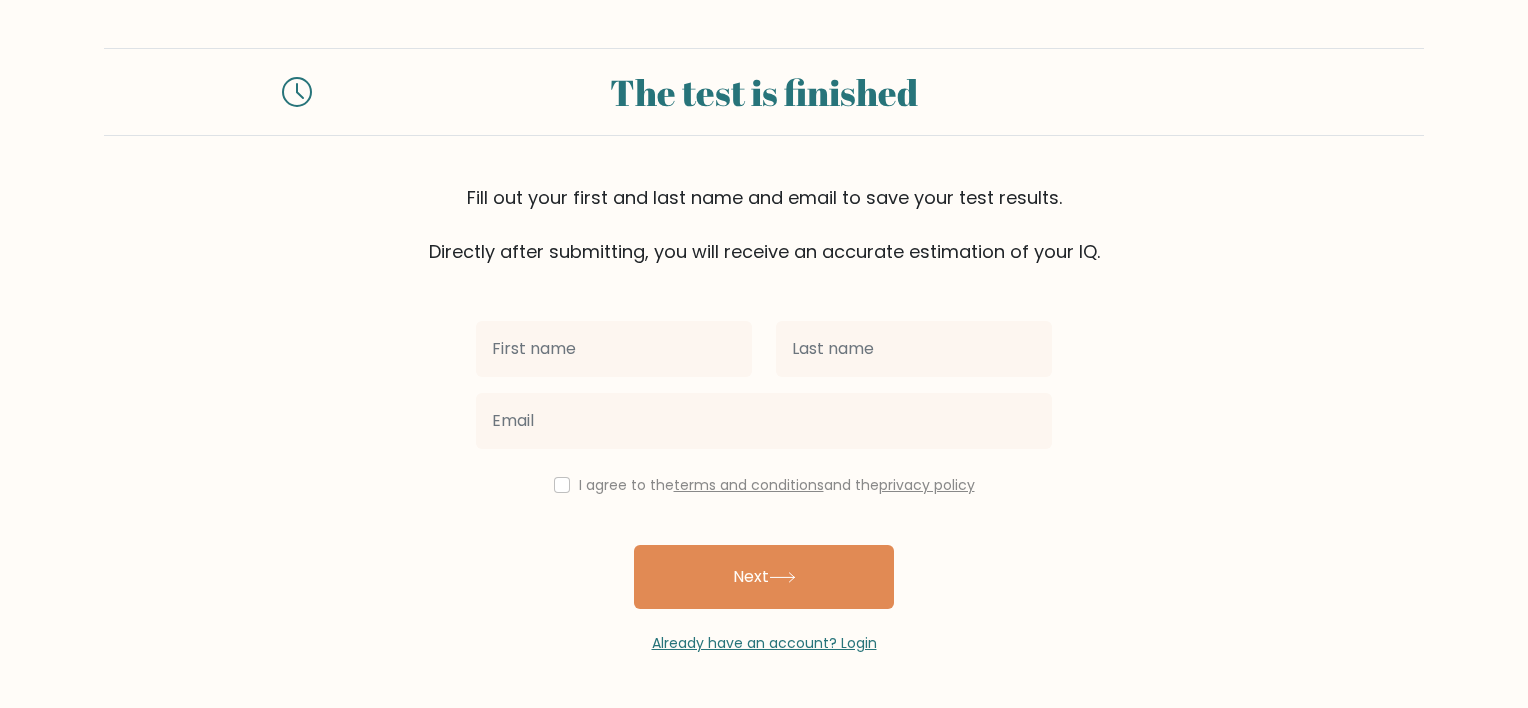 scroll, scrollTop: 0, scrollLeft: 0, axis: both 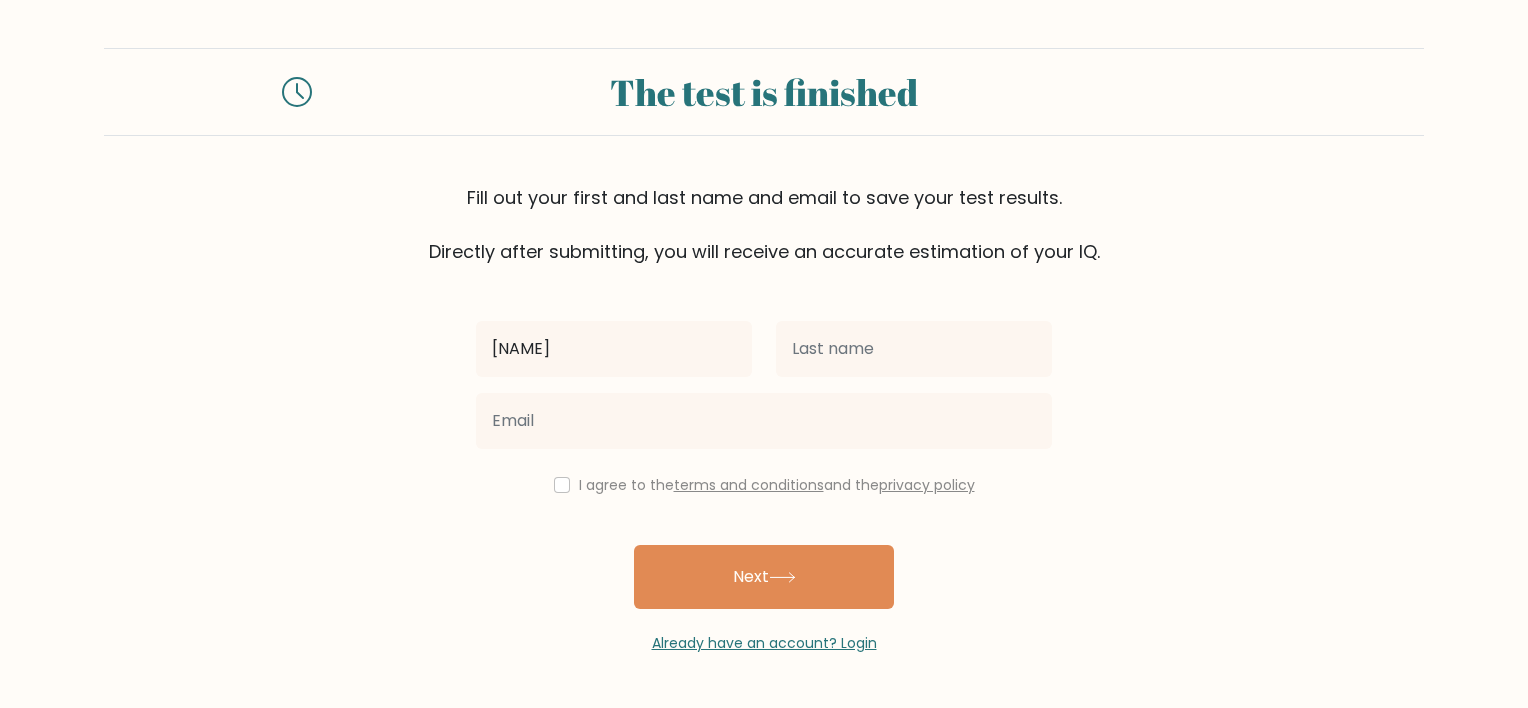 type on "[FIRST] [LAST]" 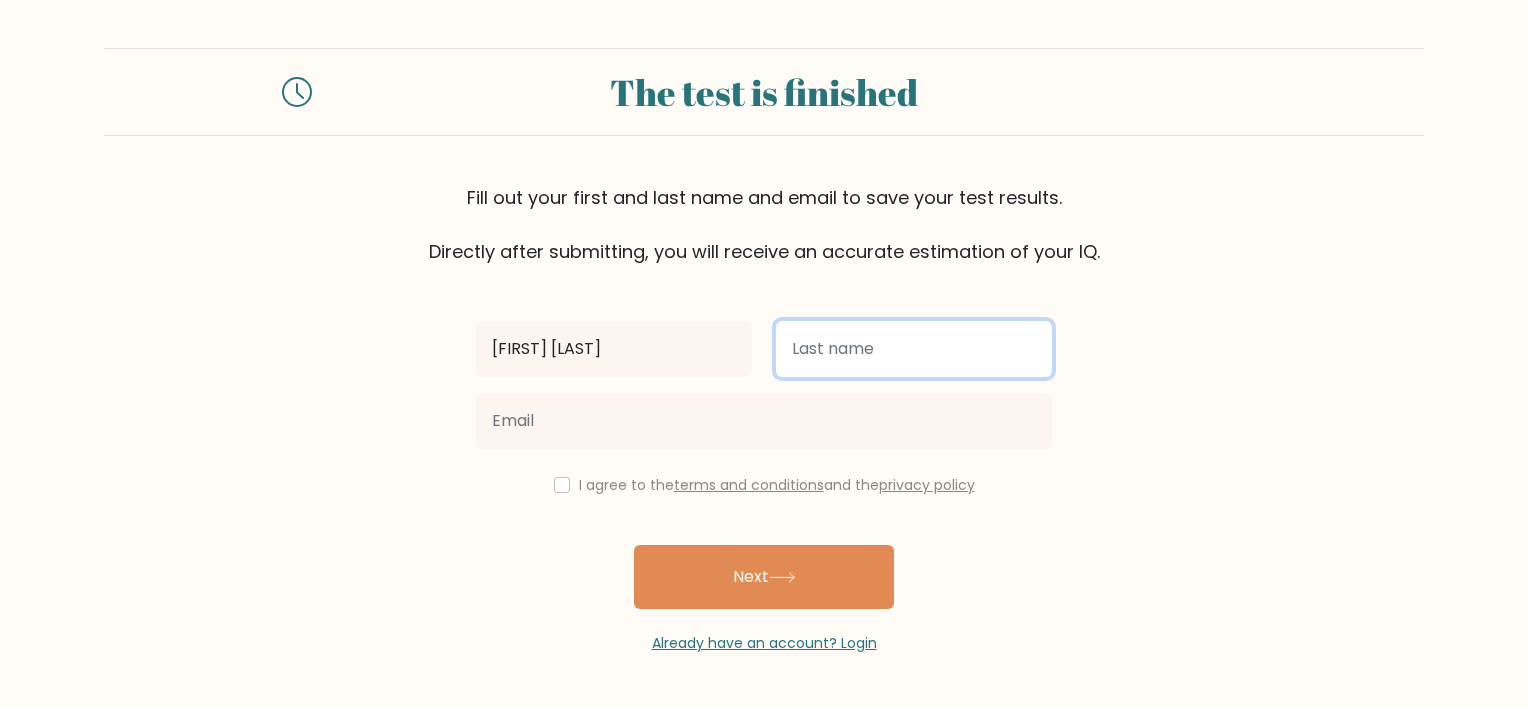 click at bounding box center (914, 349) 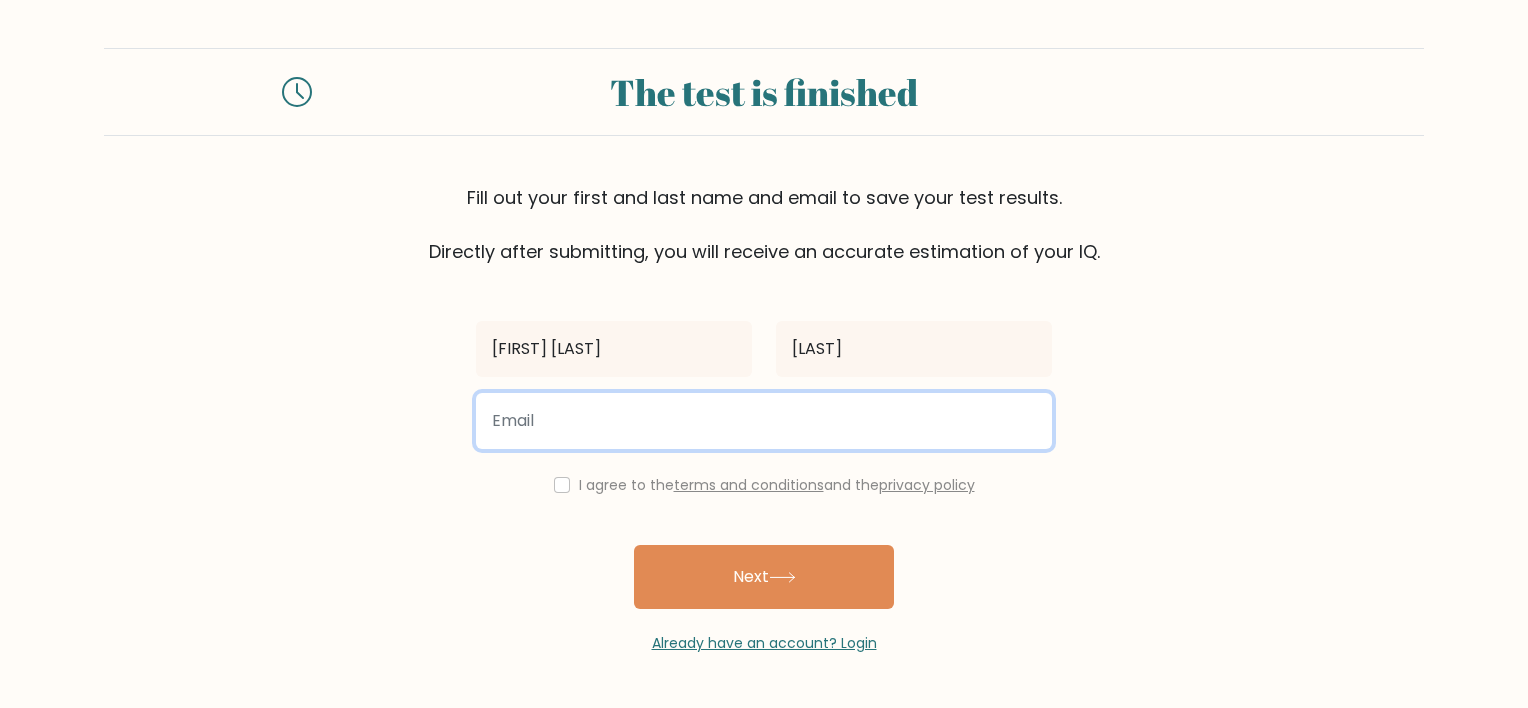 click at bounding box center [764, 421] 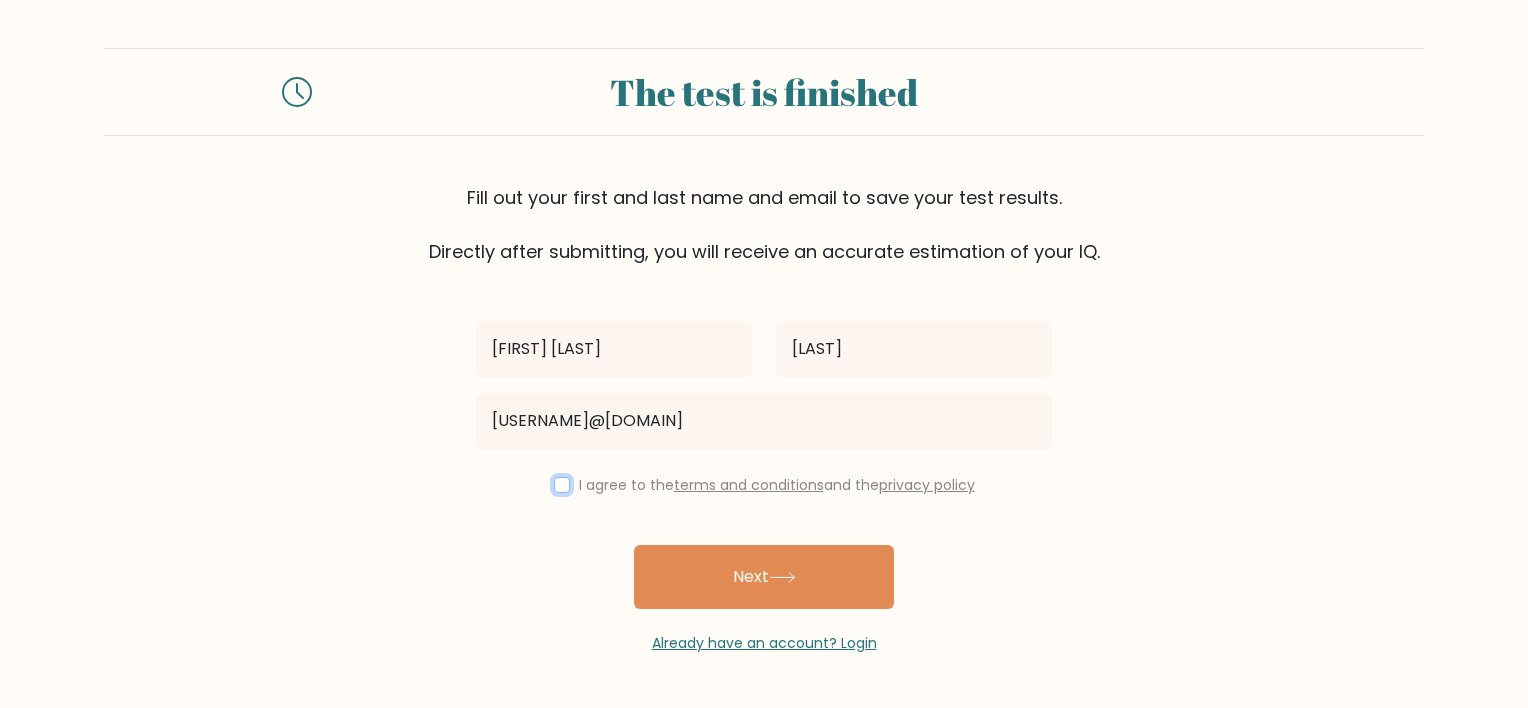 click at bounding box center [562, 485] 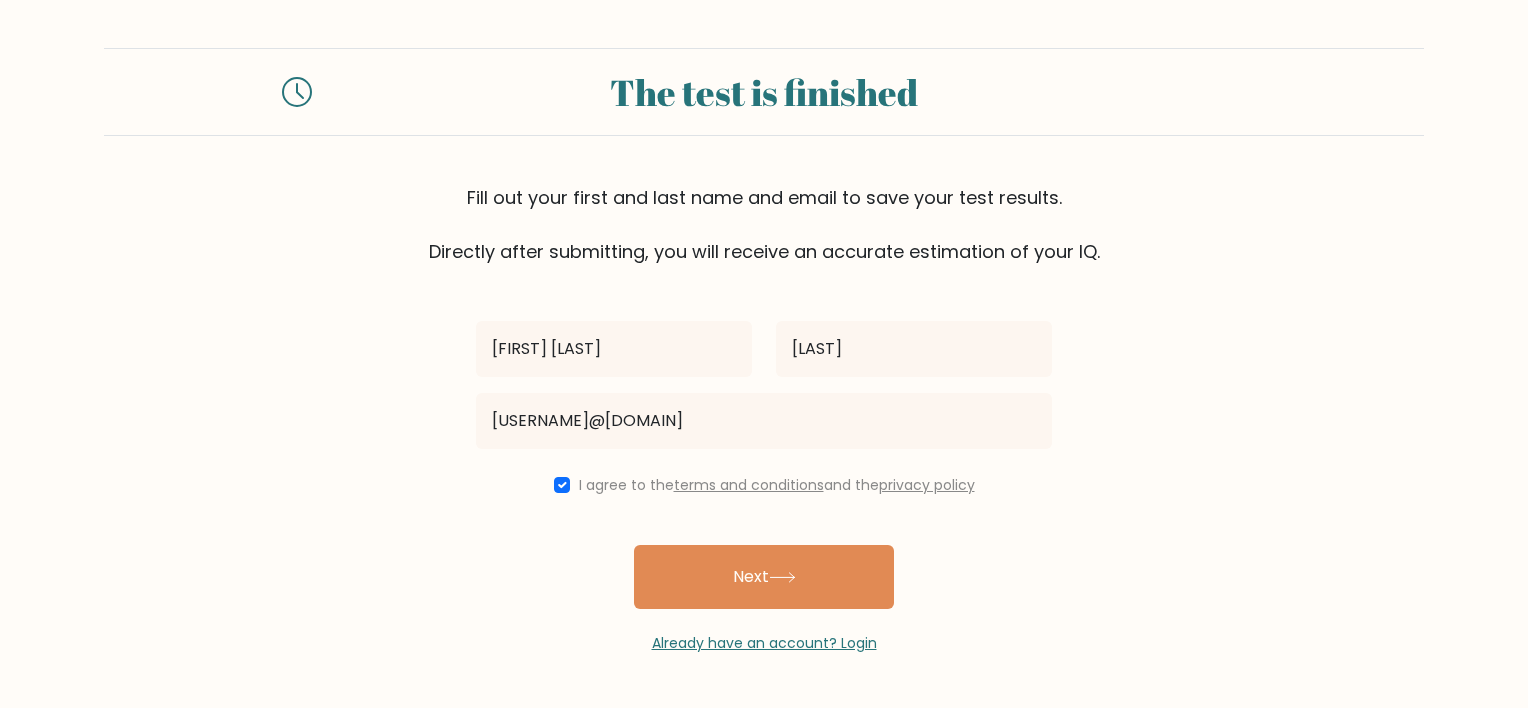 click on "Next" at bounding box center (764, 577) 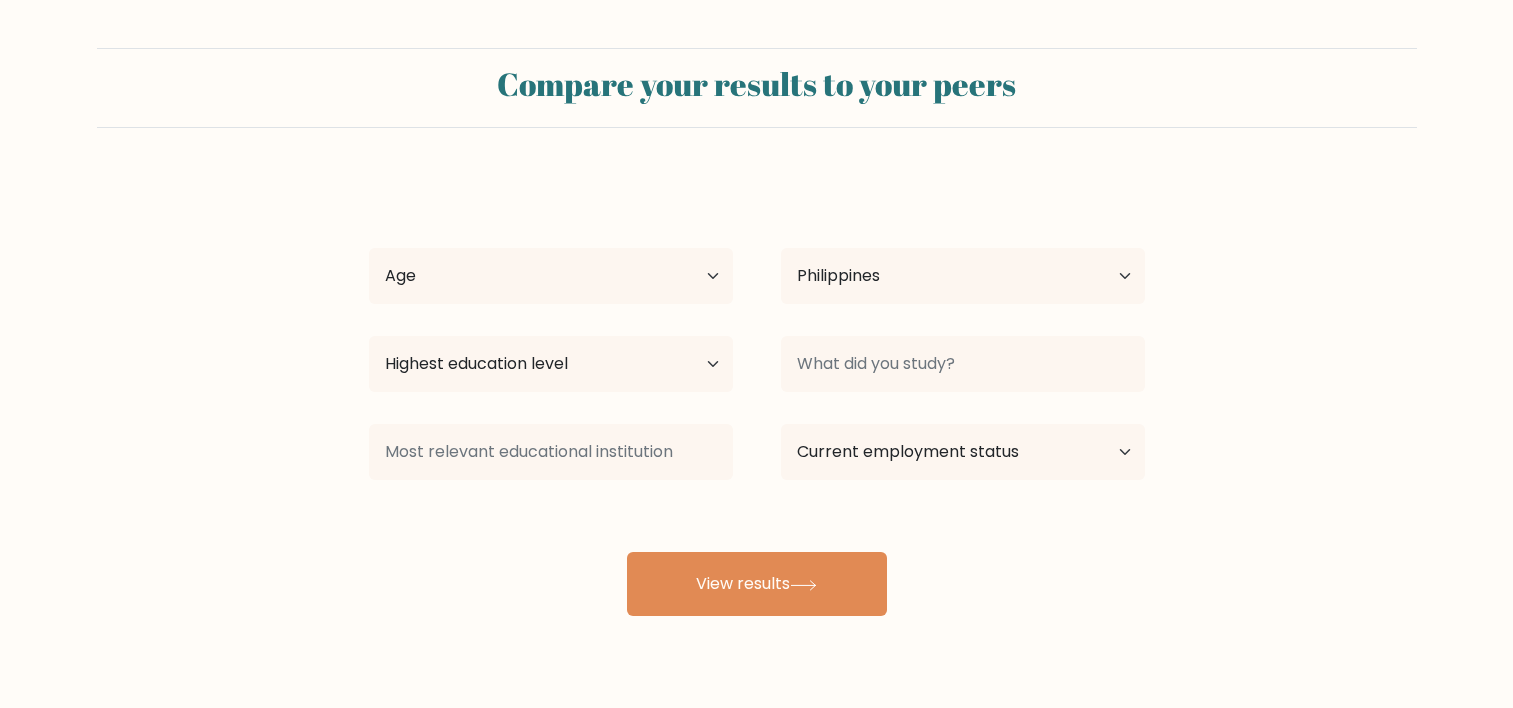 select on "PH" 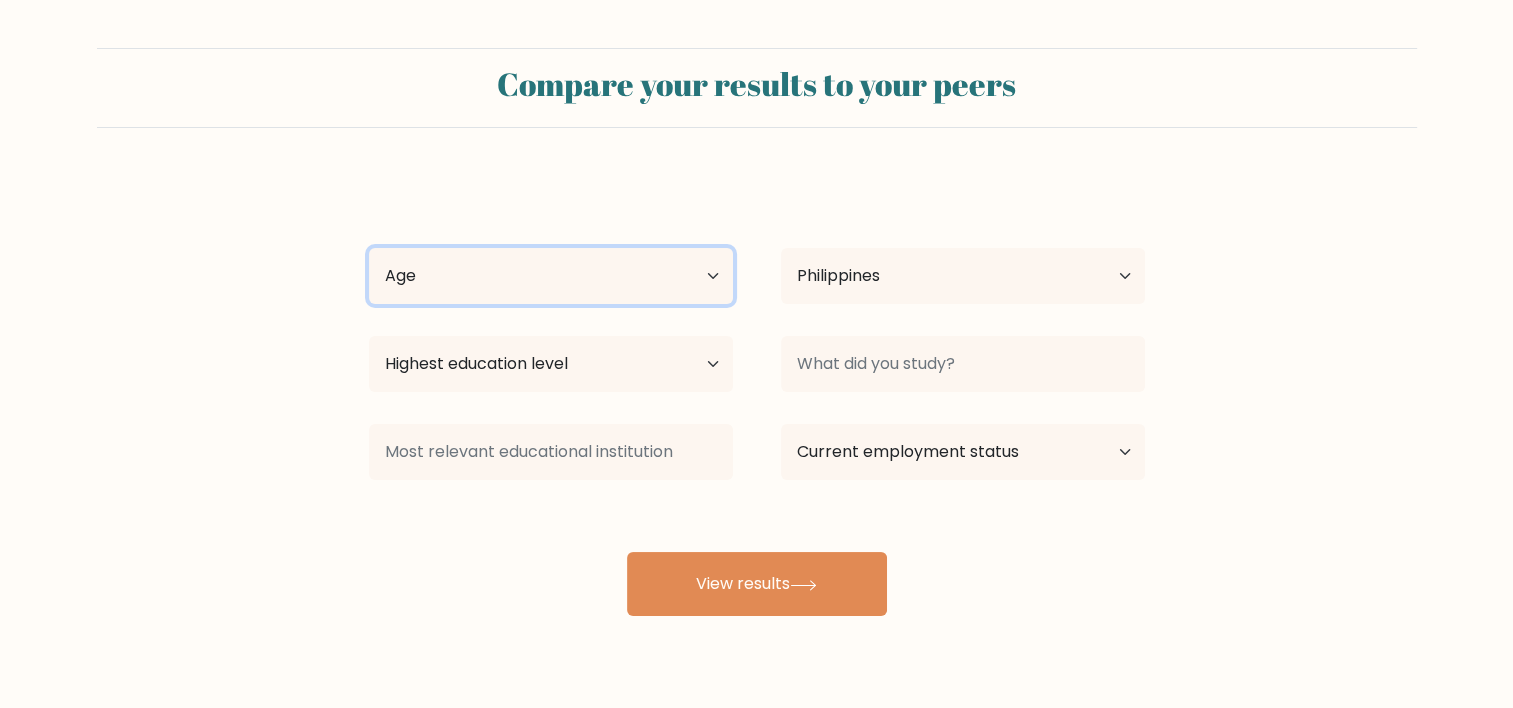 click on "Age
Under 18 years old
18-24 years old
25-34 years old
35-44 years old
45-54 years old
55-64 years old
65 years old and above" at bounding box center (551, 276) 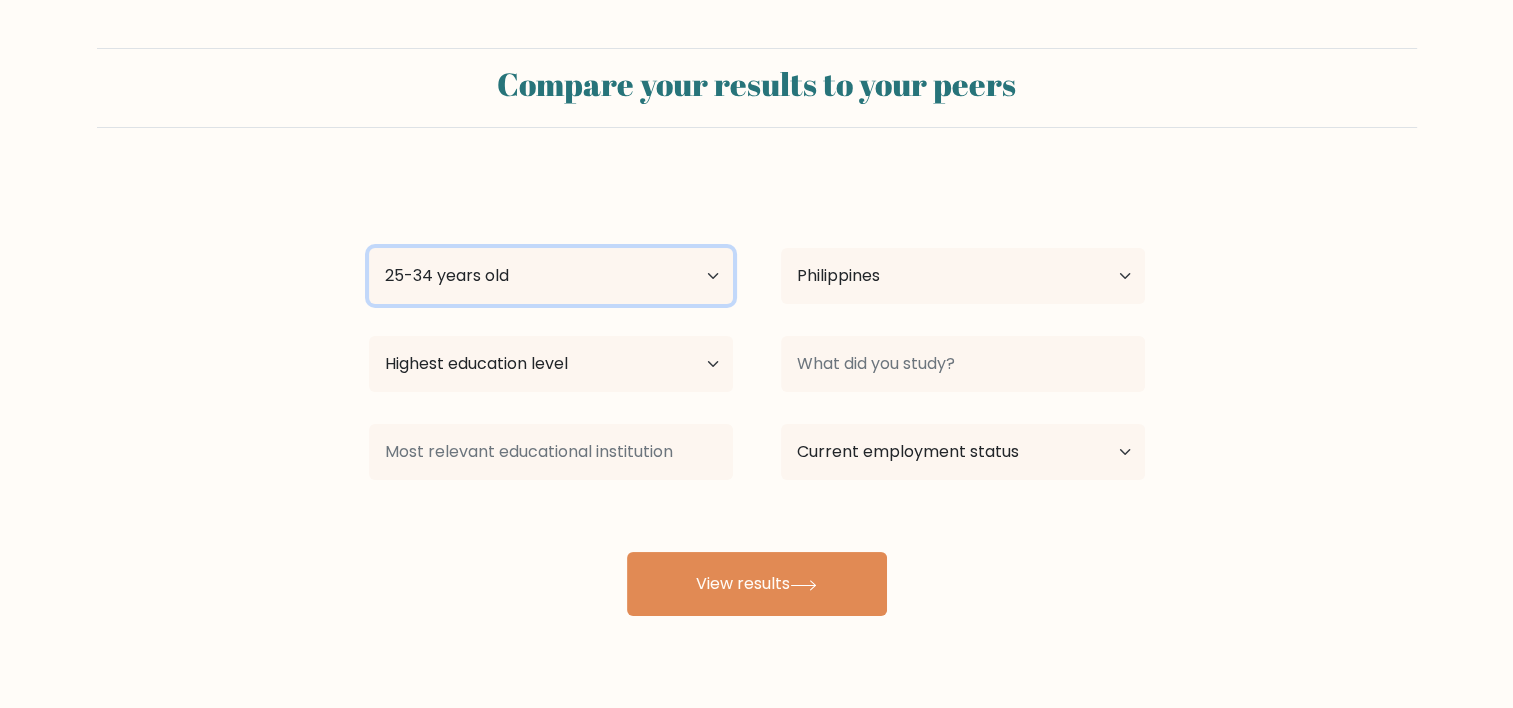 click on "Age
Under 18 years old
18-24 years old
25-34 years old
35-44 years old
45-54 years old
55-64 years old
65 years old and above" at bounding box center (551, 276) 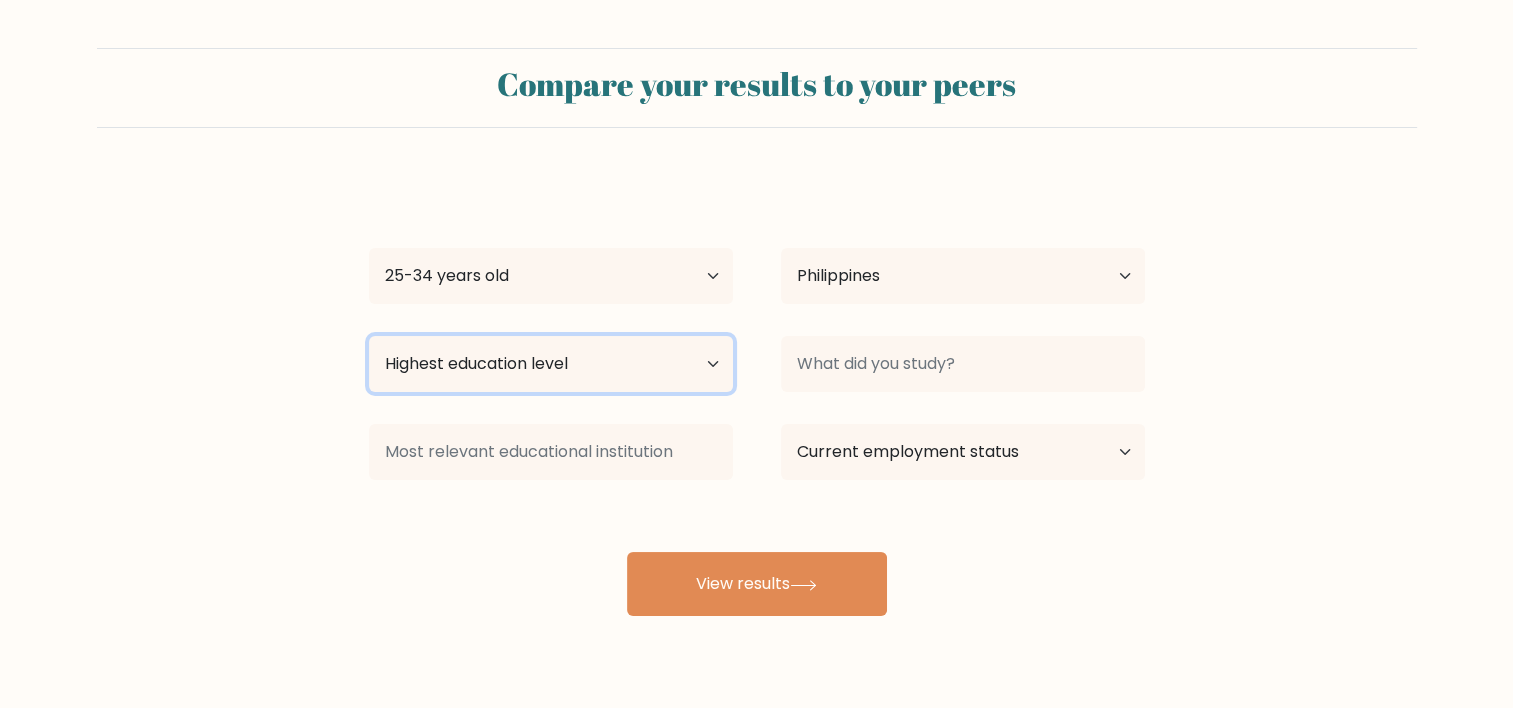 click on "Highest education level
No schooling
Primary
Lower Secondary
Upper Secondary
Occupation Specific
Bachelor's degree
Master's degree
Doctoral degree" at bounding box center (551, 364) 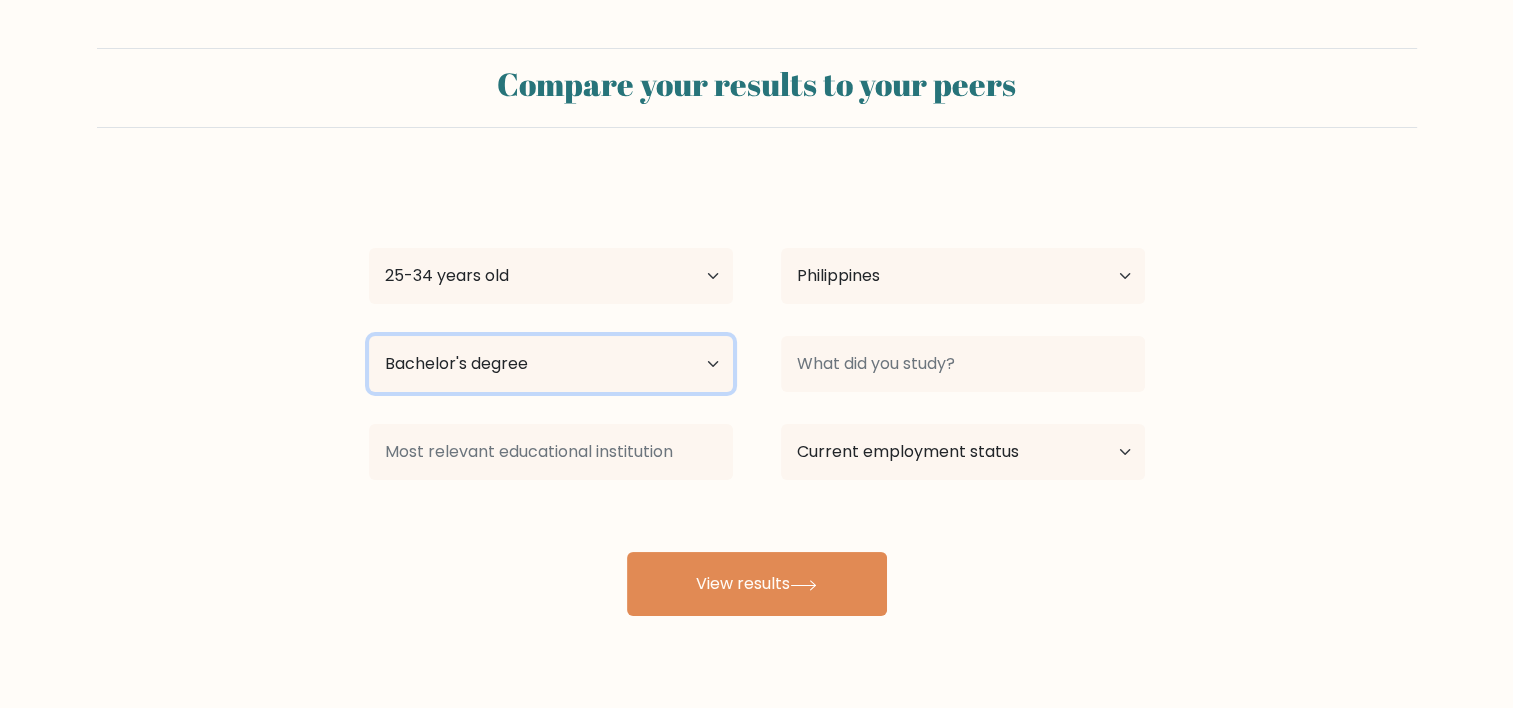 click on "Highest education level
No schooling
Primary
Lower Secondary
Upper Secondary
Occupation Specific
Bachelor's degree
Master's degree
Doctoral degree" at bounding box center [551, 364] 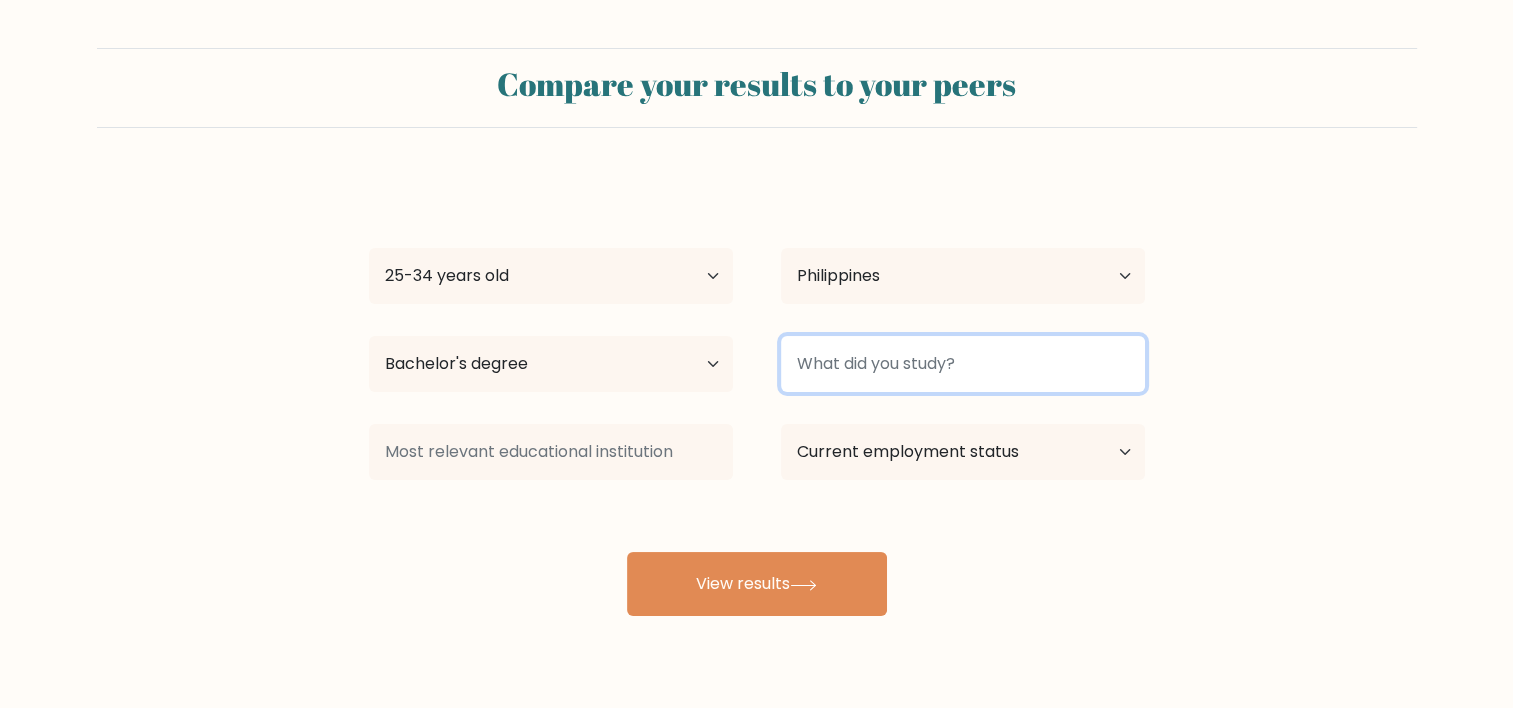 click at bounding box center (963, 364) 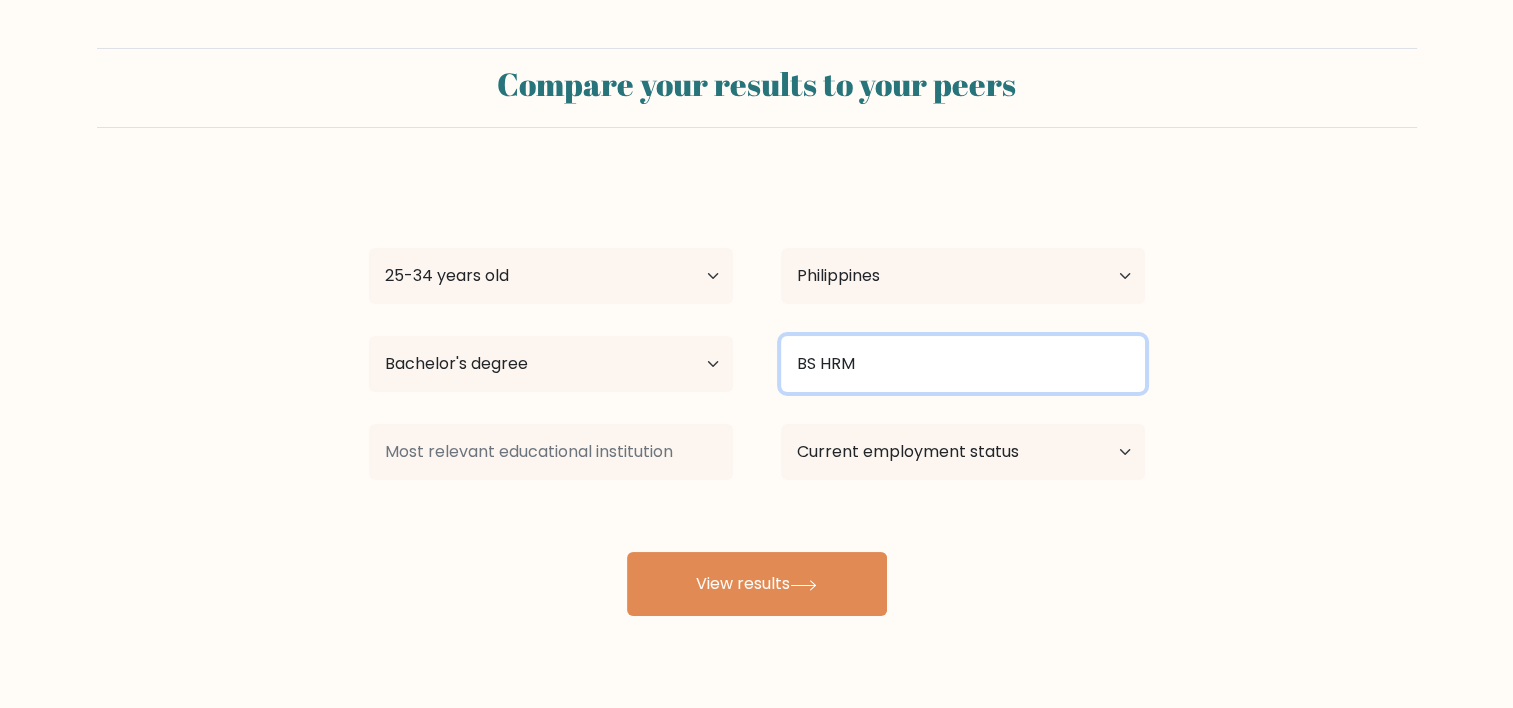 type on "BS HRM" 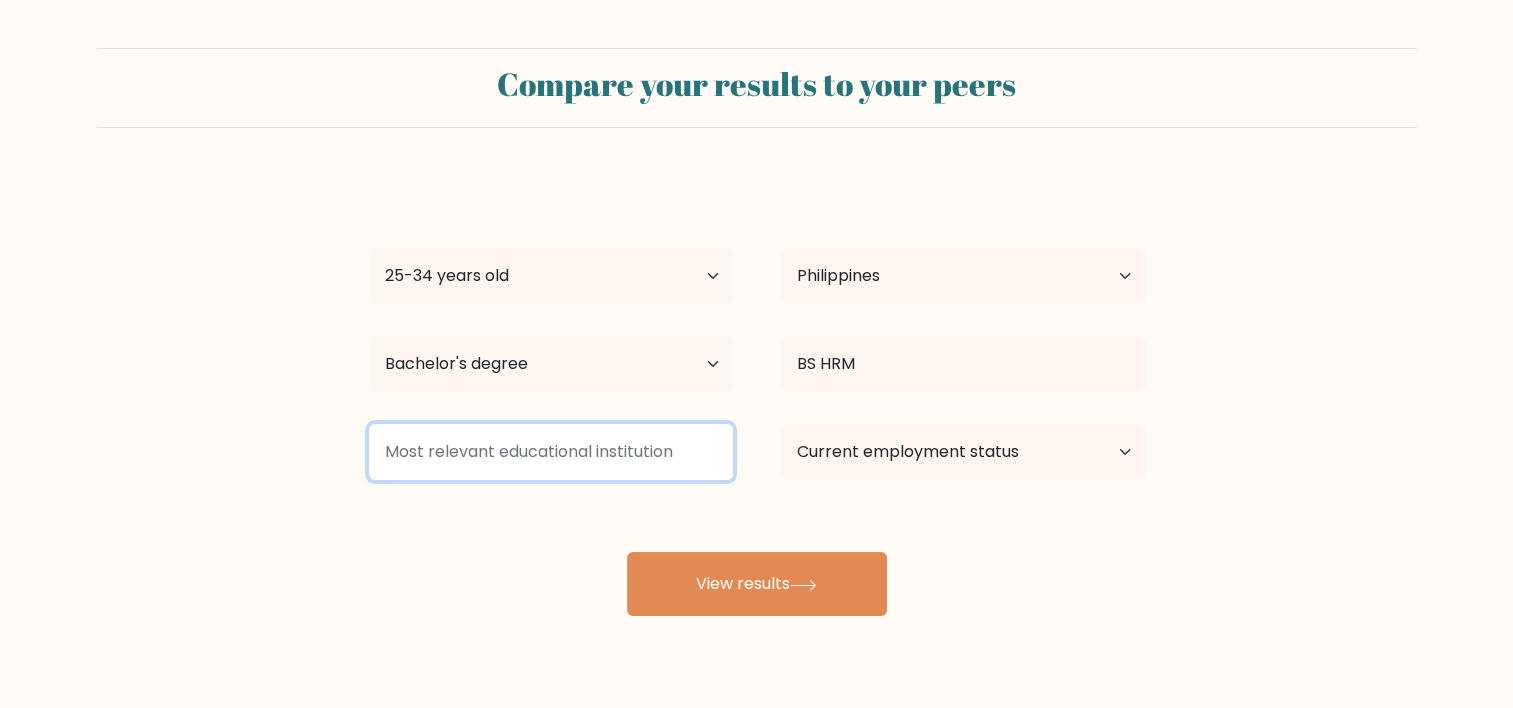 click at bounding box center [551, 452] 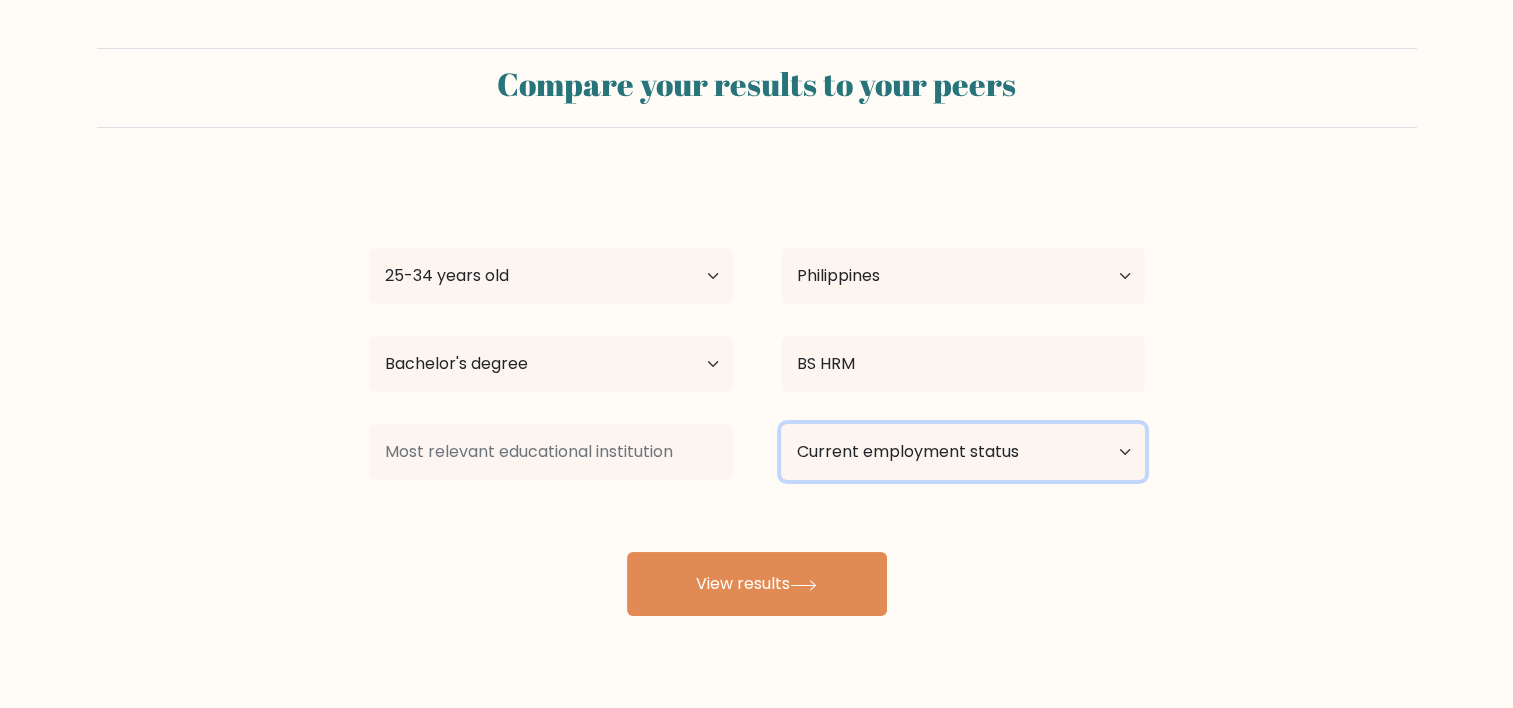 click on "Current employment status
Employed
Student
Retired
Other / prefer not to answer" at bounding box center [963, 452] 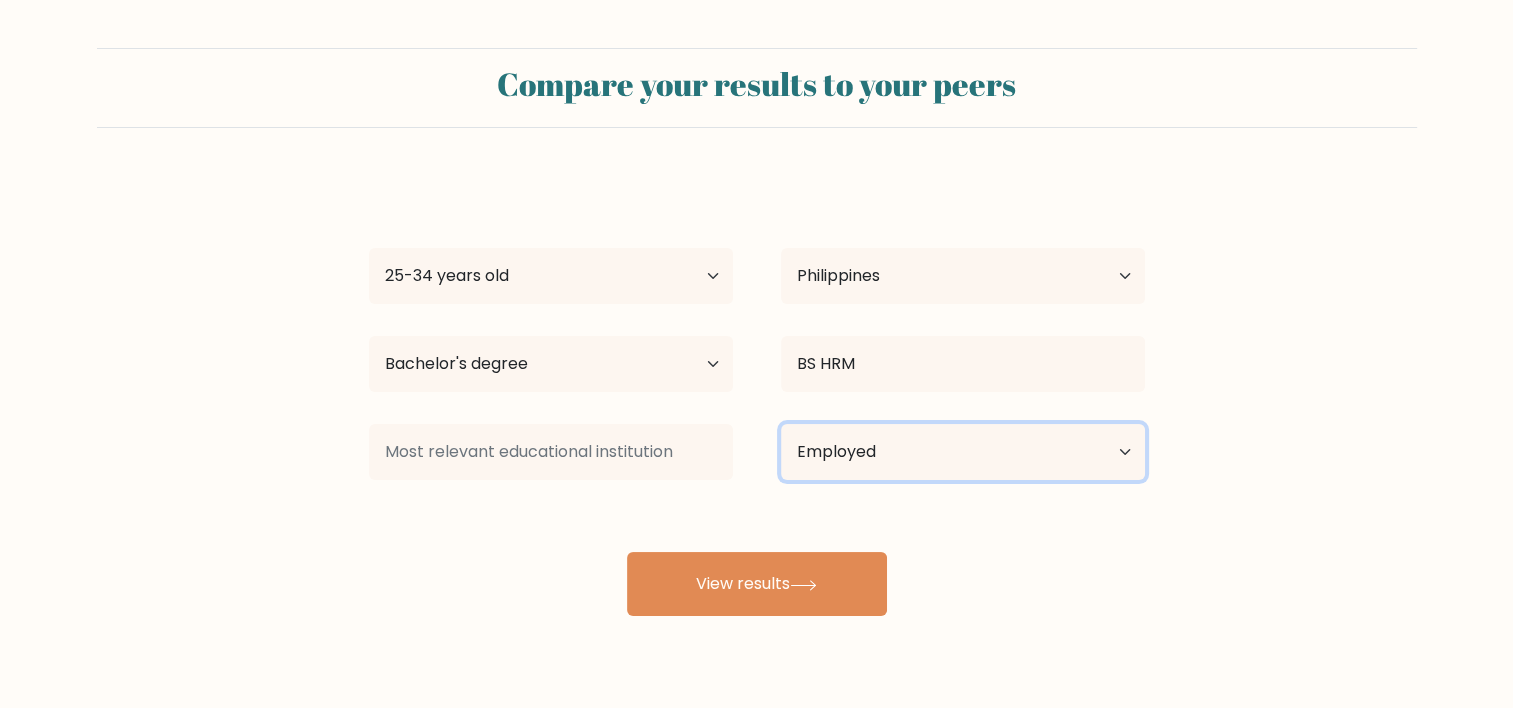 click on "Current employment status
Employed
Student
Retired
Other / prefer not to answer" at bounding box center [963, 452] 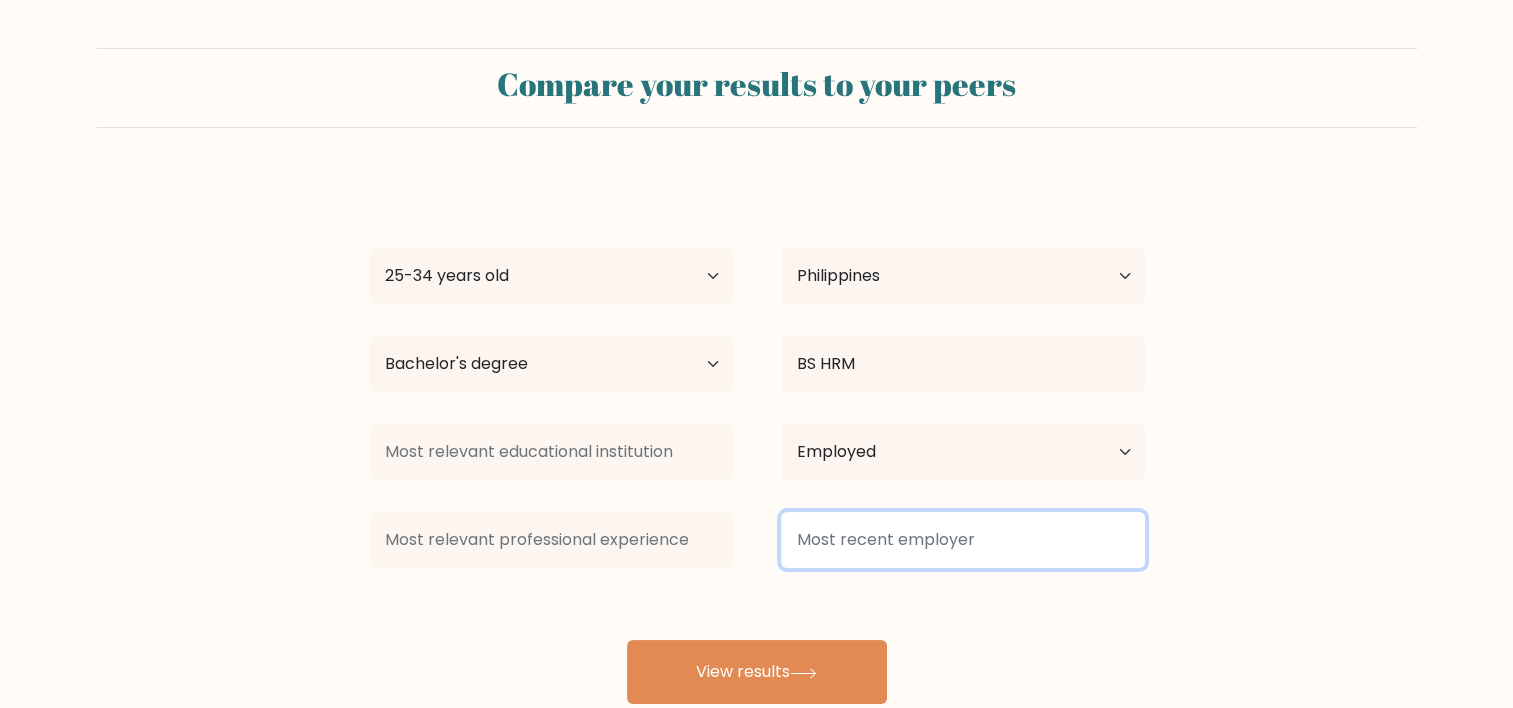 click at bounding box center (963, 540) 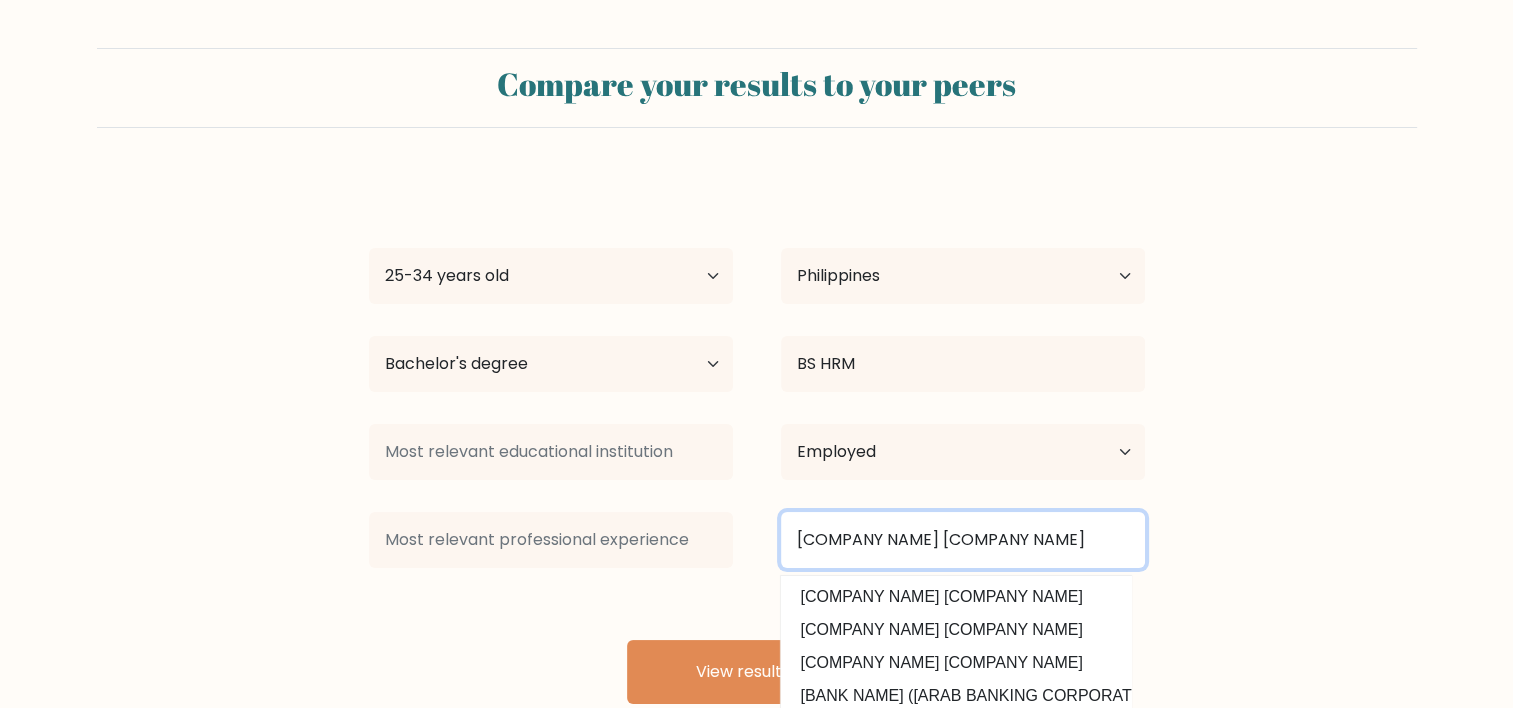 scroll, scrollTop: 50, scrollLeft: 0, axis: vertical 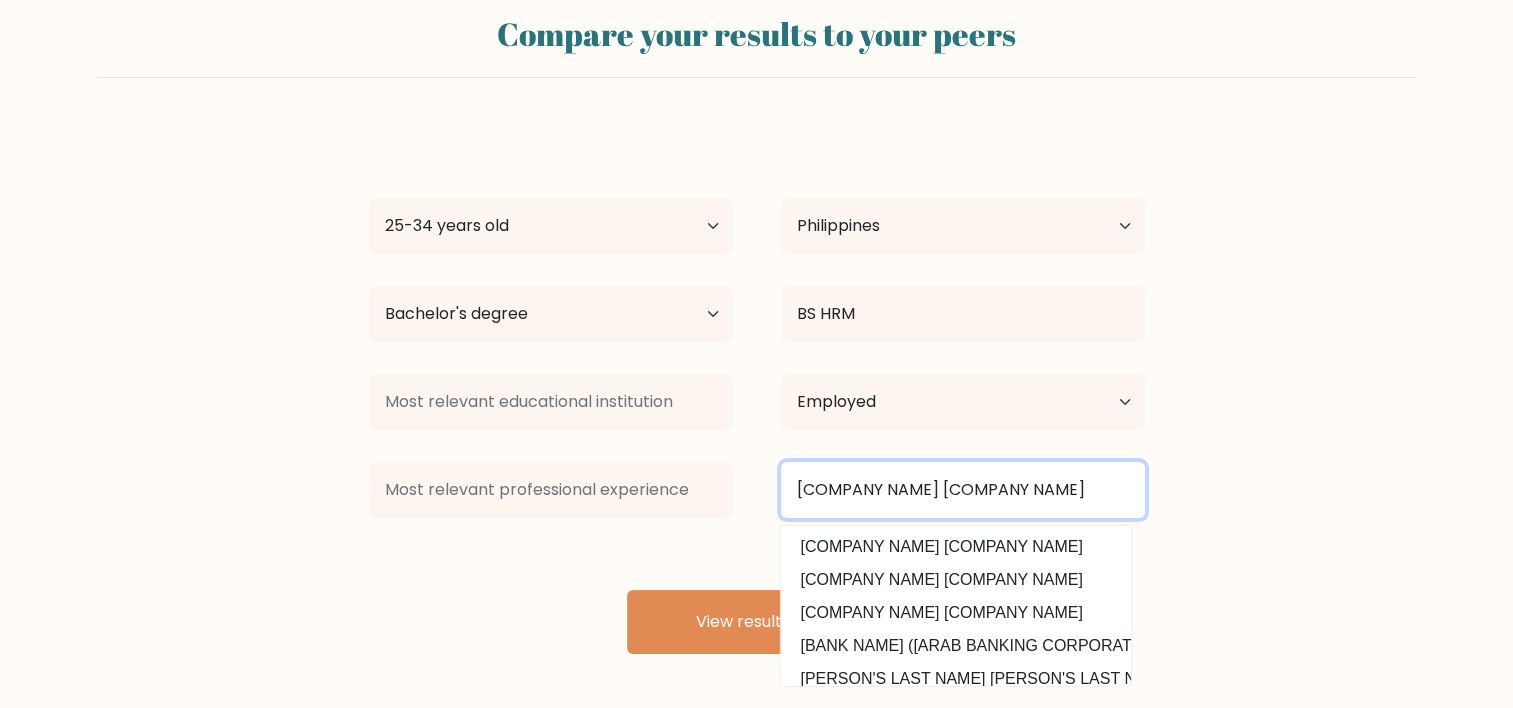type on "[COMPANY NAME] [COMPANY NAME]" 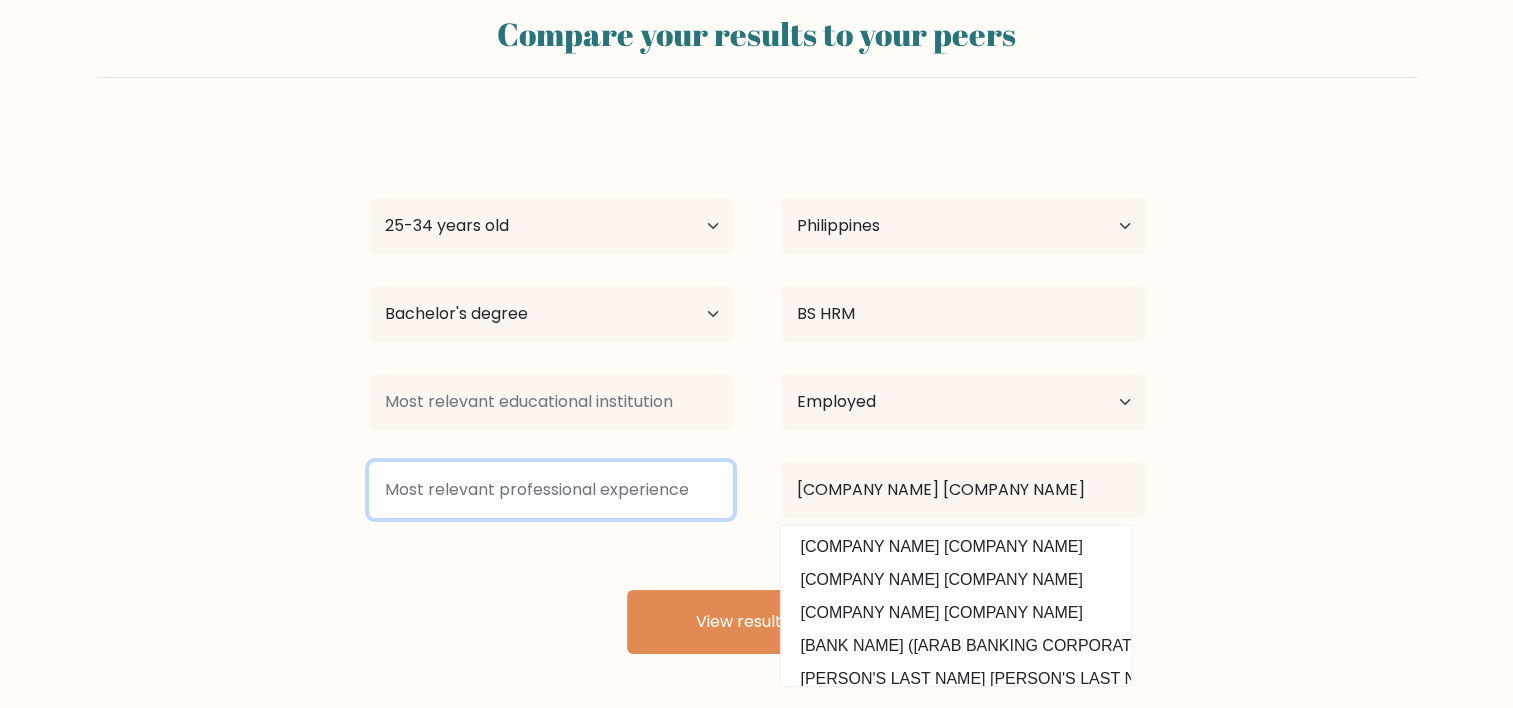 click at bounding box center (551, 490) 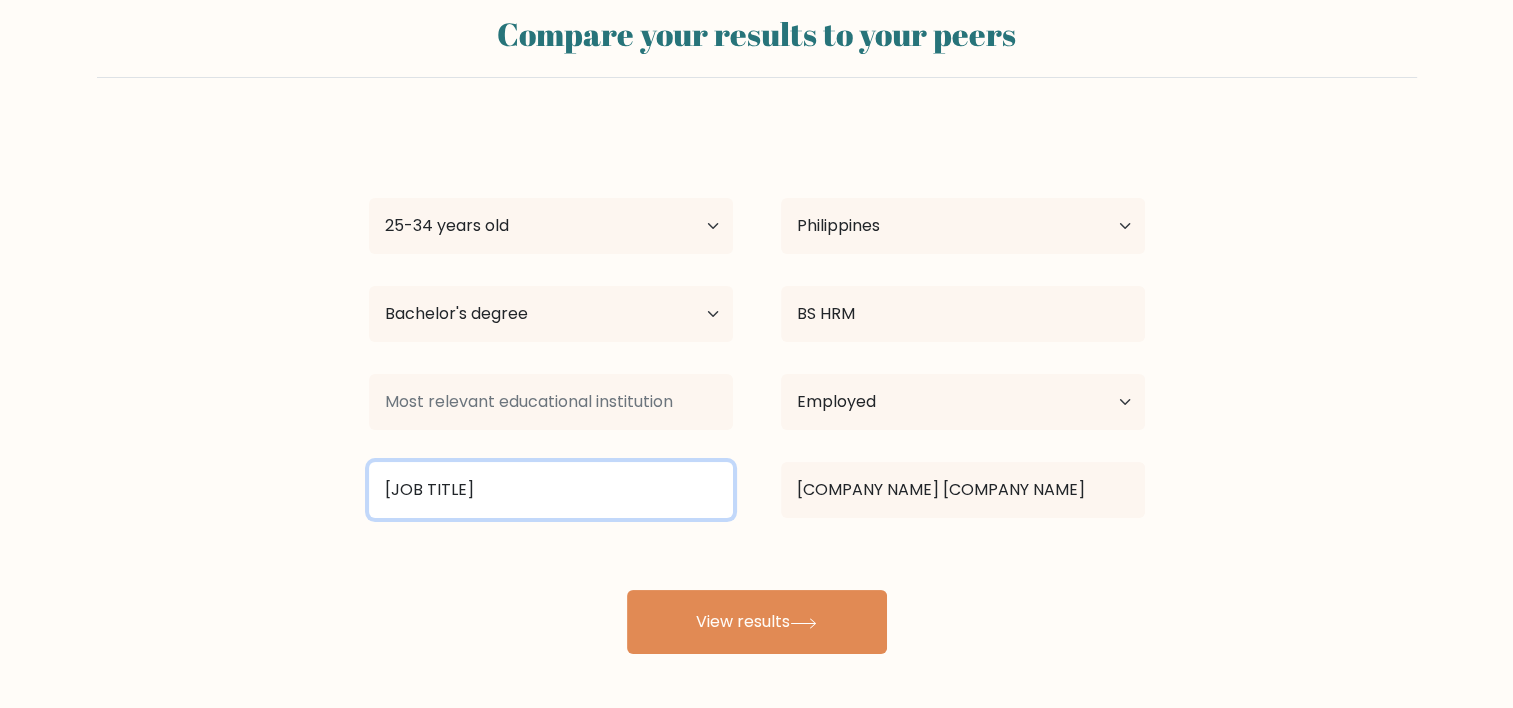 type on "[JOB TITLE]" 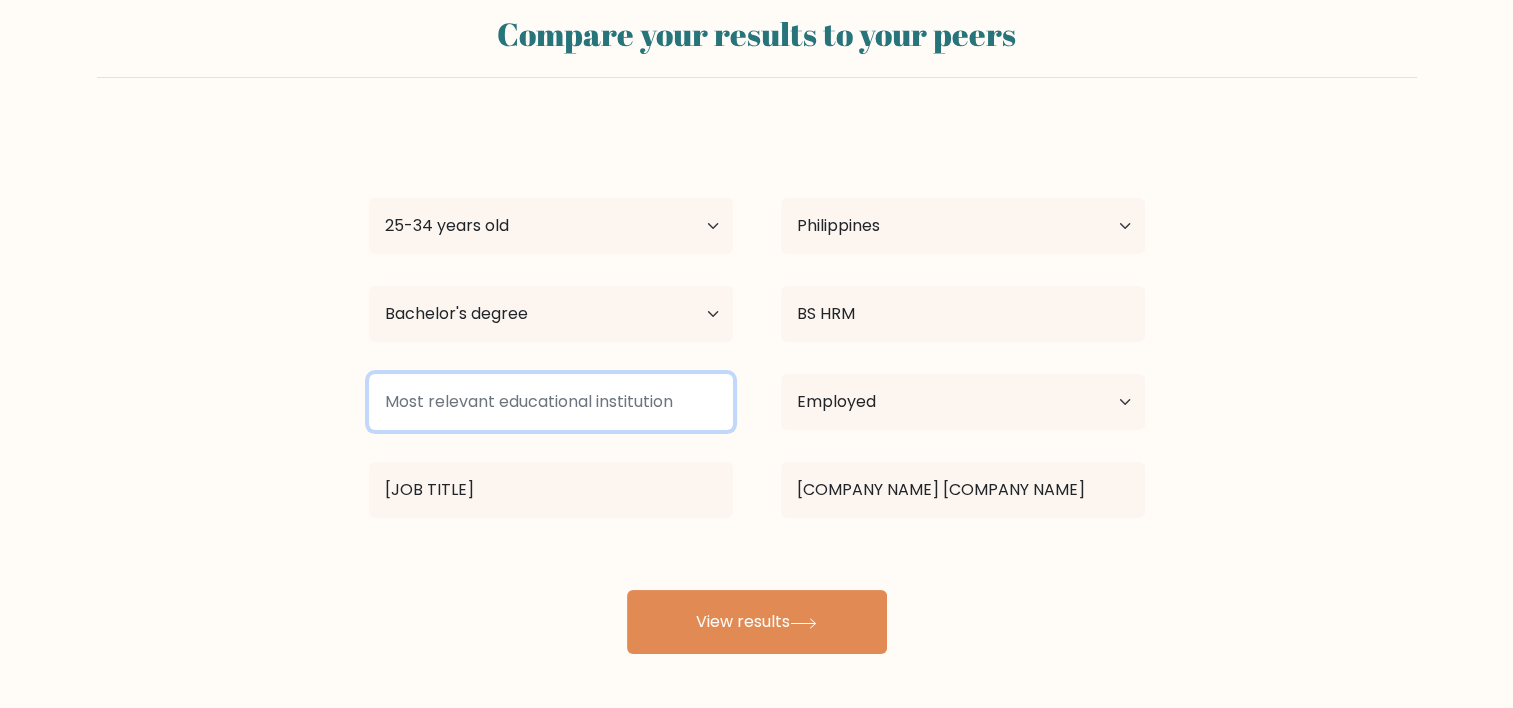 click at bounding box center (551, 402) 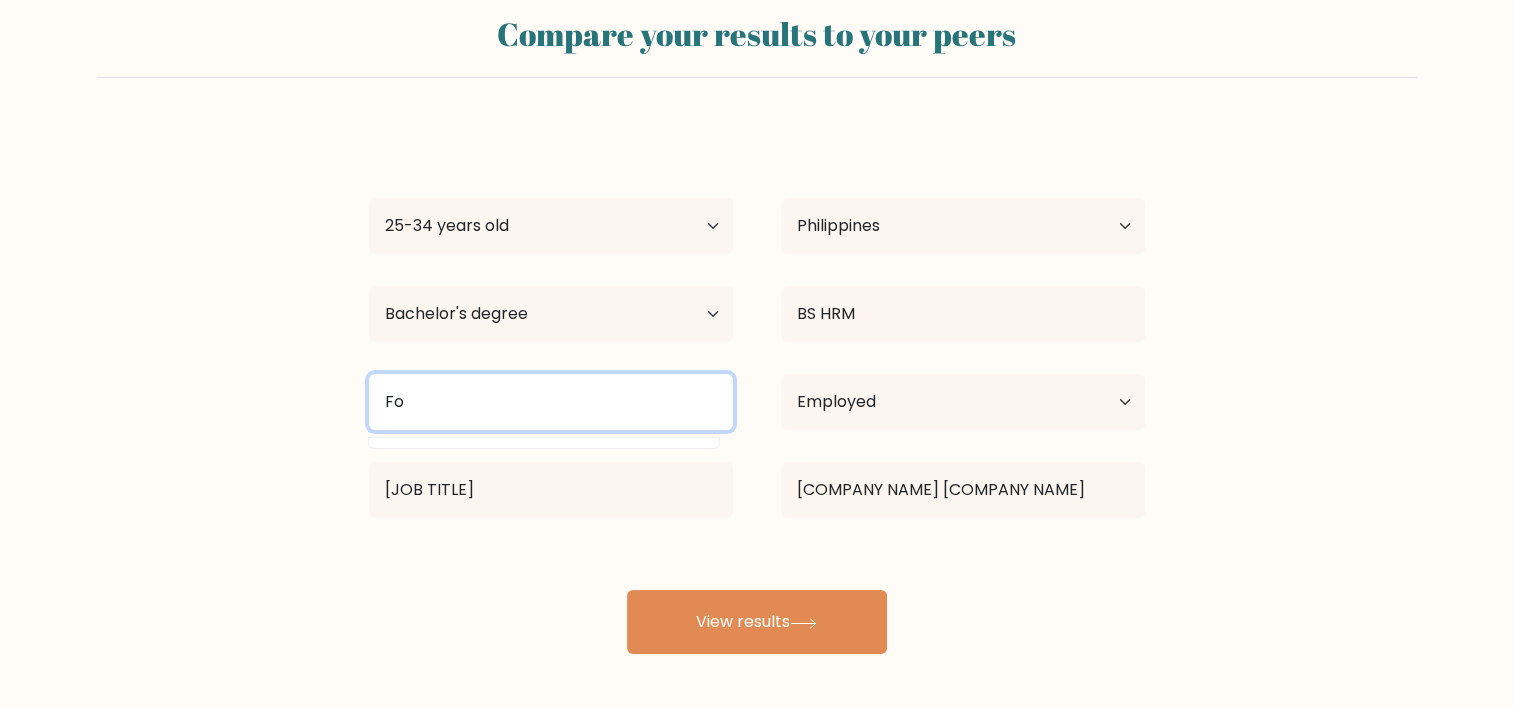 type on "F" 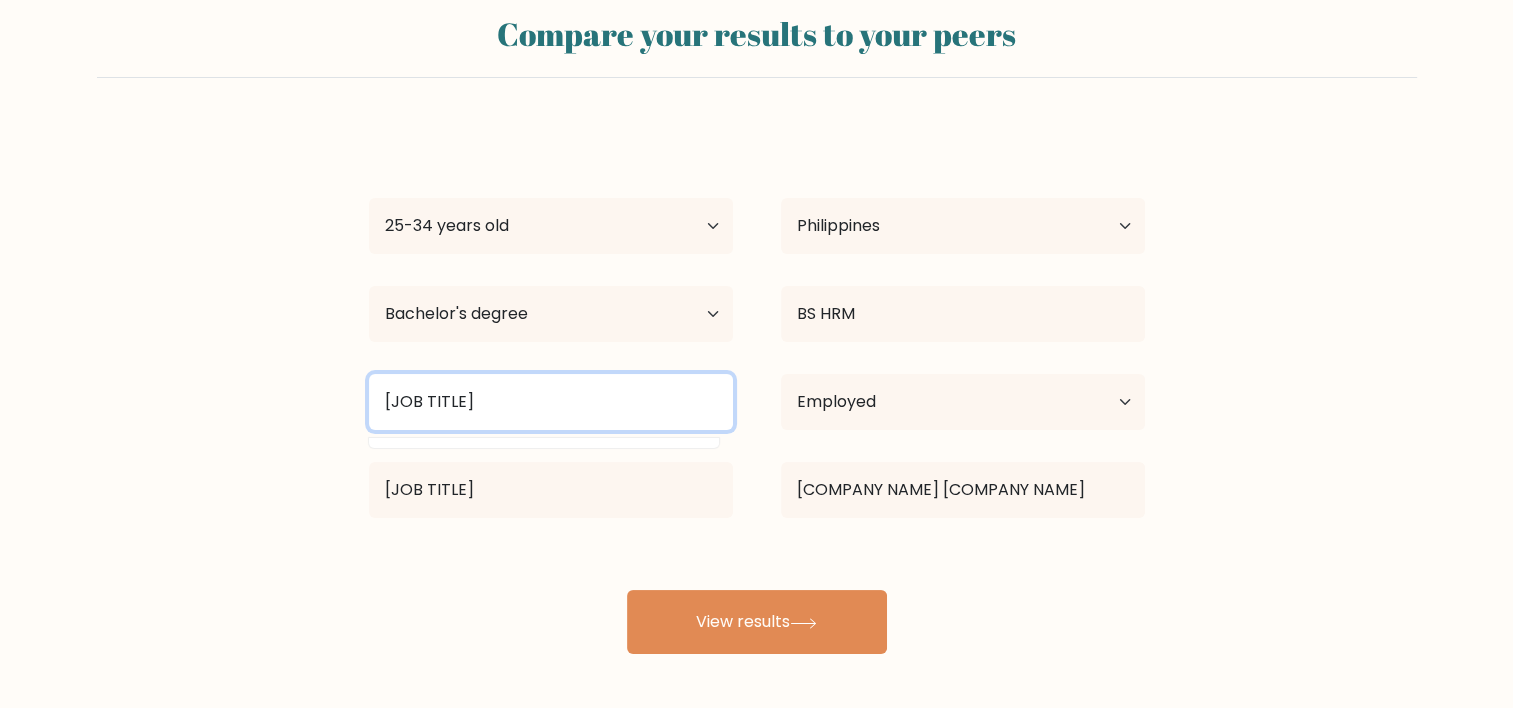 type on "[JOB TITLE]" 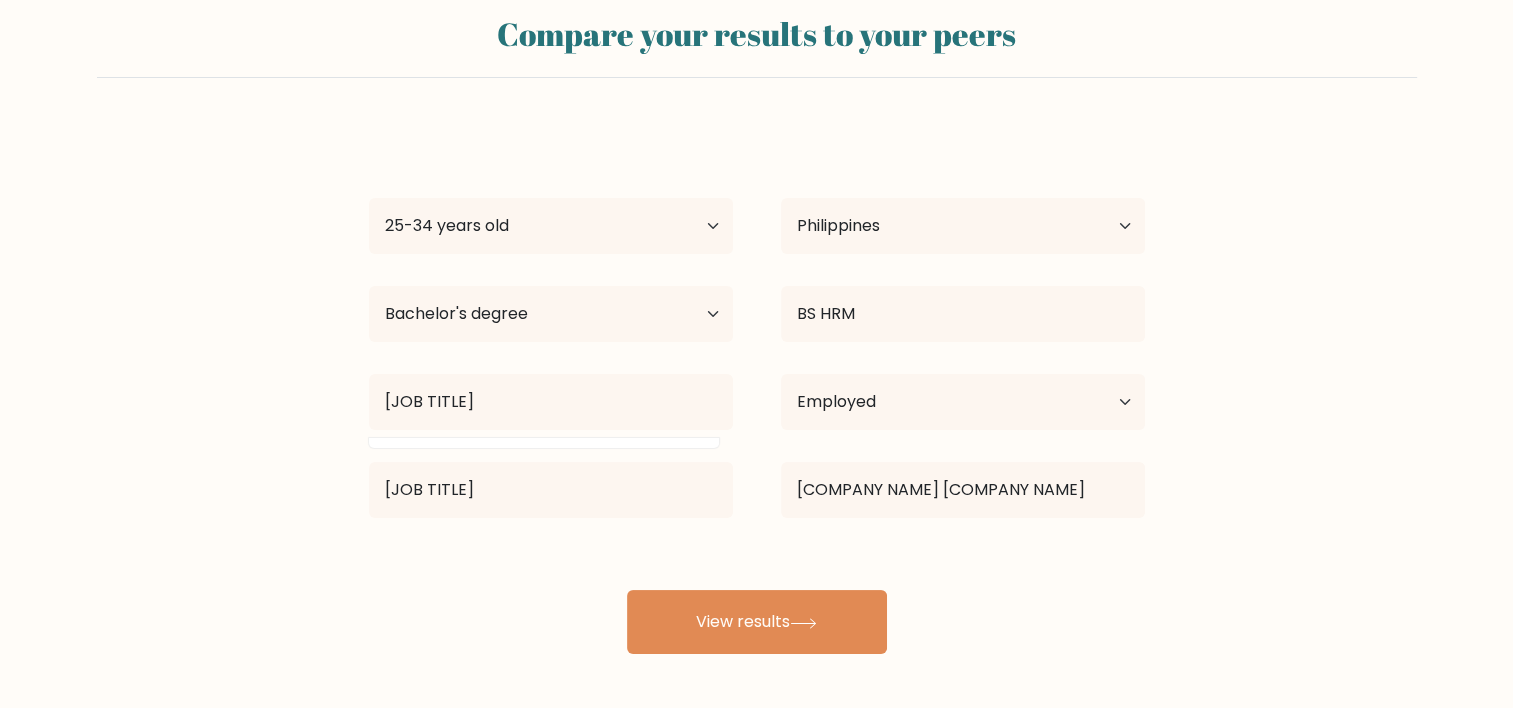 click on "Compare your results to your peers
[PERSON'S LAST NAME] [PERSON'S LAST NAME]
[PERSON'S LAST NAME]
Age
Under 18 years old
18-24 years old
25-34 years old
35-44 years old
45-54 years old
55-64 years old
65 years old and above
Country
Afghanistan
Albania
Algeria
American Samoa
Andorra
Angola
Anguilla
Antarctica
Antigua and Barbuda
Argentina
Armenia
Aruba
Australia Chad" at bounding box center (756, 326) 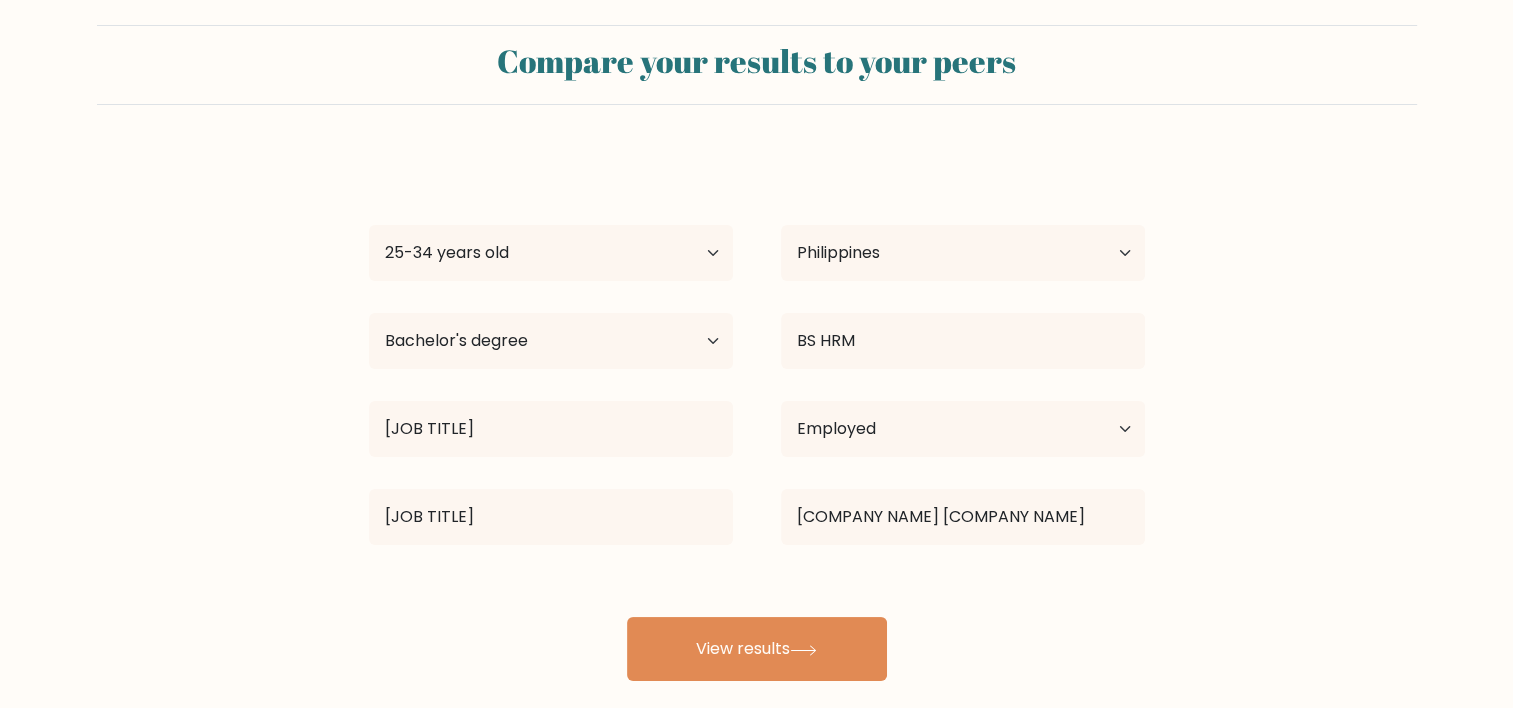 scroll, scrollTop: 0, scrollLeft: 0, axis: both 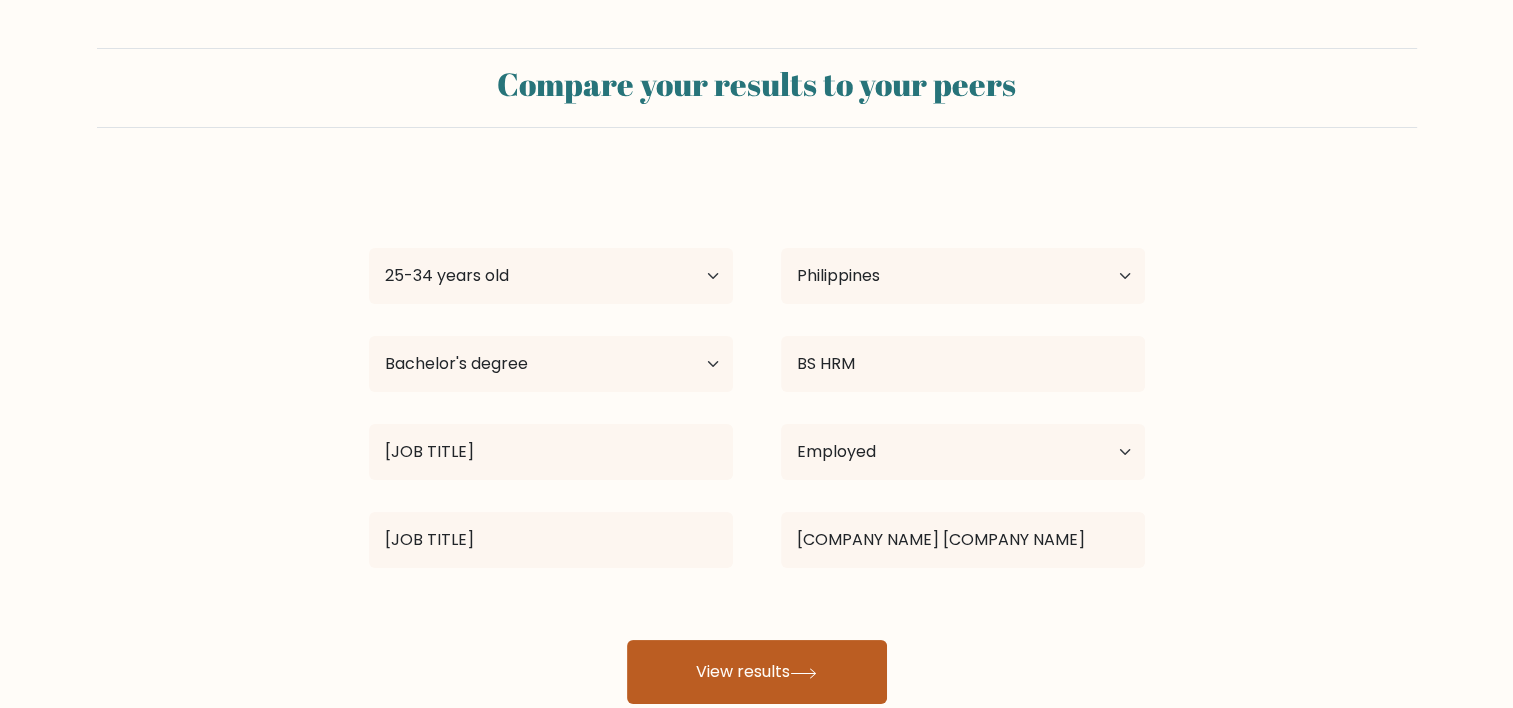 click on "View results" at bounding box center (757, 672) 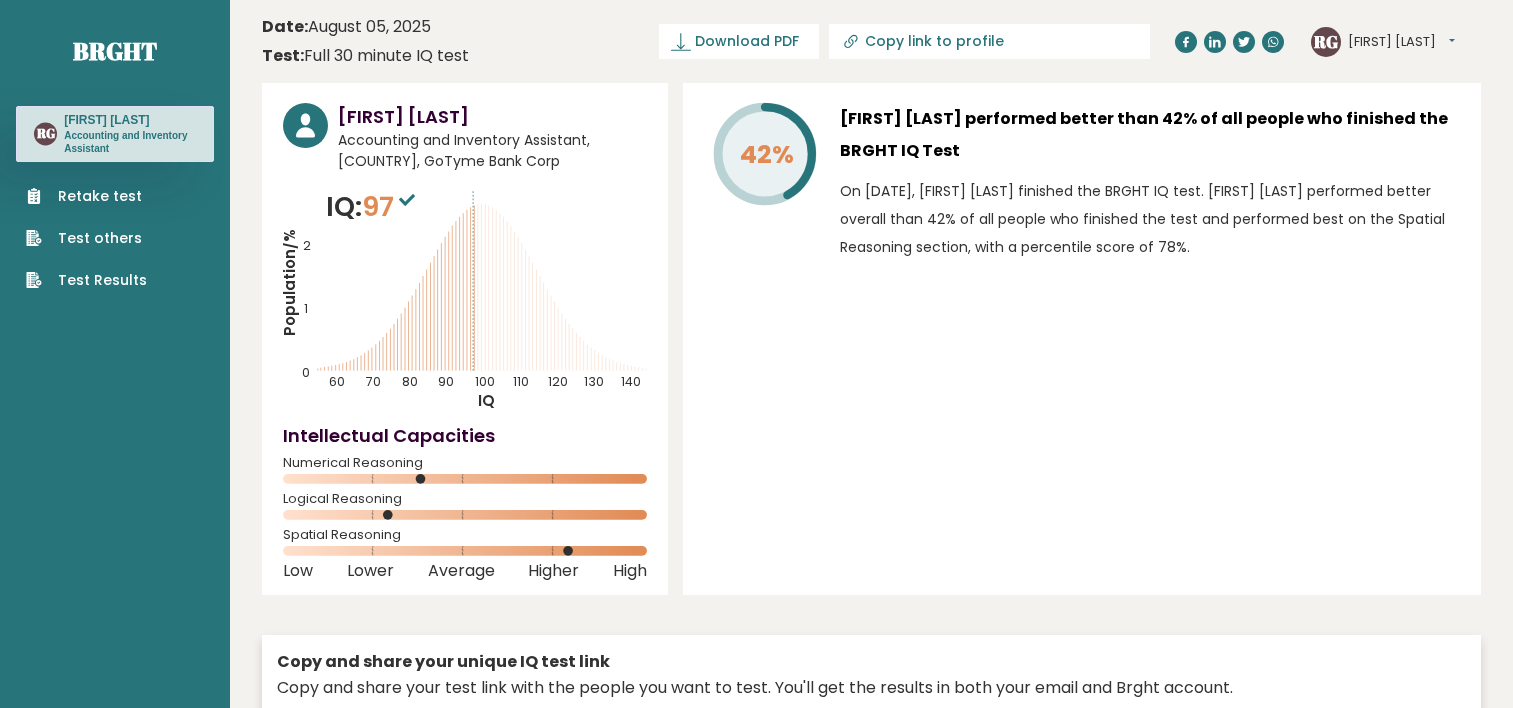 scroll, scrollTop: 0, scrollLeft: 0, axis: both 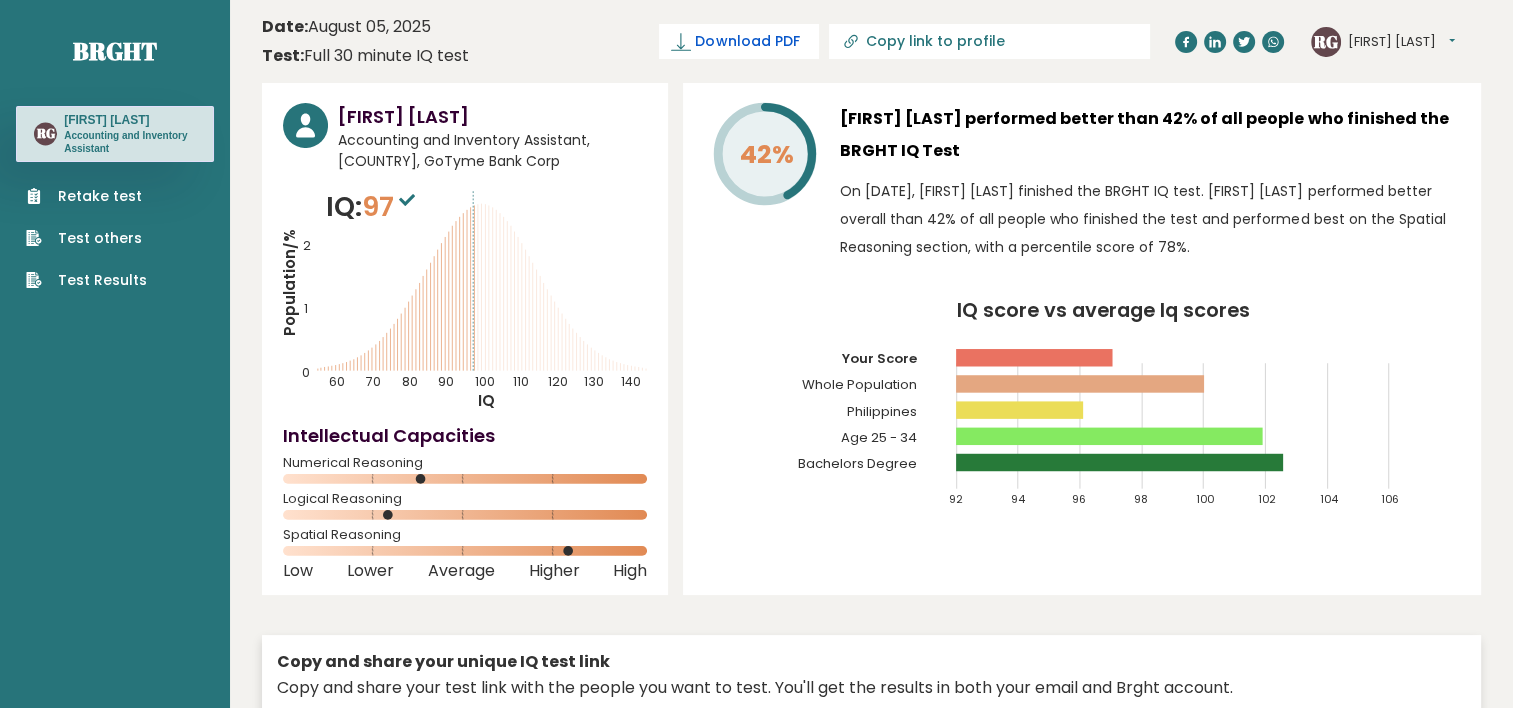 click 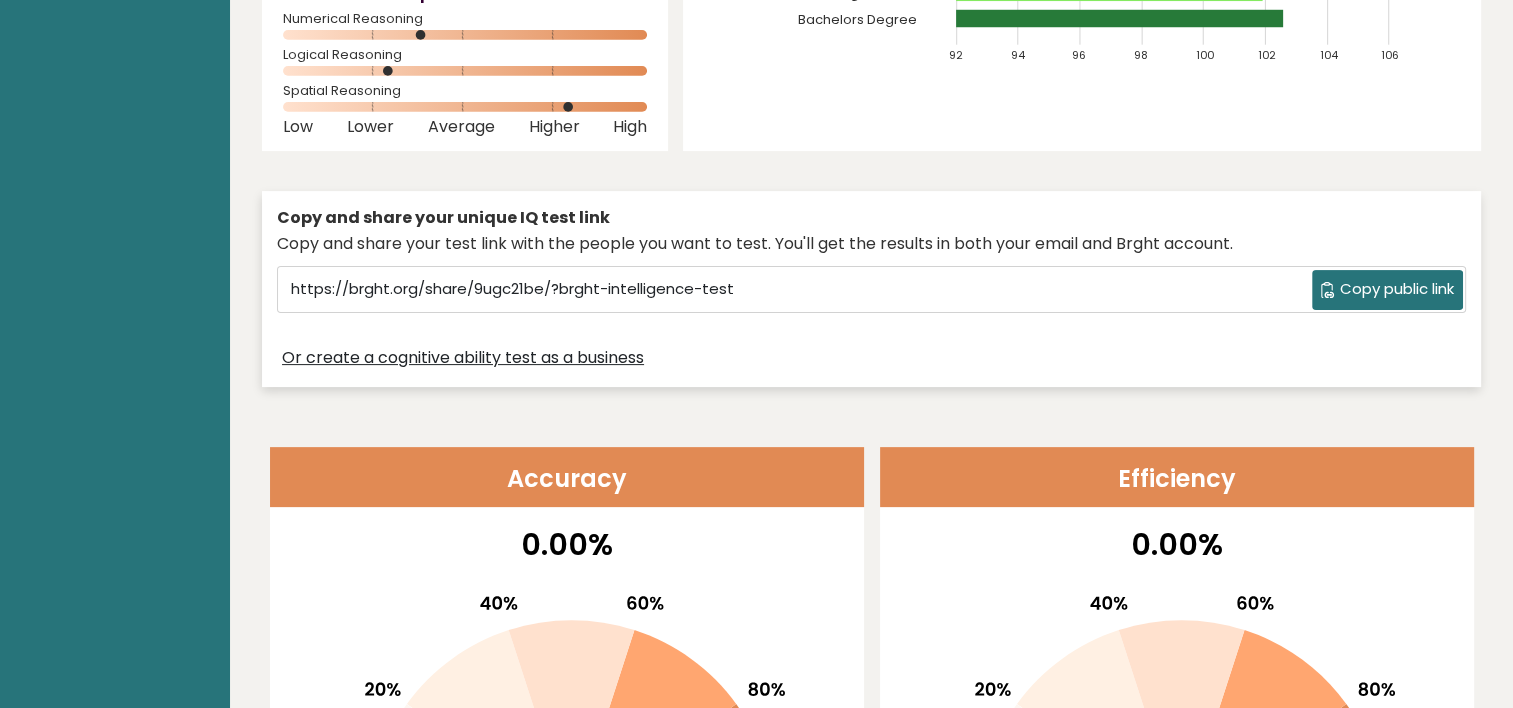 scroll, scrollTop: 0, scrollLeft: 0, axis: both 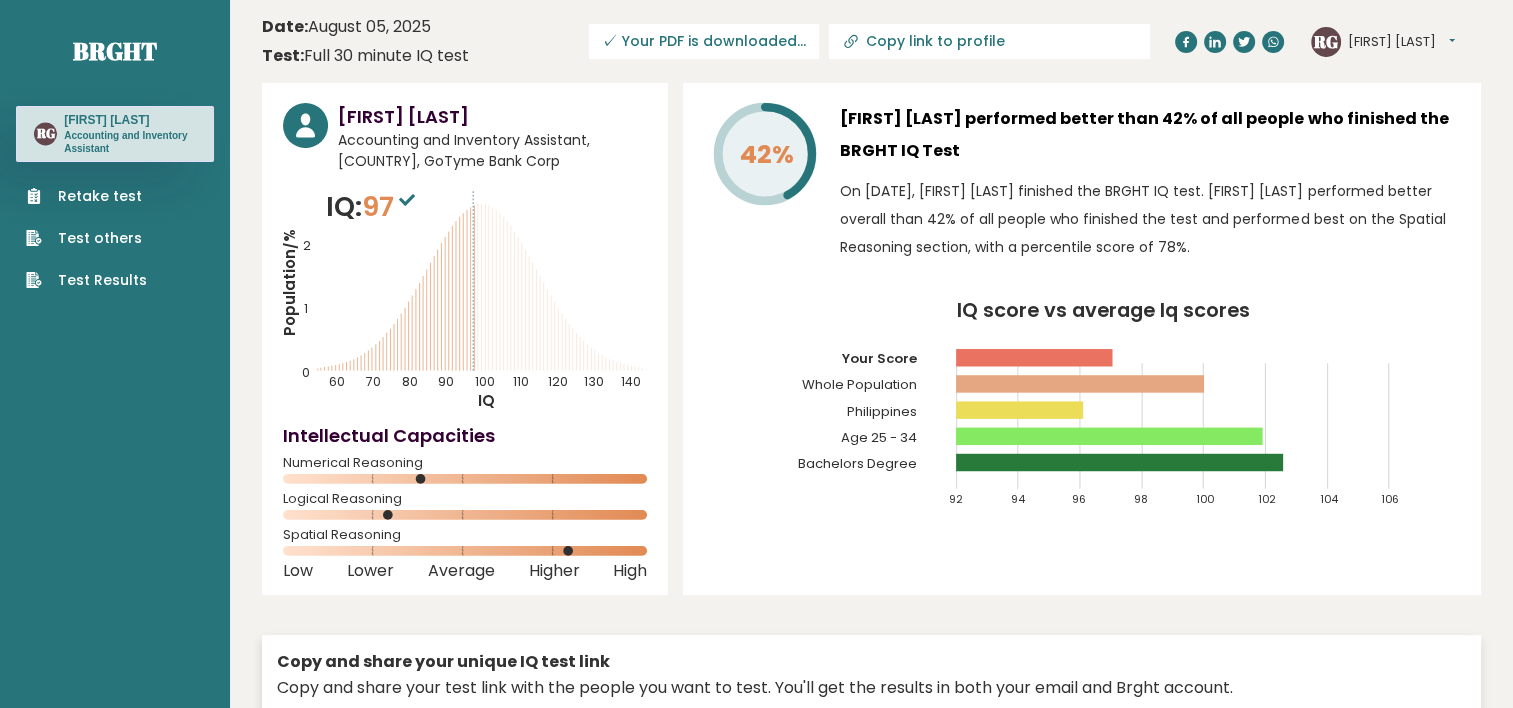 click on "✓ Your PDF is downloaded..." at bounding box center [704, 41] 